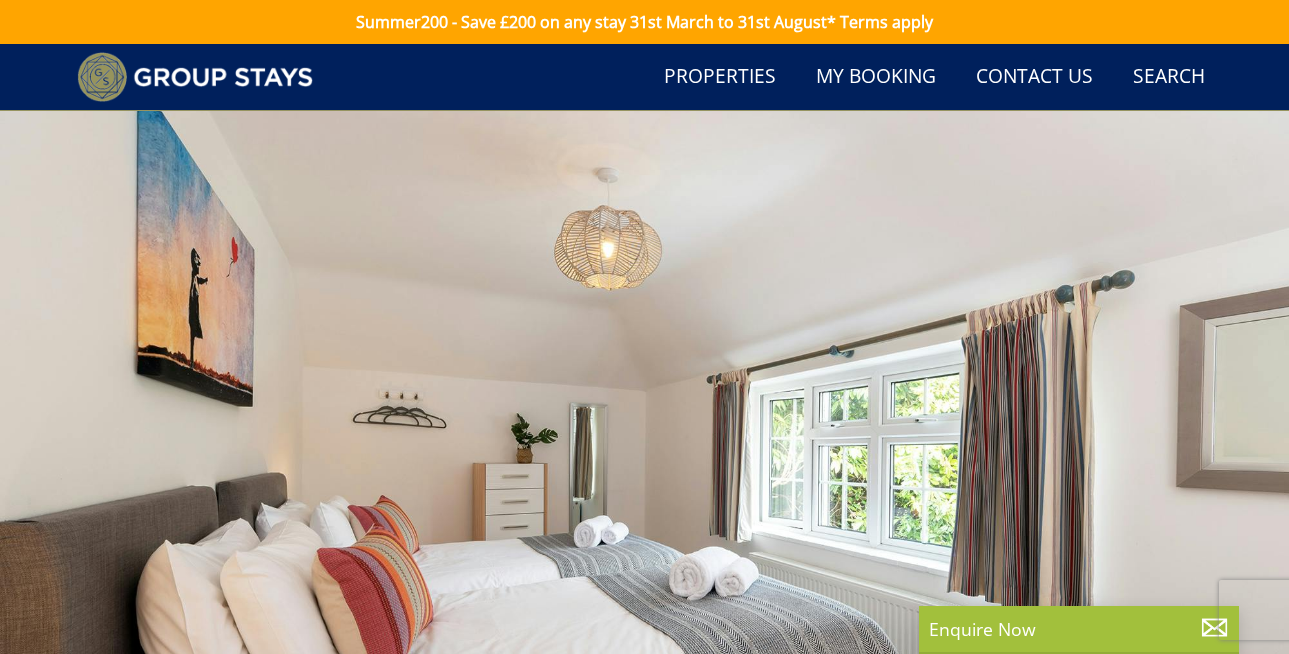 scroll, scrollTop: 566, scrollLeft: 0, axis: vertical 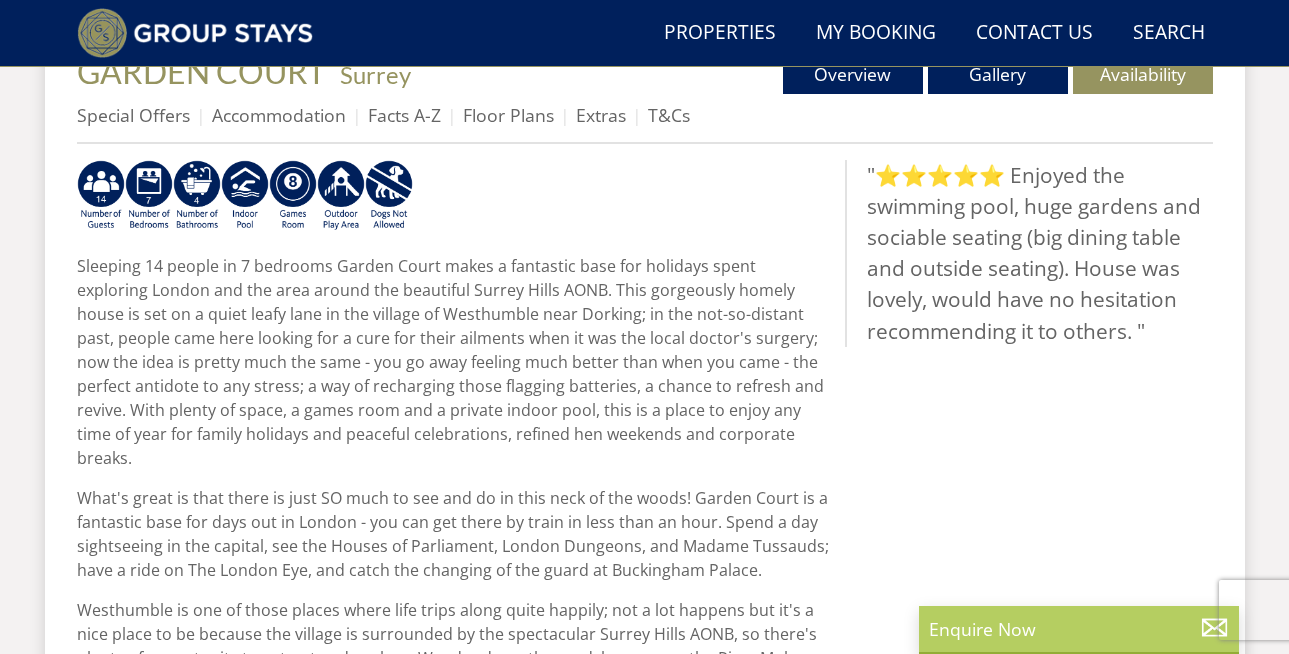 click on "Enquire Now" at bounding box center (1079, 629) 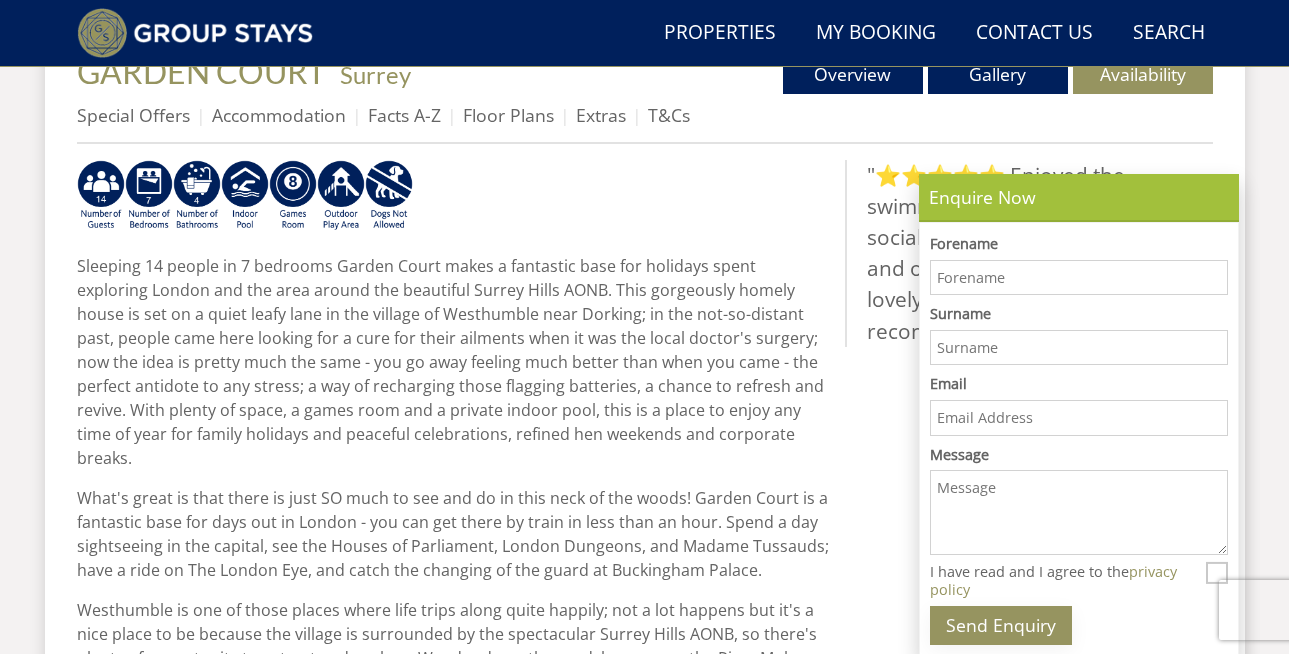 scroll, scrollTop: 0, scrollLeft: 0, axis: both 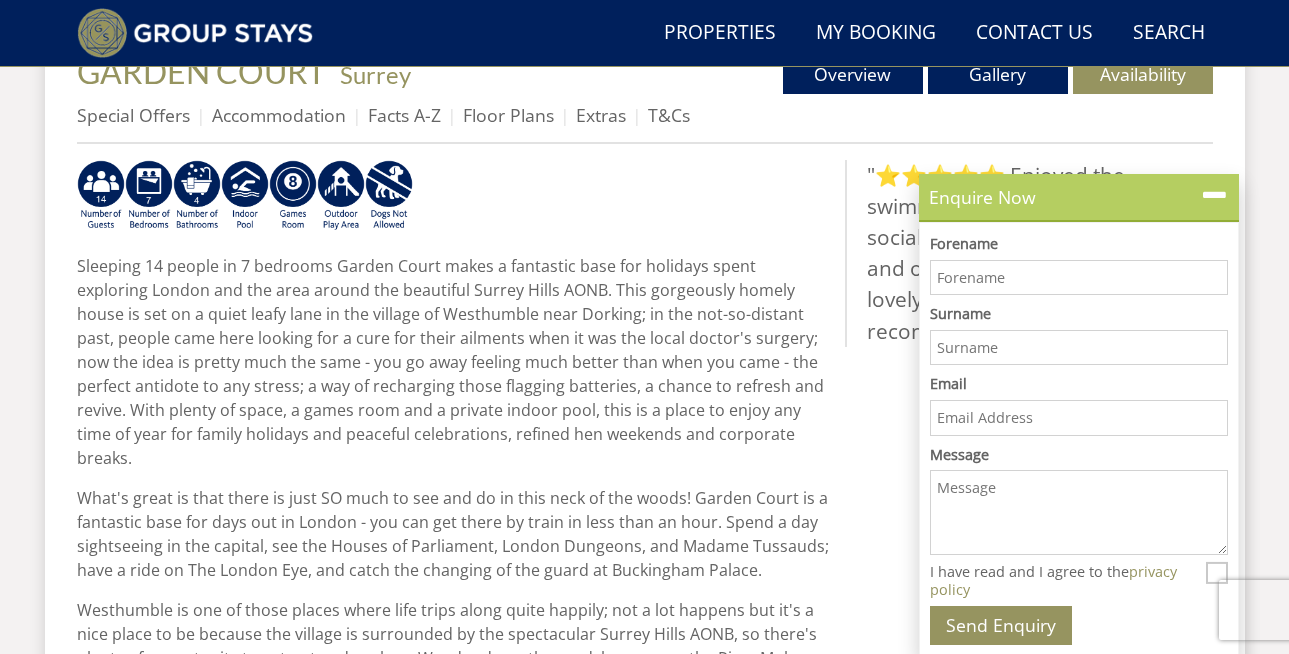 click at bounding box center (1214, 195) 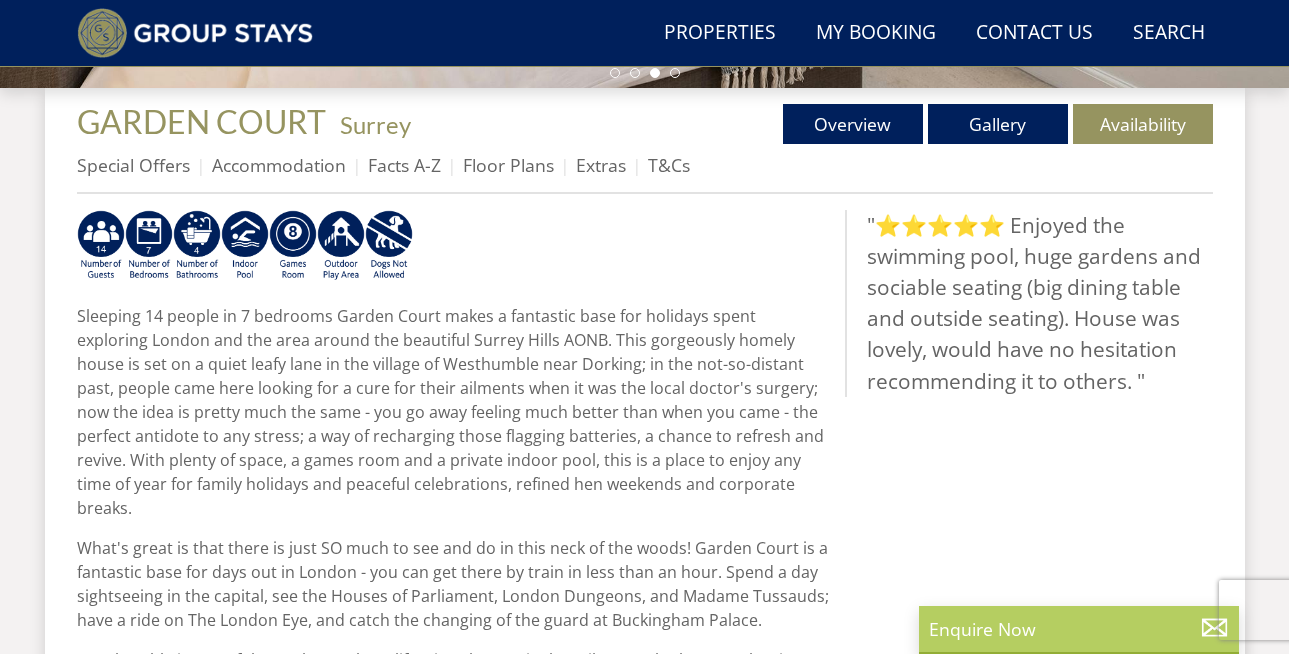 scroll, scrollTop: 711, scrollLeft: 0, axis: vertical 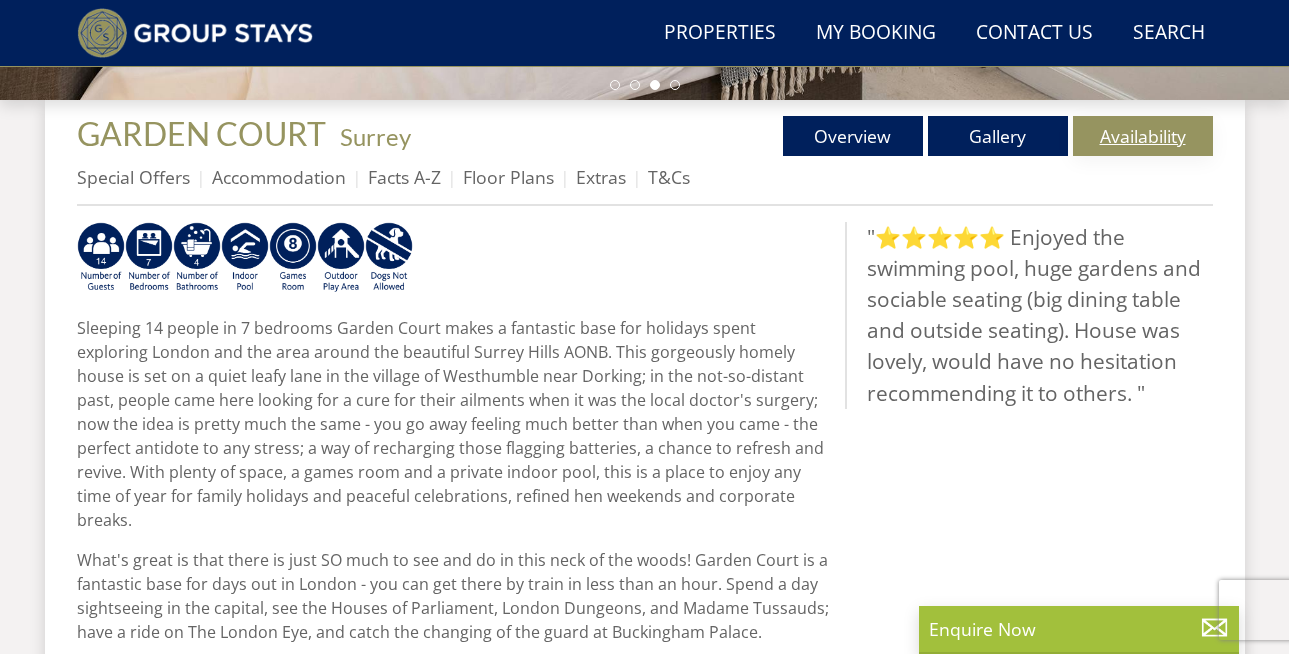 click on "Availability" at bounding box center (1143, 136) 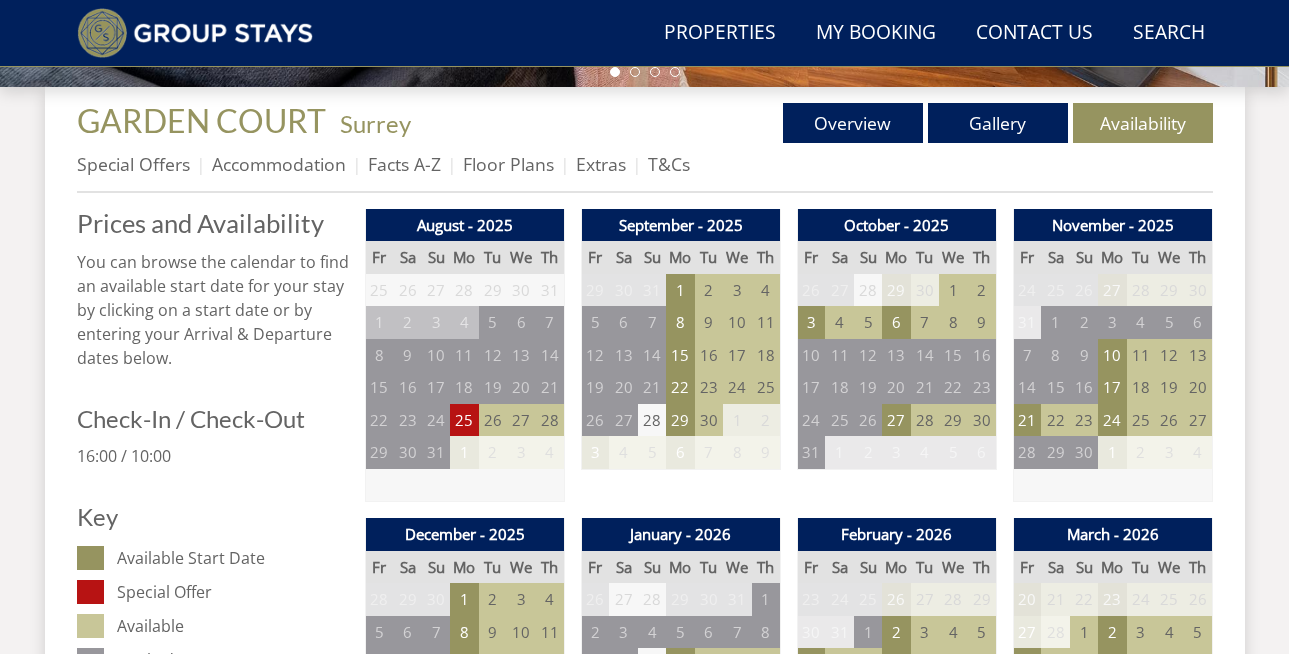 scroll, scrollTop: 737, scrollLeft: 0, axis: vertical 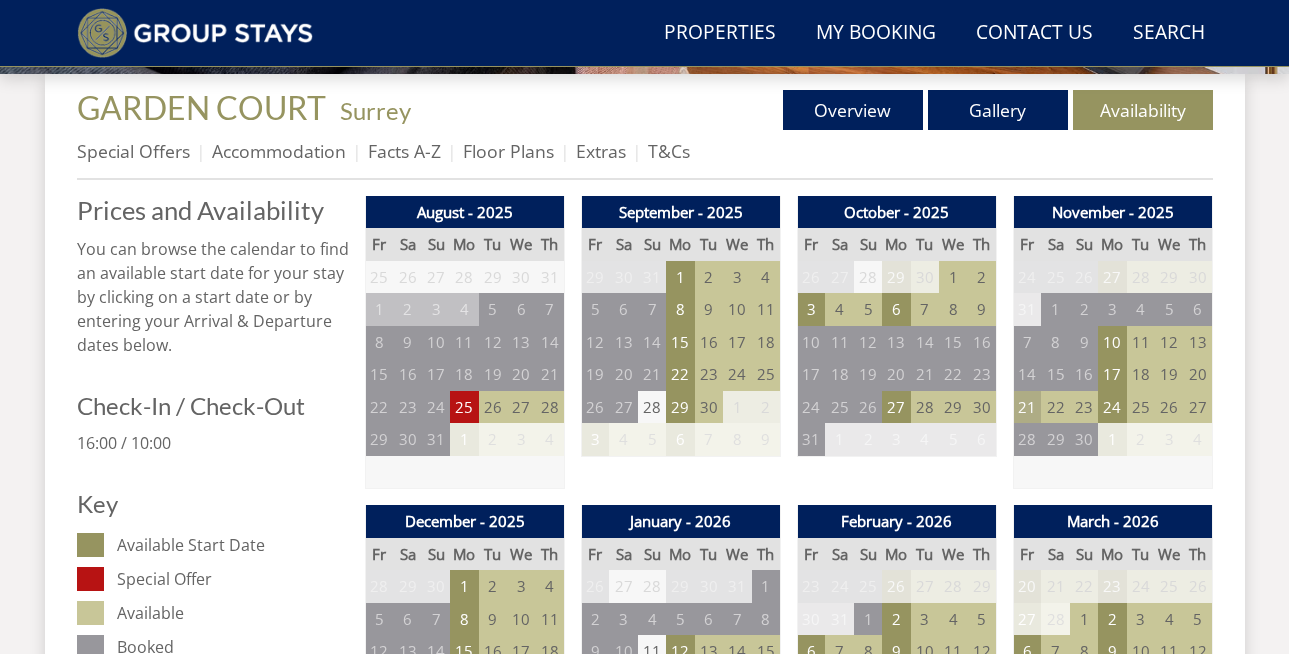click on "21" at bounding box center (1027, 407) 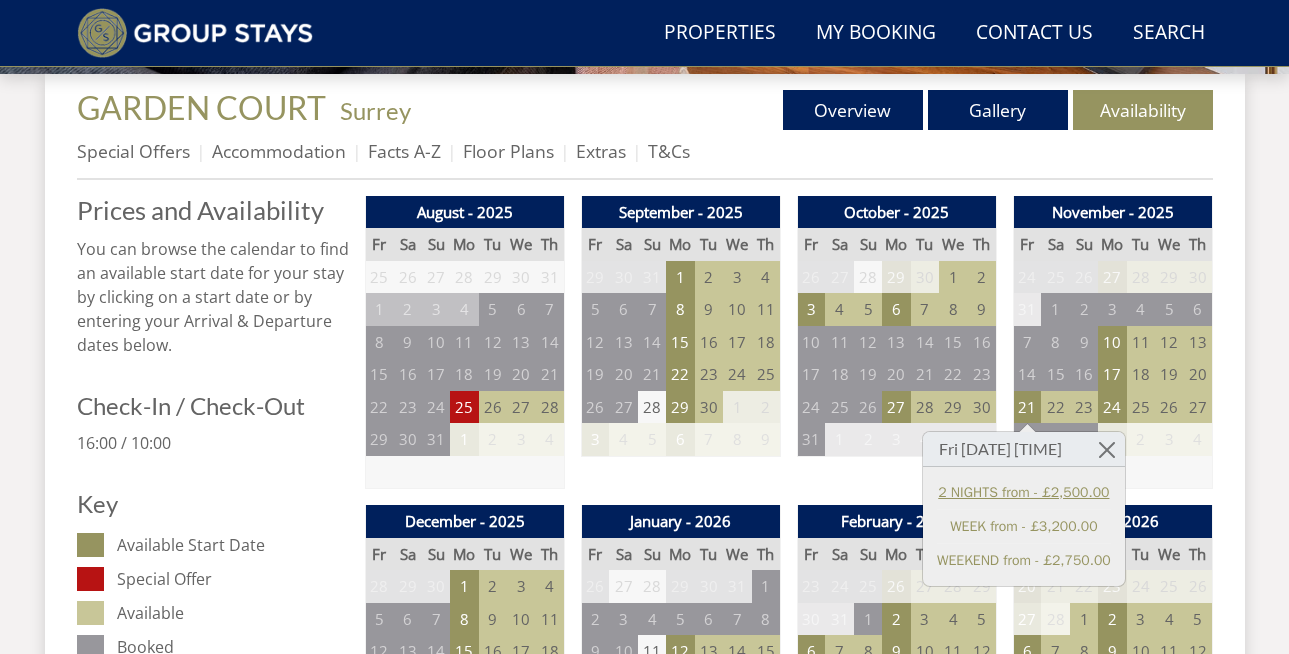 click on "2 NIGHTS from  - £2,500.00" at bounding box center [1024, 492] 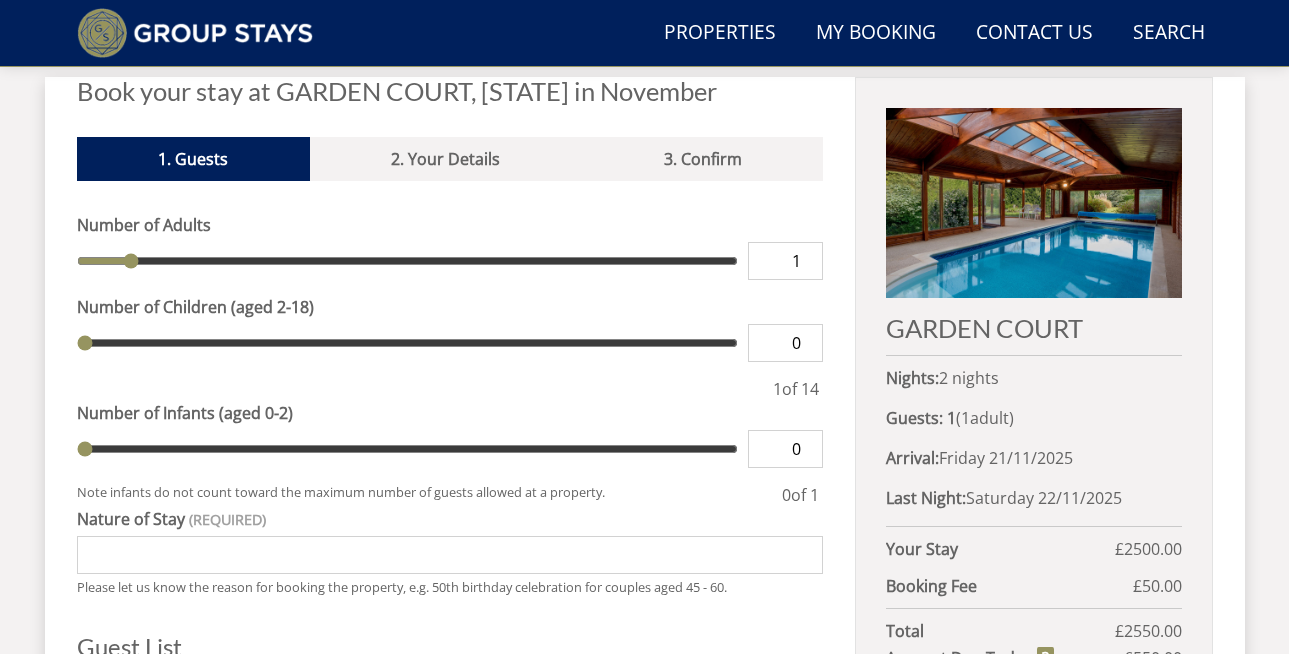 scroll, scrollTop: 779, scrollLeft: 0, axis: vertical 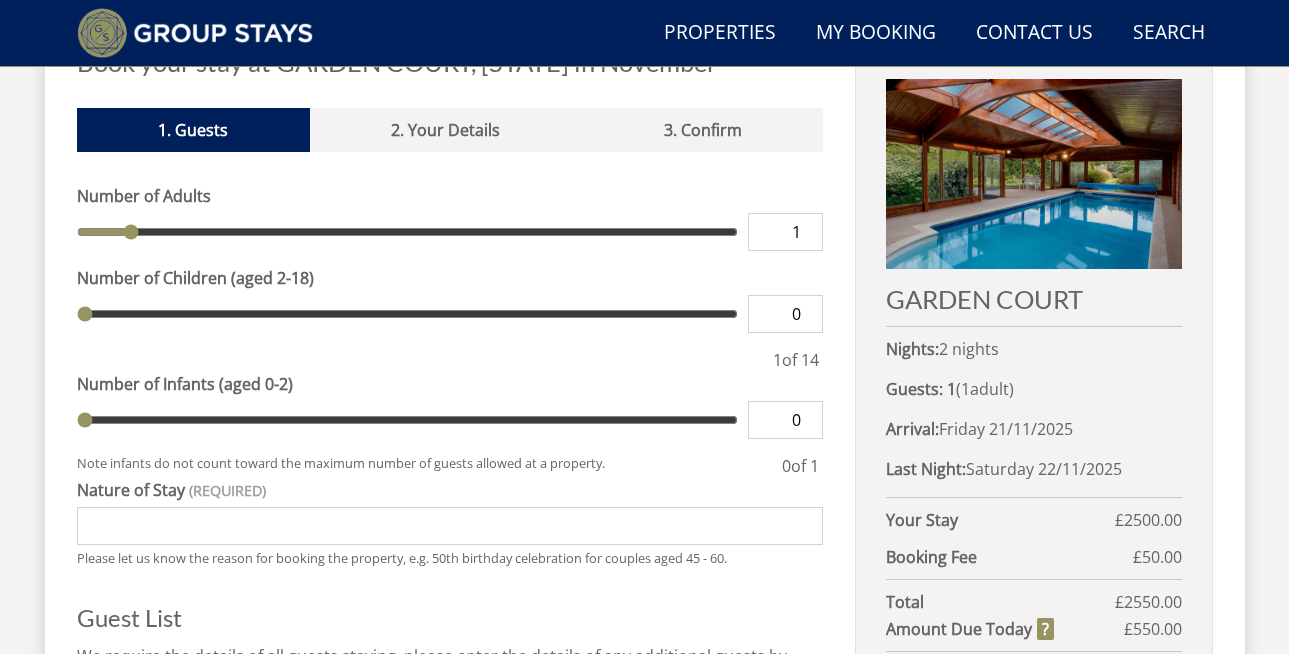 click on "1" at bounding box center (785, 232) 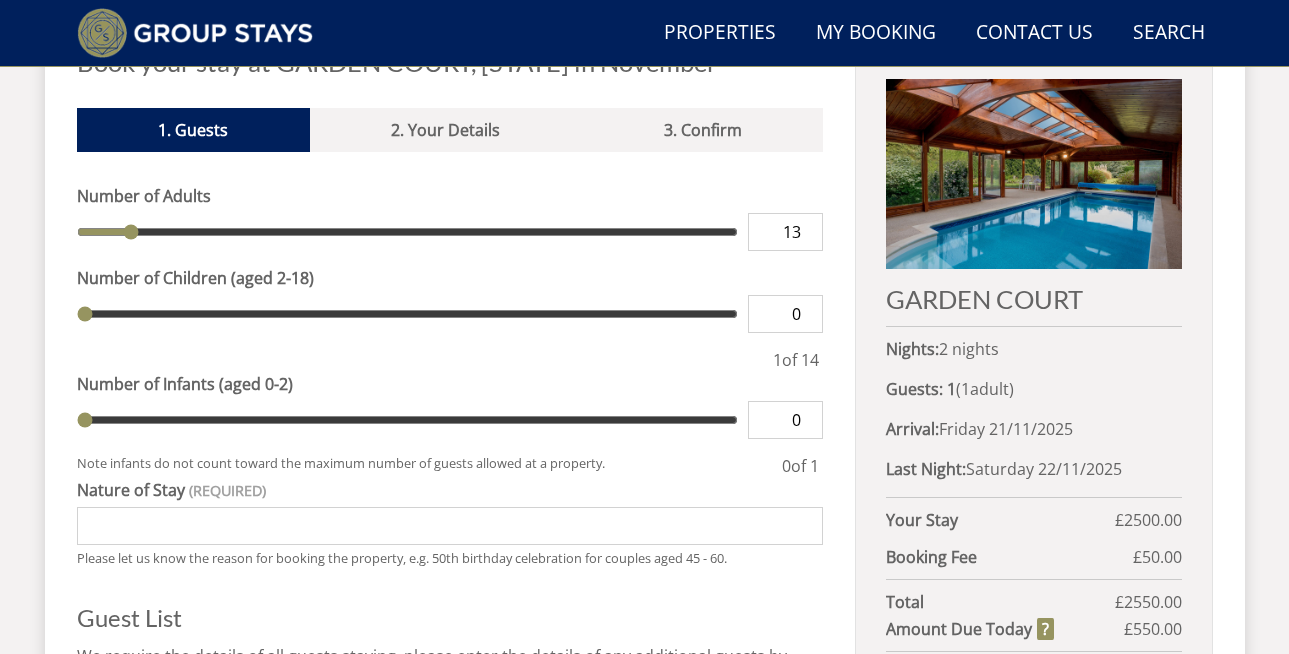 type on "13" 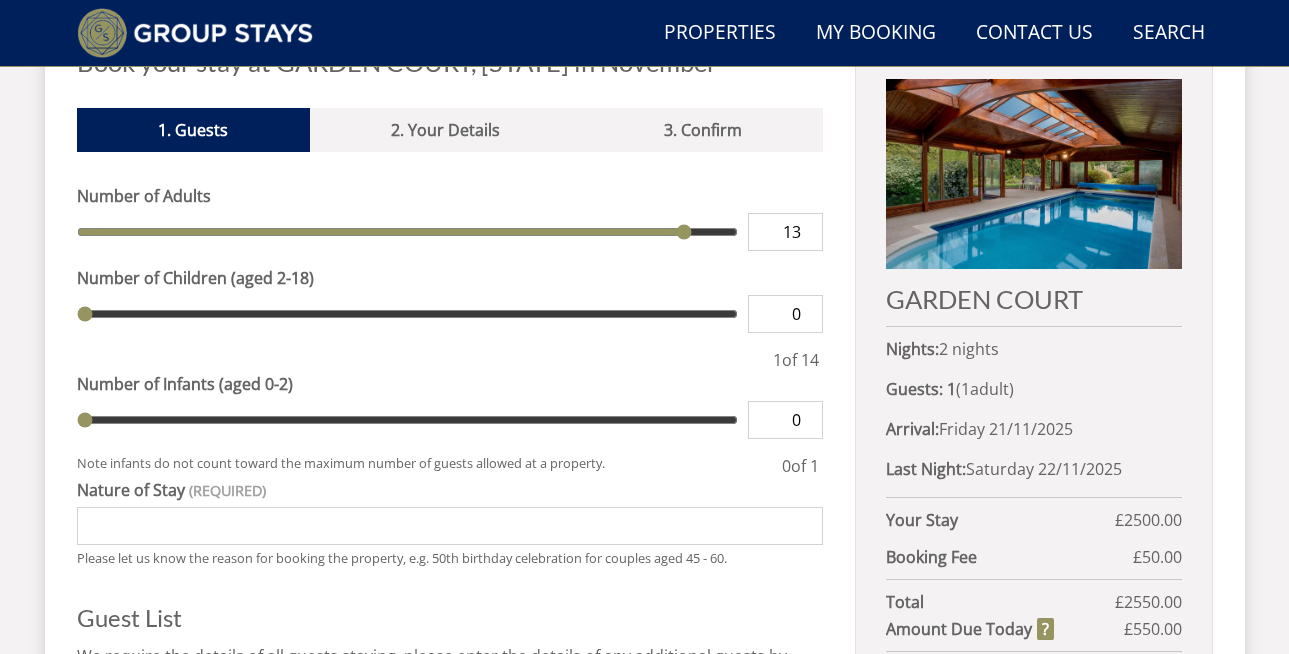 click on "Book your stay at GARDEN COURT, [STATE] in November
Please Wait...
If this message persists you have have Internet Connectivity problems or we may be experiencing issues
1. Guests
2. Your Details
3. Confirm
Please Note:
You have added
0  guest s
above the base occupancy which incurs a fee of
£ 0.00
Number of Adults
13
Number of Children (aged 2-18)
0
13  of 14
Number of Infants (aged 0-2)
0
Note infants do not count toward the maximum number of guests
allowed at a property.
0  of 1
Nature of Stay
Birthday party for couples aged 30 - 60.
Please let us know the reason for booking the
property, e.g. 50th birthday celebration for couples
aged 45 - 60.
Guest List
Add Guest" at bounding box center [645, 430] 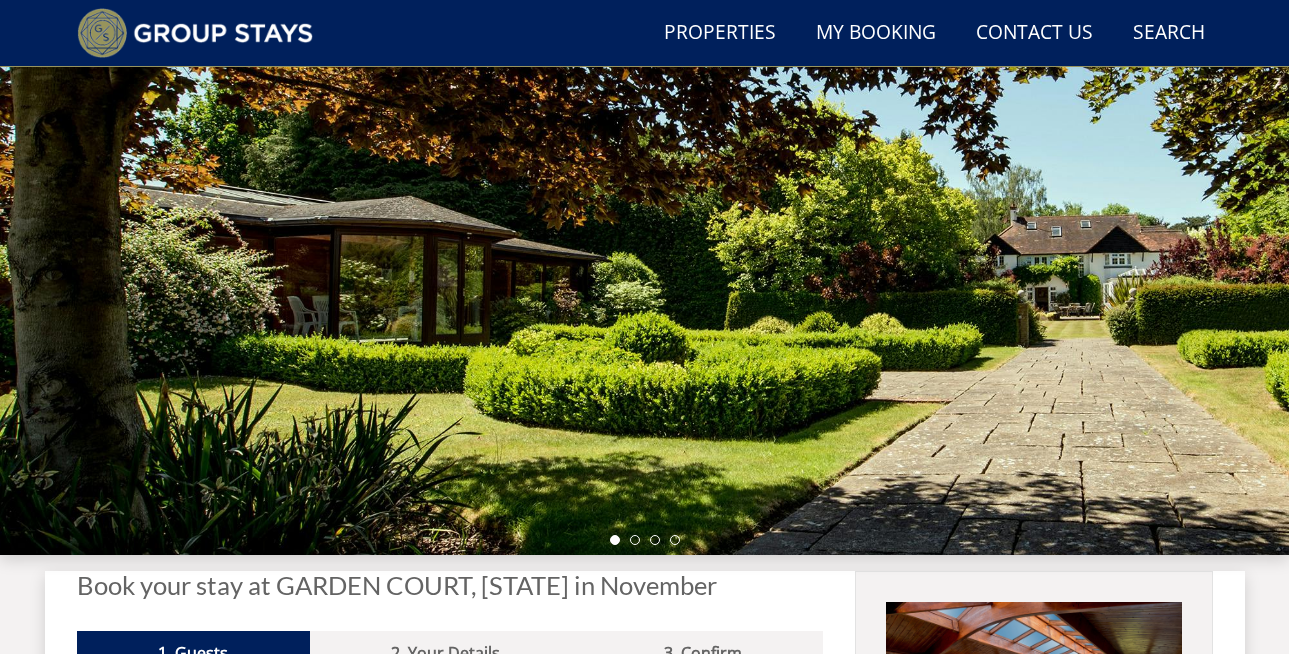 scroll, scrollTop: 252, scrollLeft: 0, axis: vertical 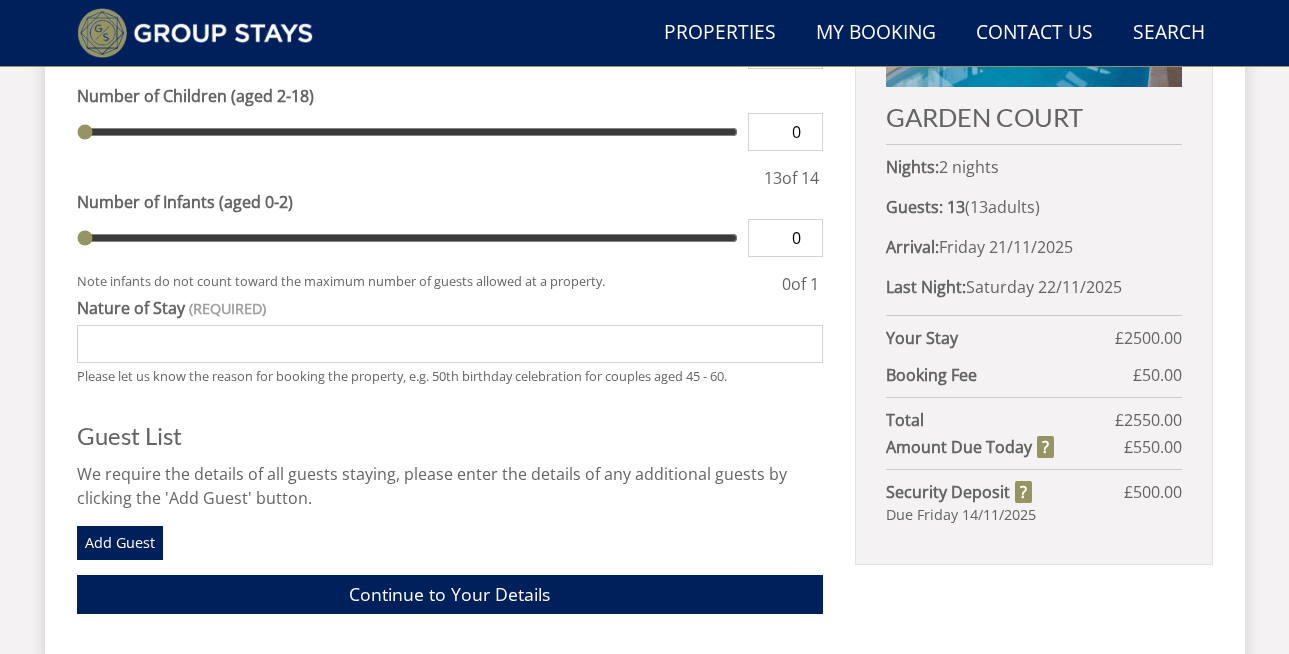 click on "Nature of Stay" at bounding box center (450, 344) 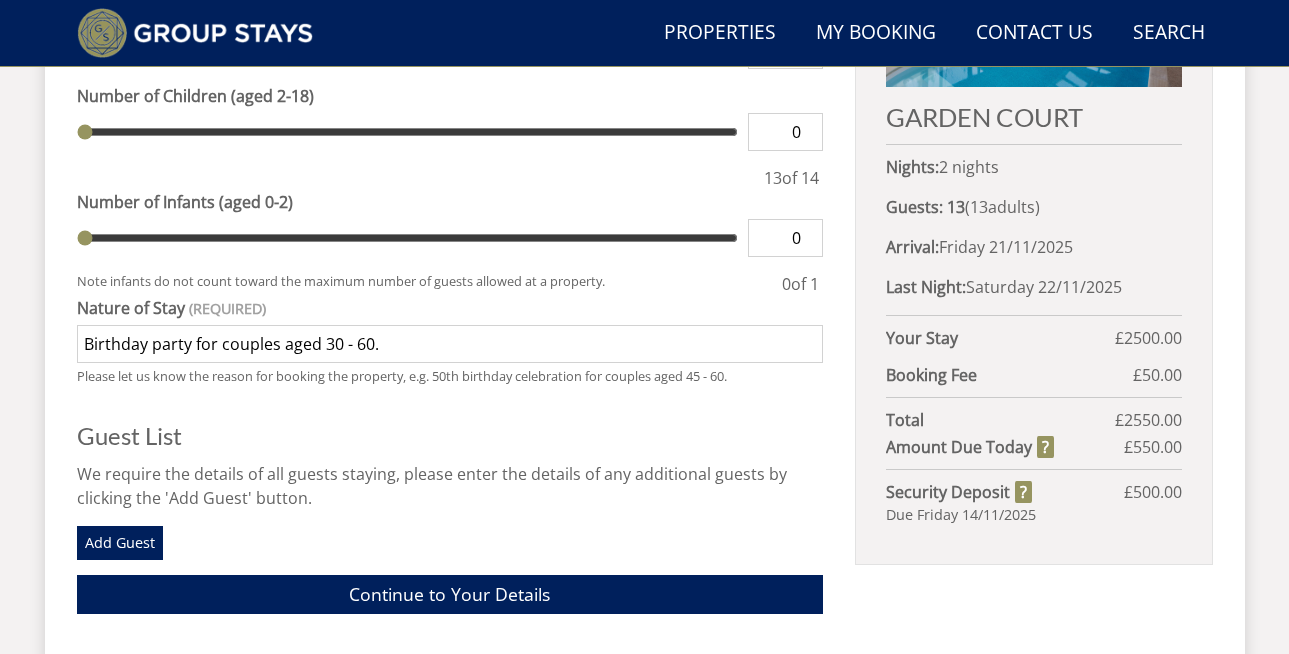 type on "Birthday party for couples aged 30 - 60." 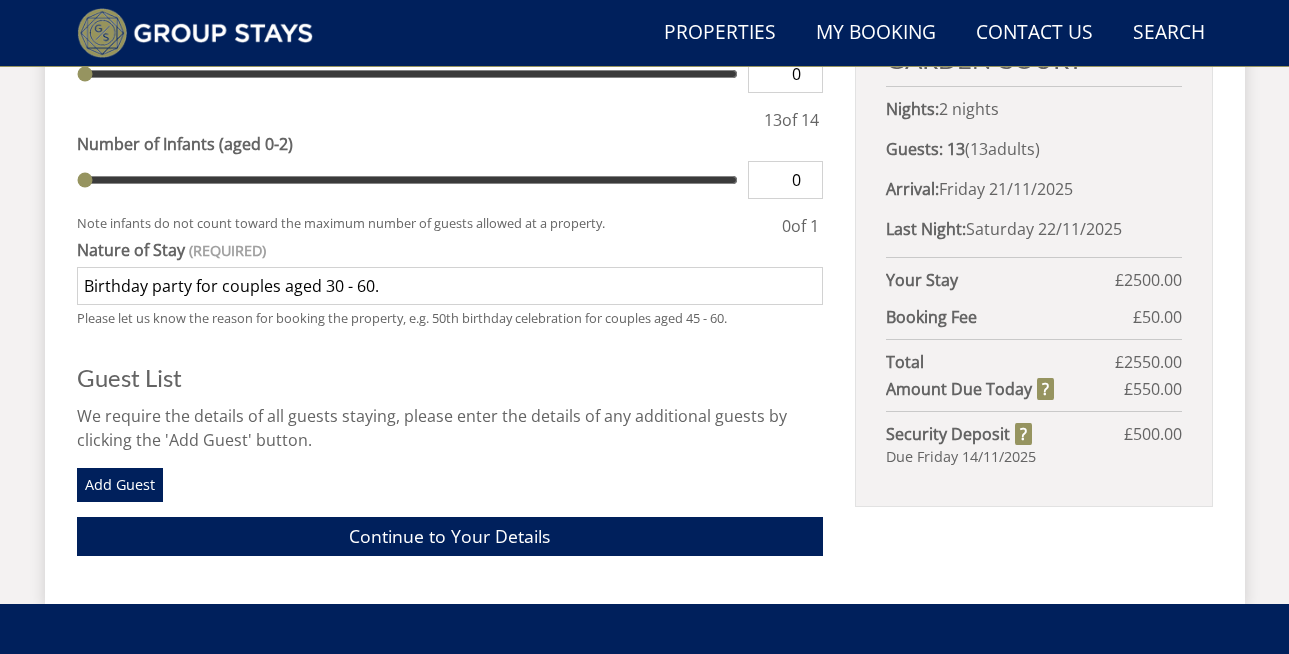 scroll, scrollTop: 1028, scrollLeft: 0, axis: vertical 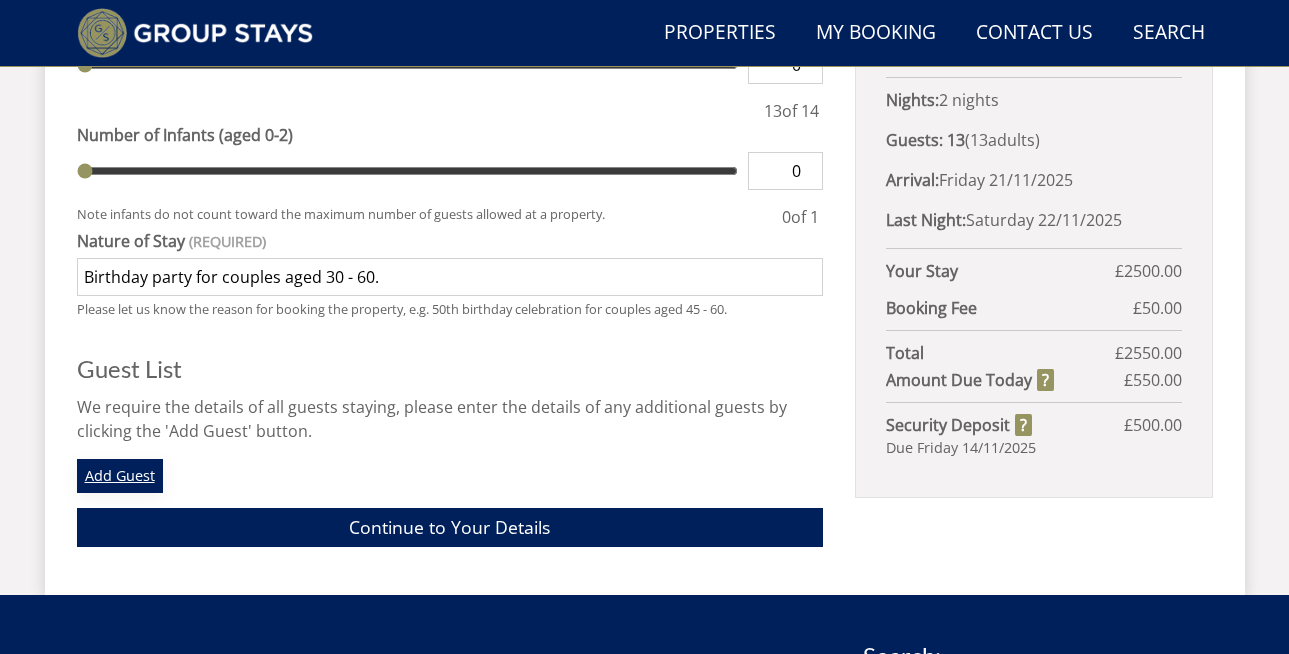 click on "Add Guest" at bounding box center (120, 476) 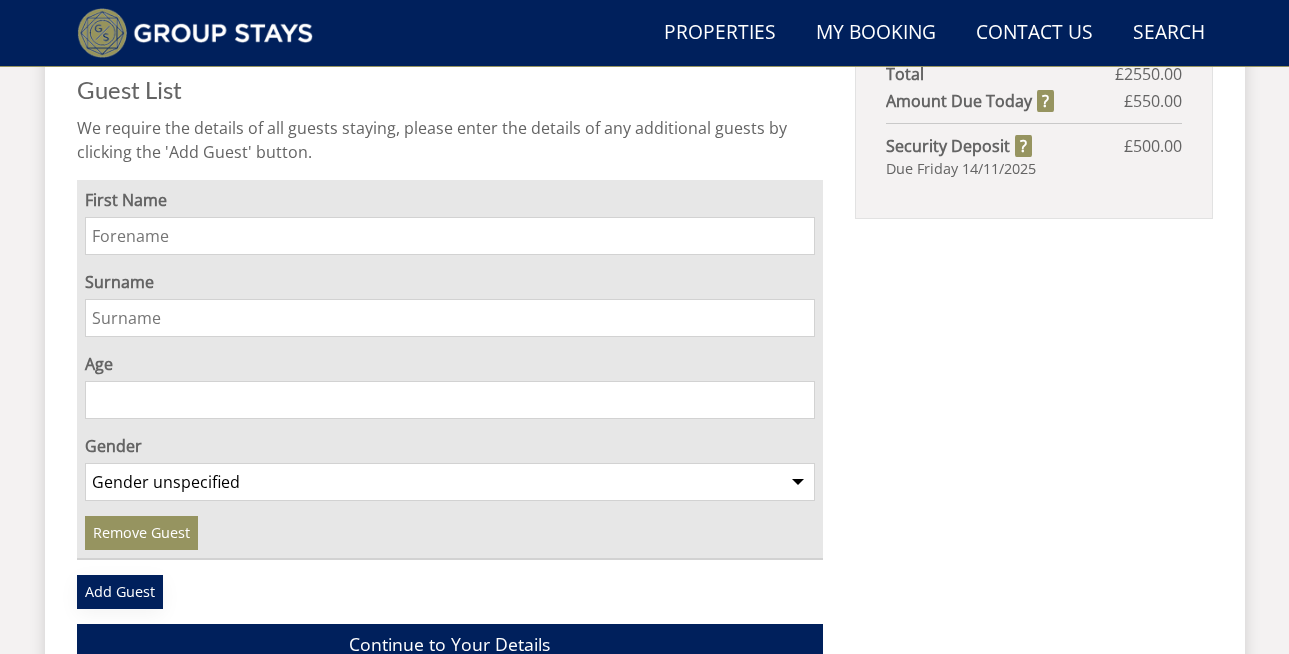 scroll, scrollTop: 1314, scrollLeft: 0, axis: vertical 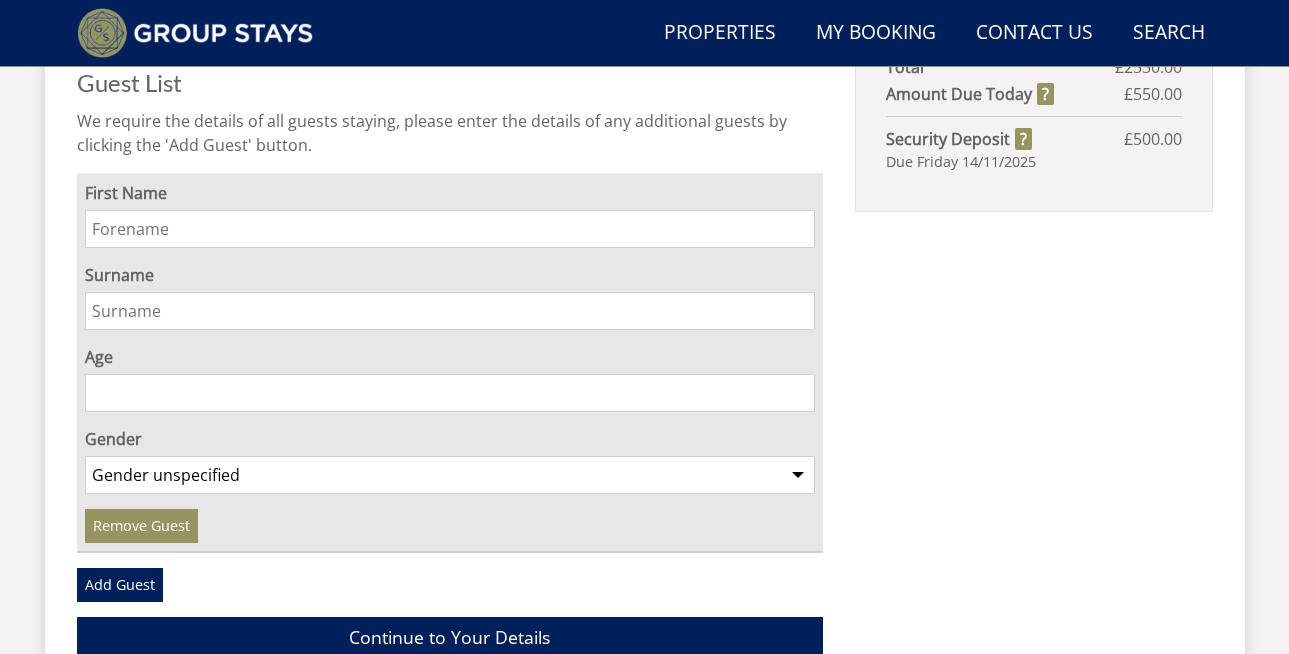 click on "First Name" at bounding box center [450, 229] 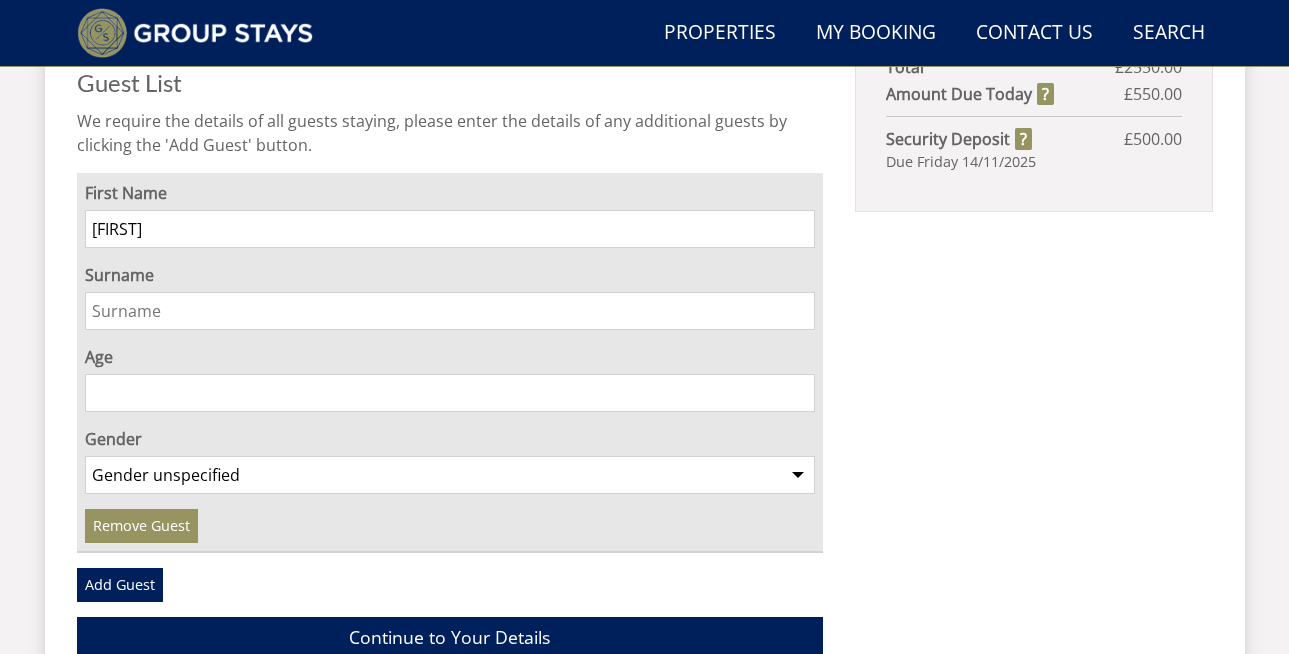type on "[FIRST]" 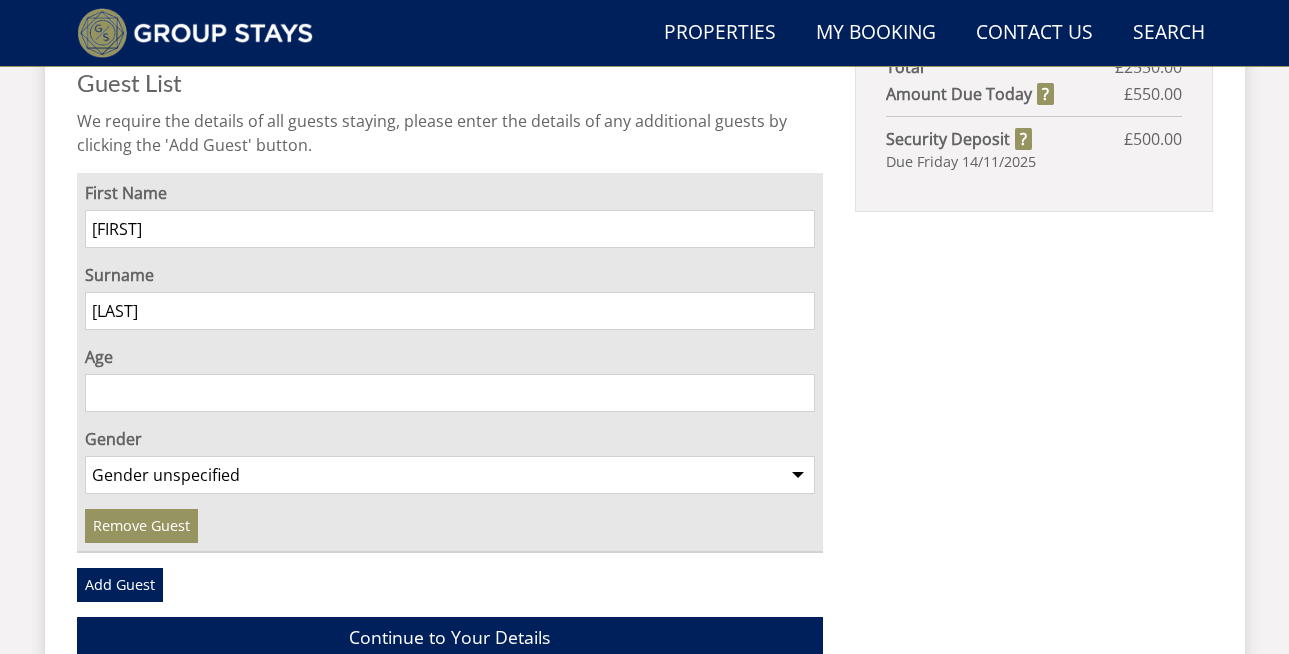 type on "[LAST]" 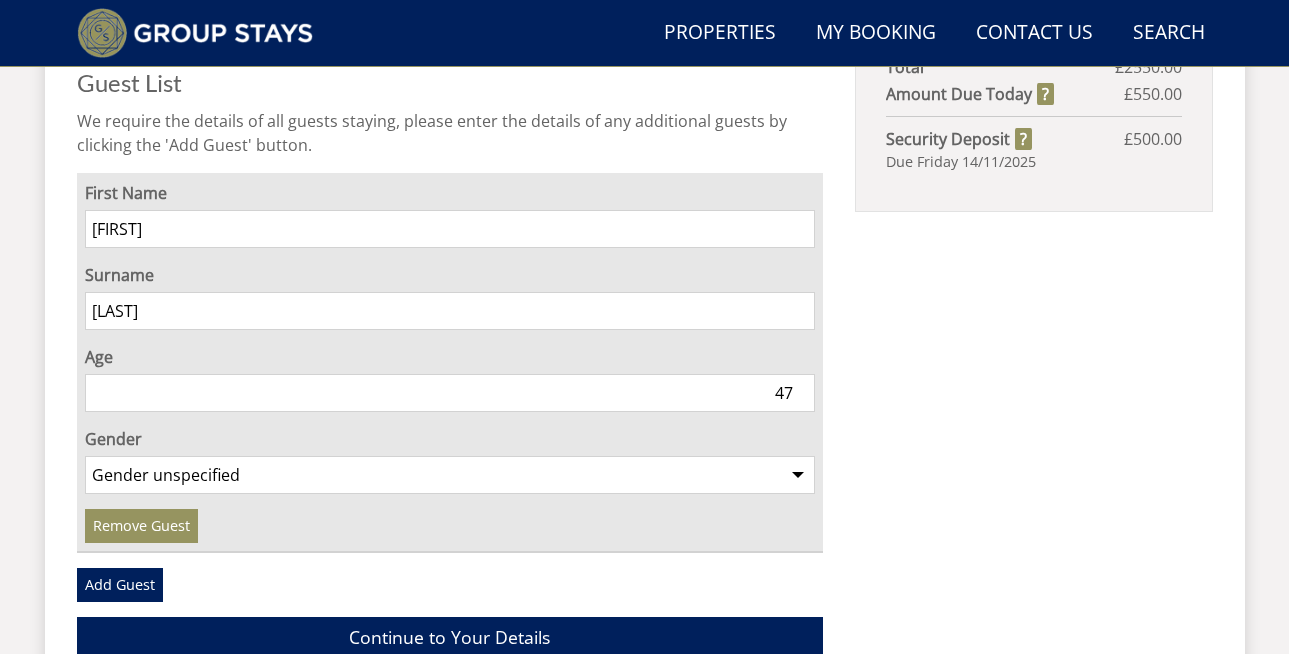 type on "47" 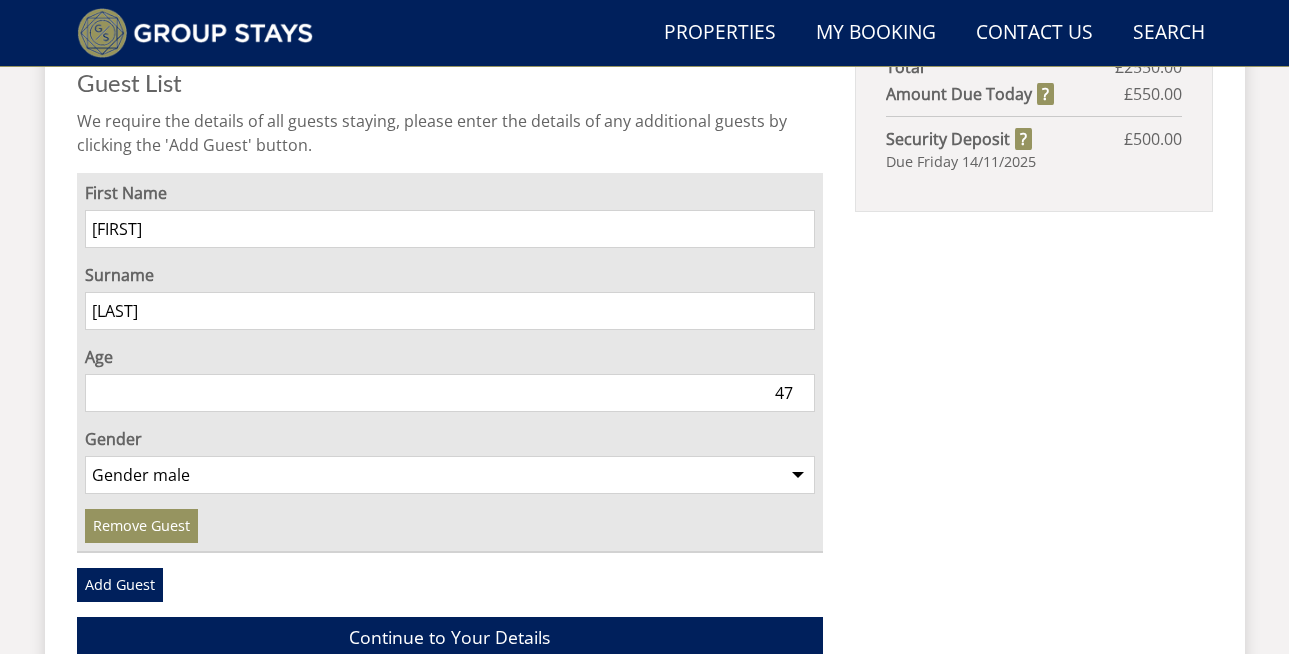 click on "First Name
Jack
Surname
Bertram
Age
47
Gender
Gender unspecified
Gender male
Gender female
Remove Guest
Add Guest" at bounding box center [450, 388] 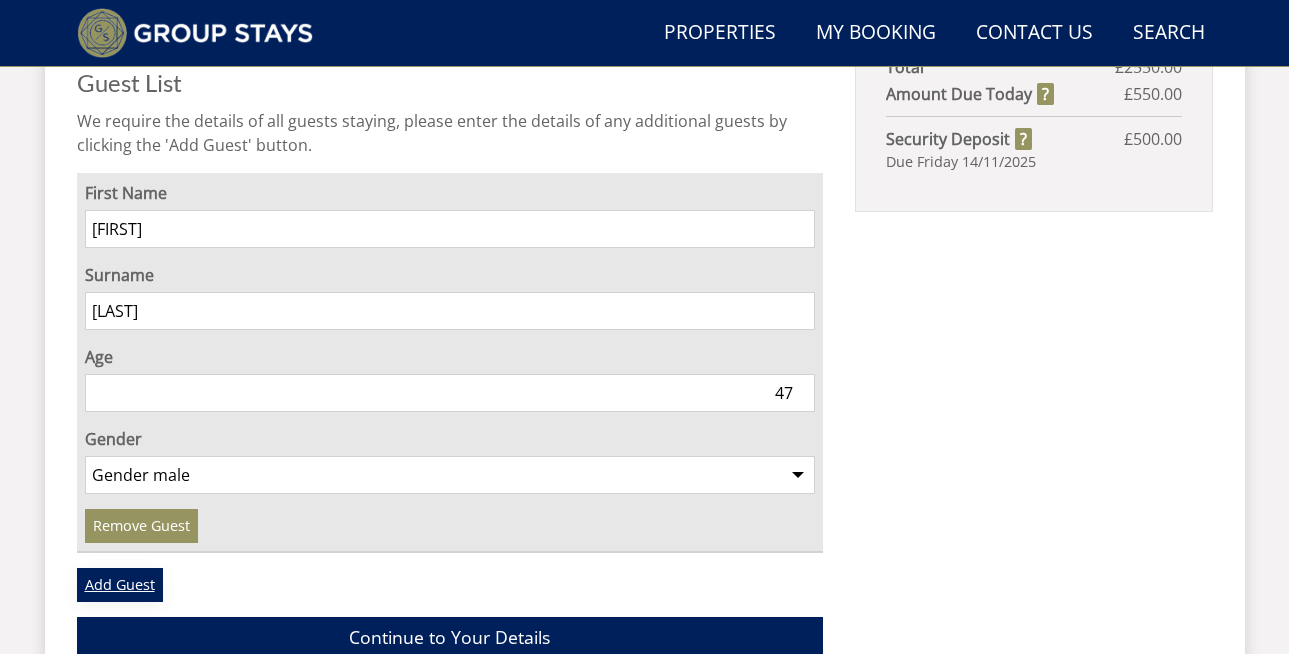 click on "Add Guest" at bounding box center (120, 585) 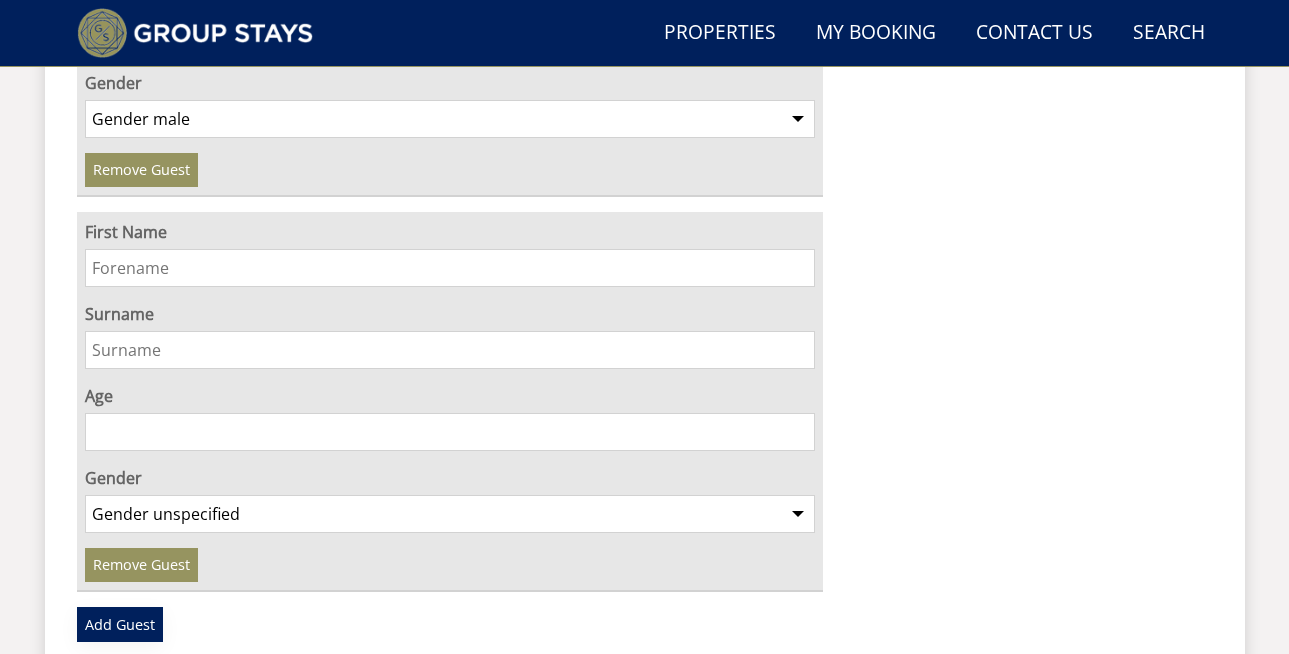 scroll, scrollTop: 1681, scrollLeft: 0, axis: vertical 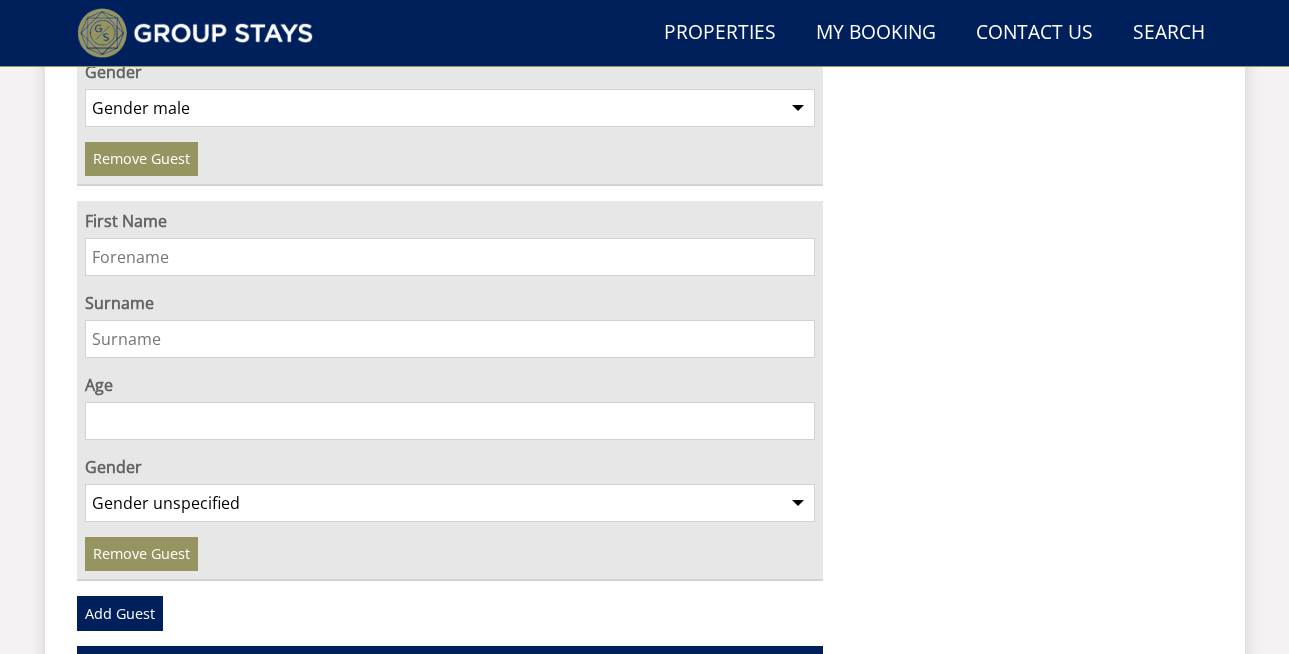 click on "First Name" at bounding box center (450, 257) 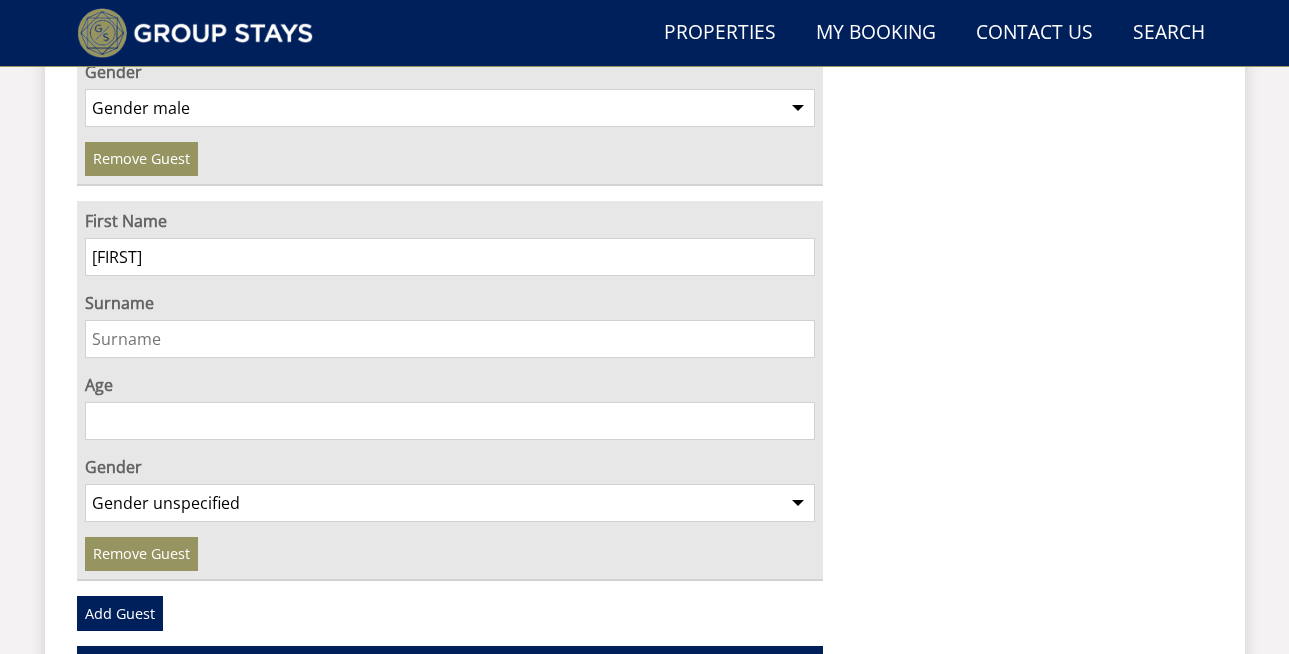 type on "[FIRST]" 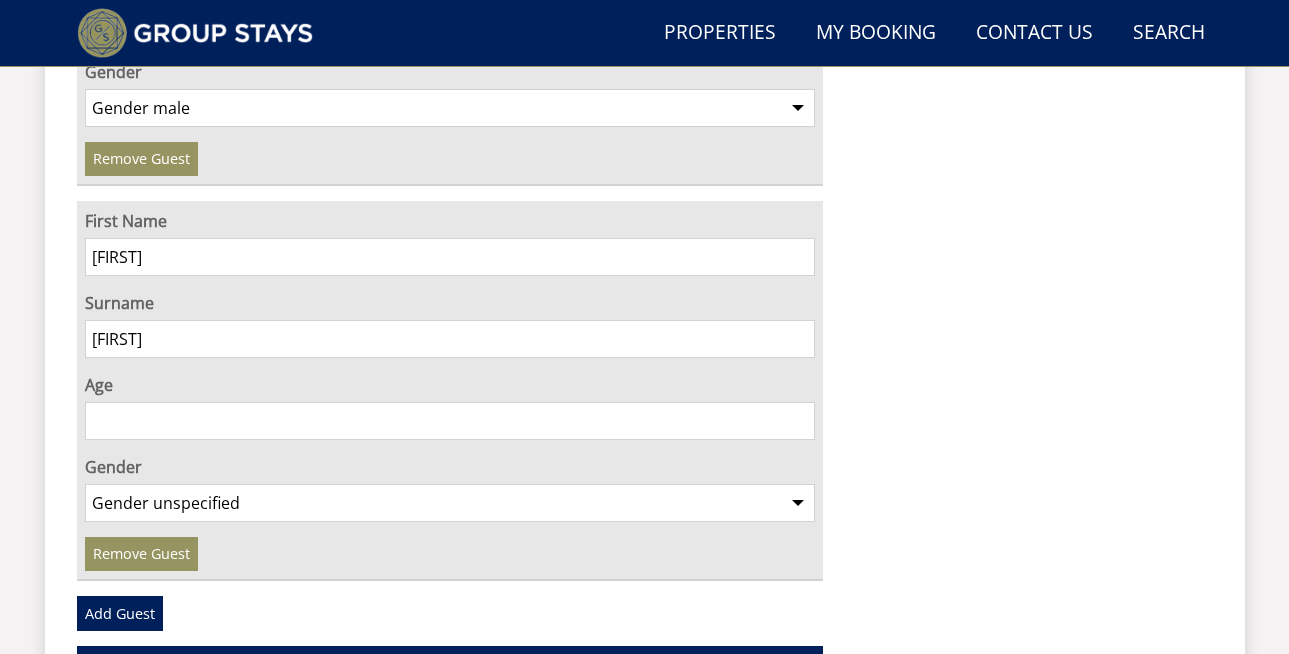 type on "[FIRST]" 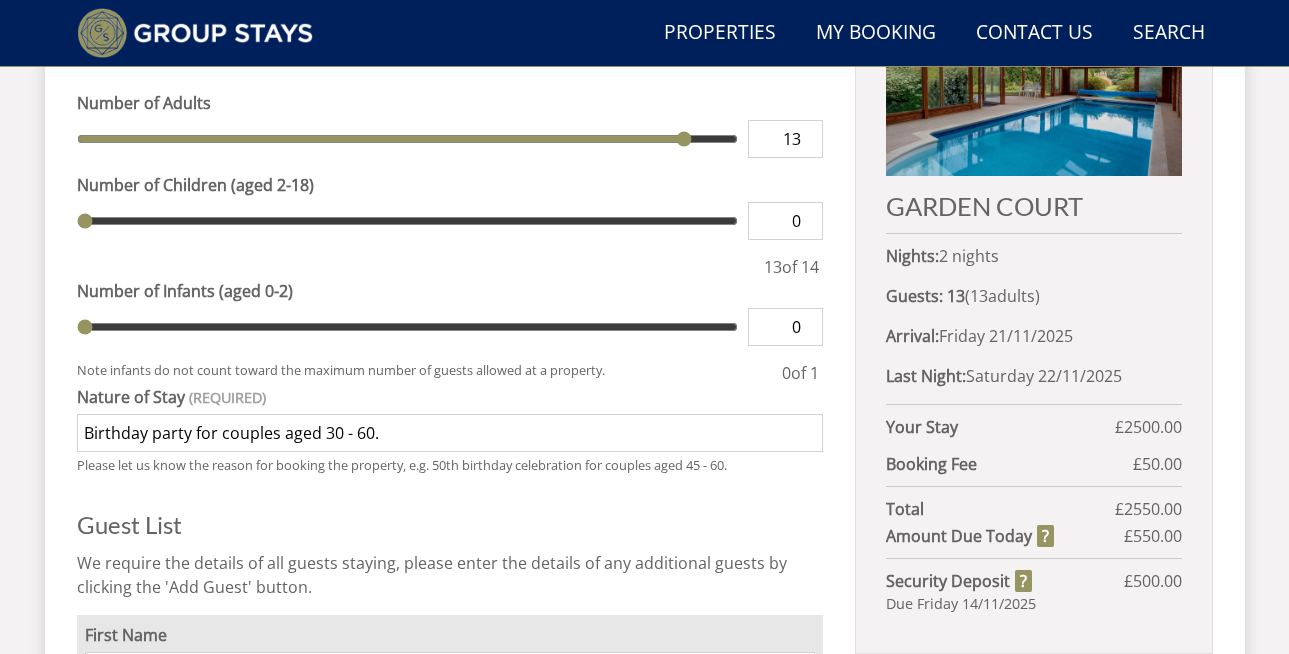 scroll, scrollTop: 856, scrollLeft: 0, axis: vertical 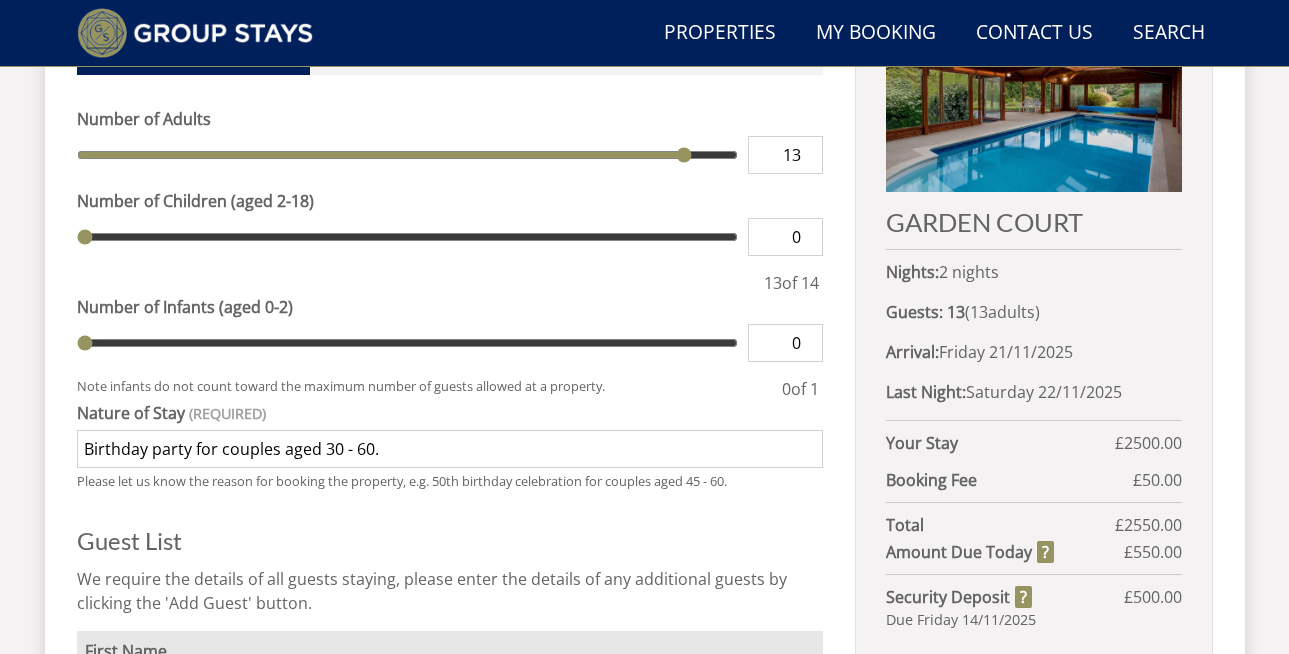 type on "28" 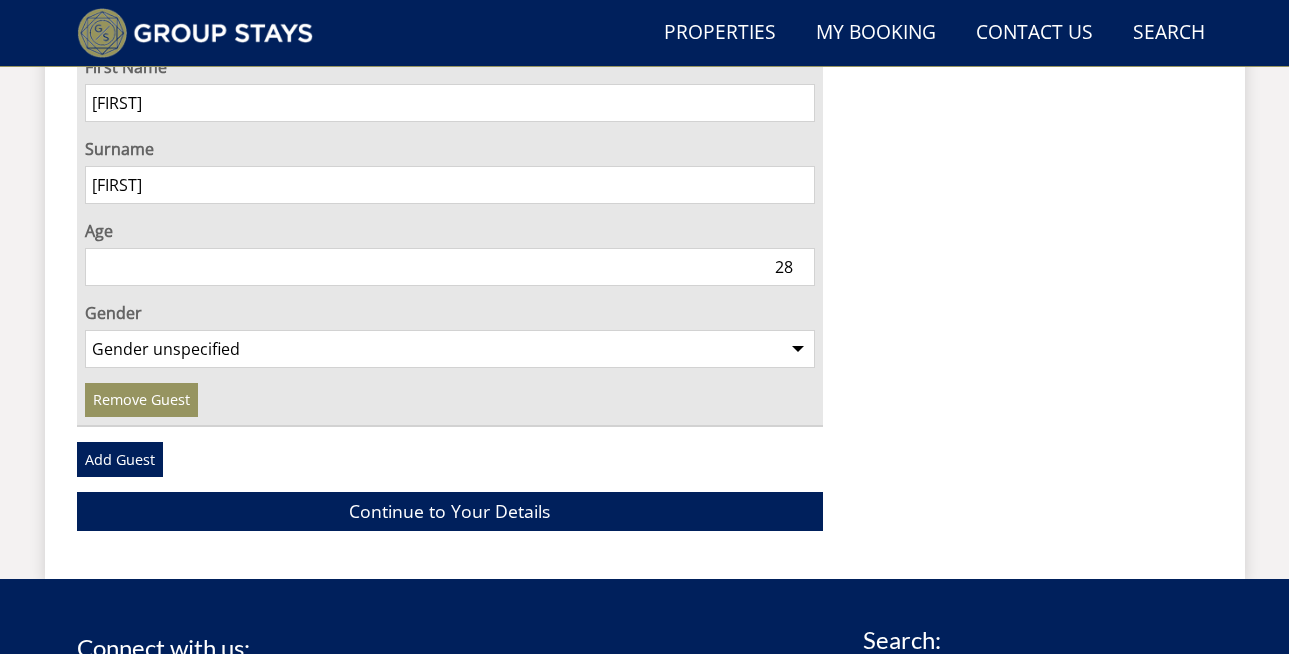 scroll, scrollTop: 1853, scrollLeft: 0, axis: vertical 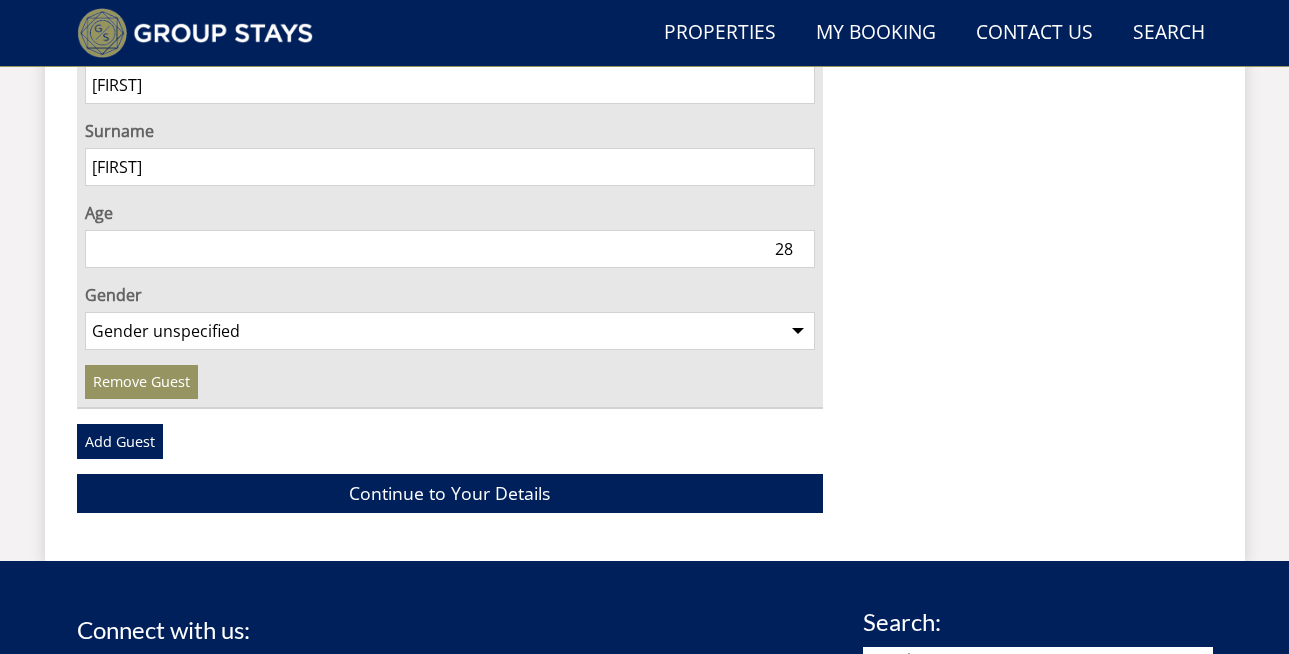 type on "Birthday party for couples." 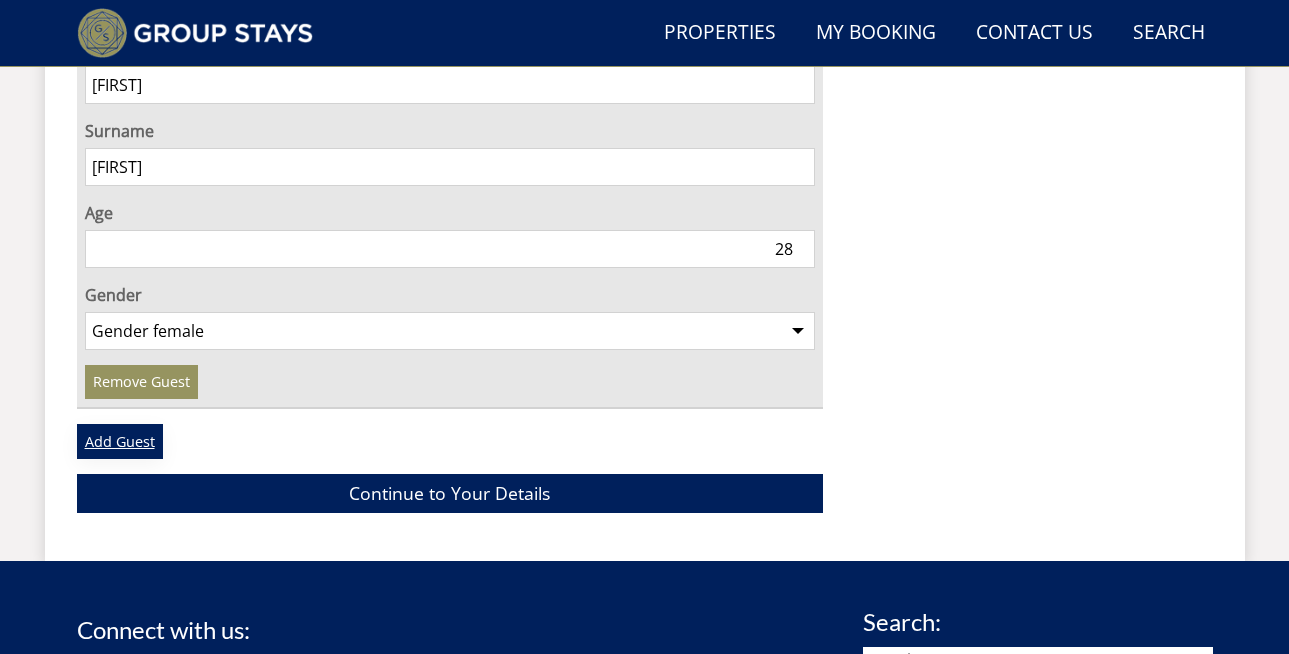 click on "Add Guest" at bounding box center [120, 441] 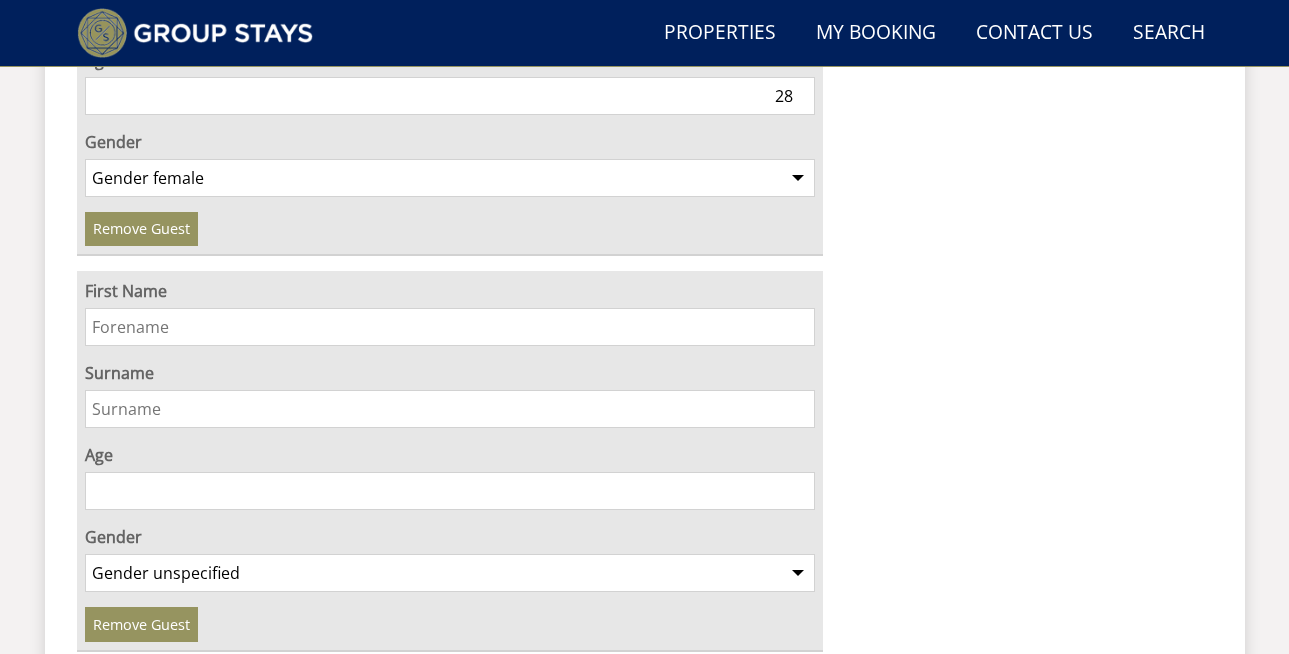 scroll, scrollTop: 2007, scrollLeft: 0, axis: vertical 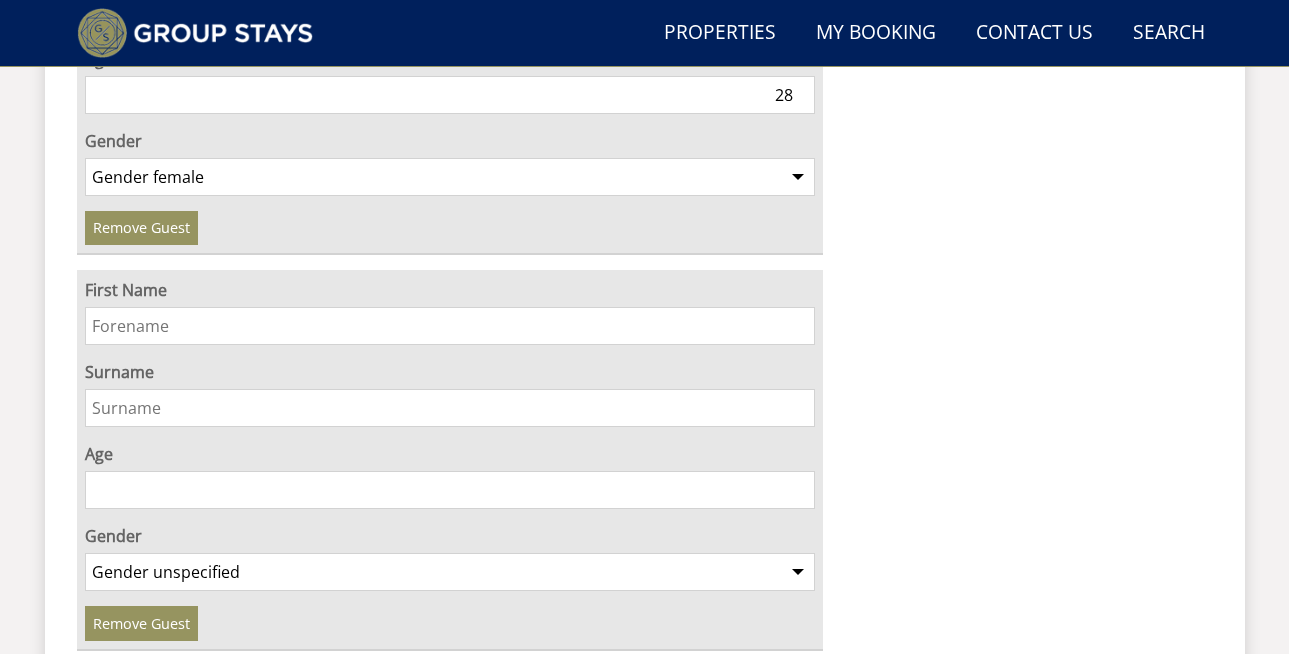 click on "First Name" at bounding box center [450, 326] 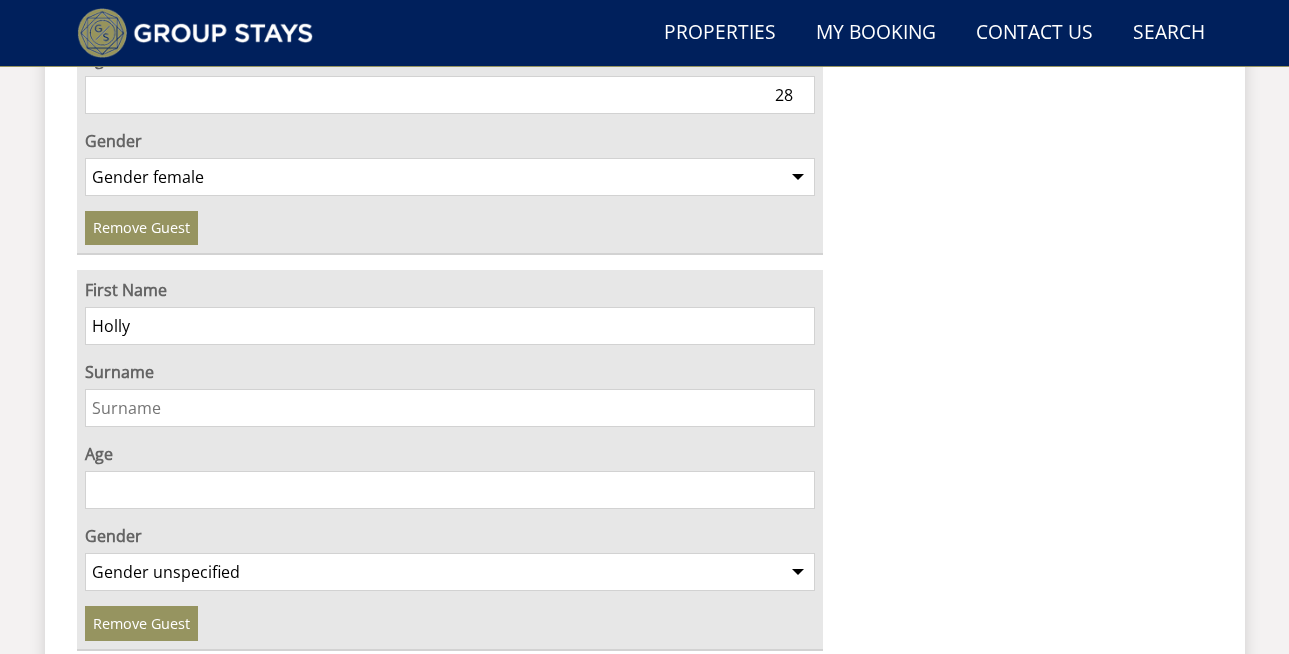 type on "Holly" 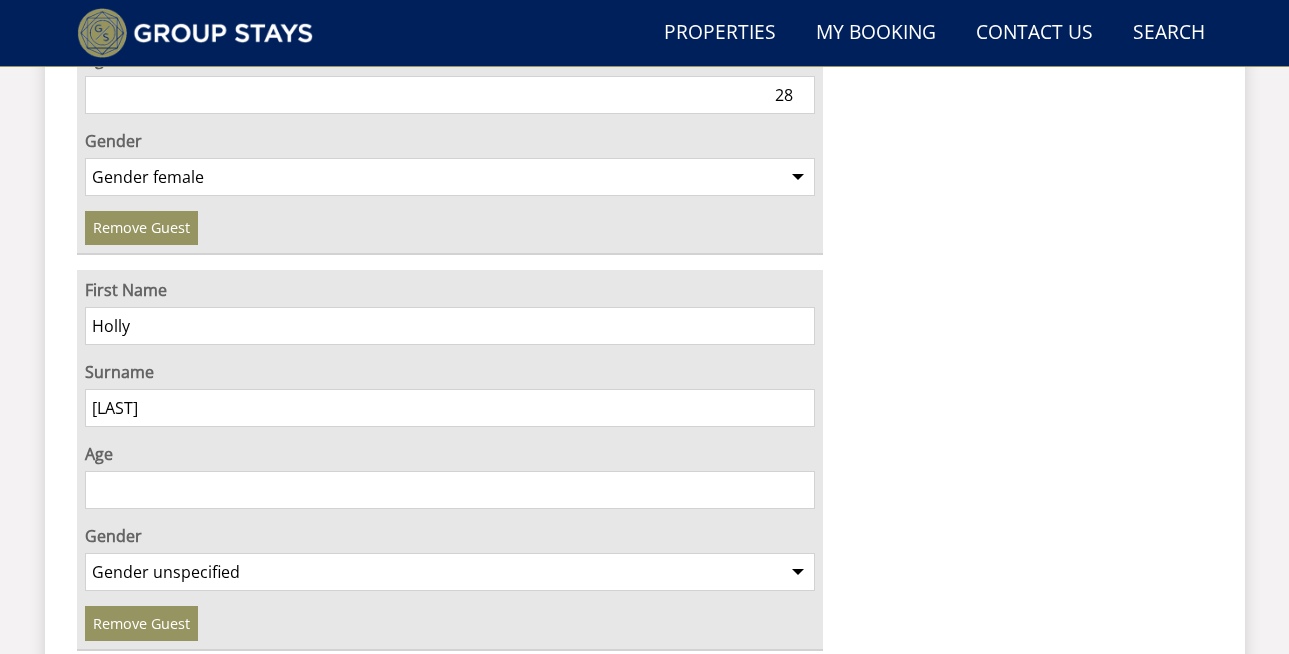 type on "[LAST]" 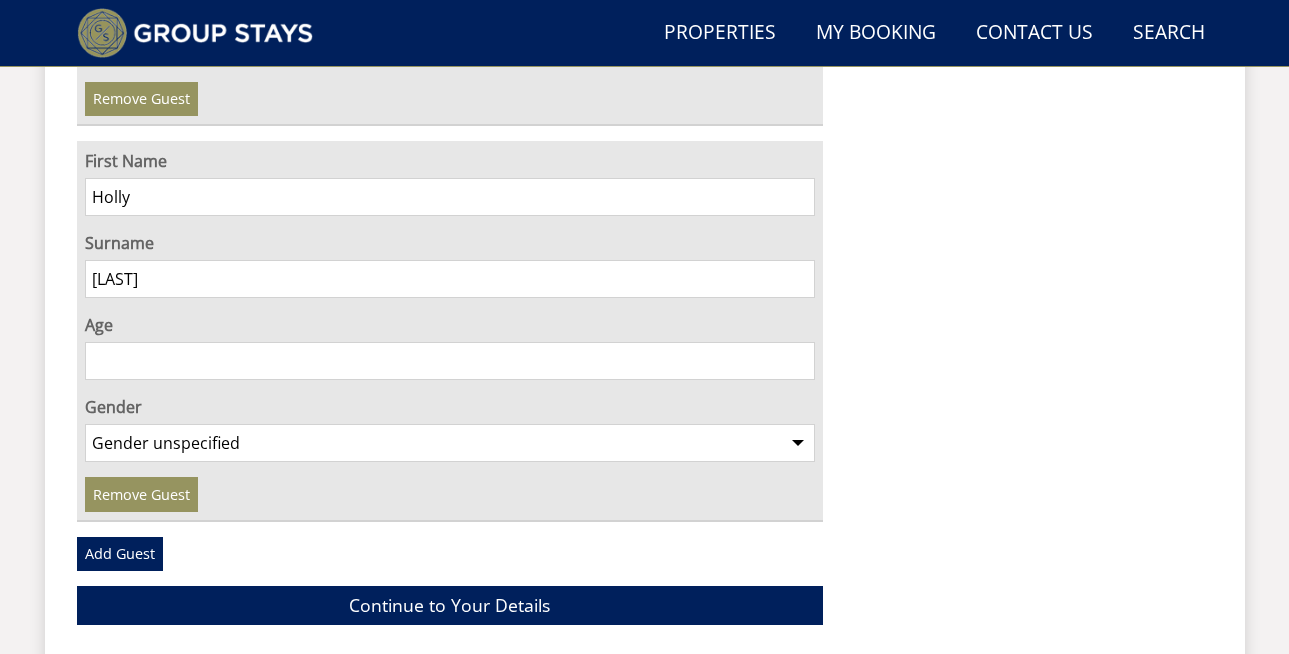 scroll, scrollTop: 2132, scrollLeft: 0, axis: vertical 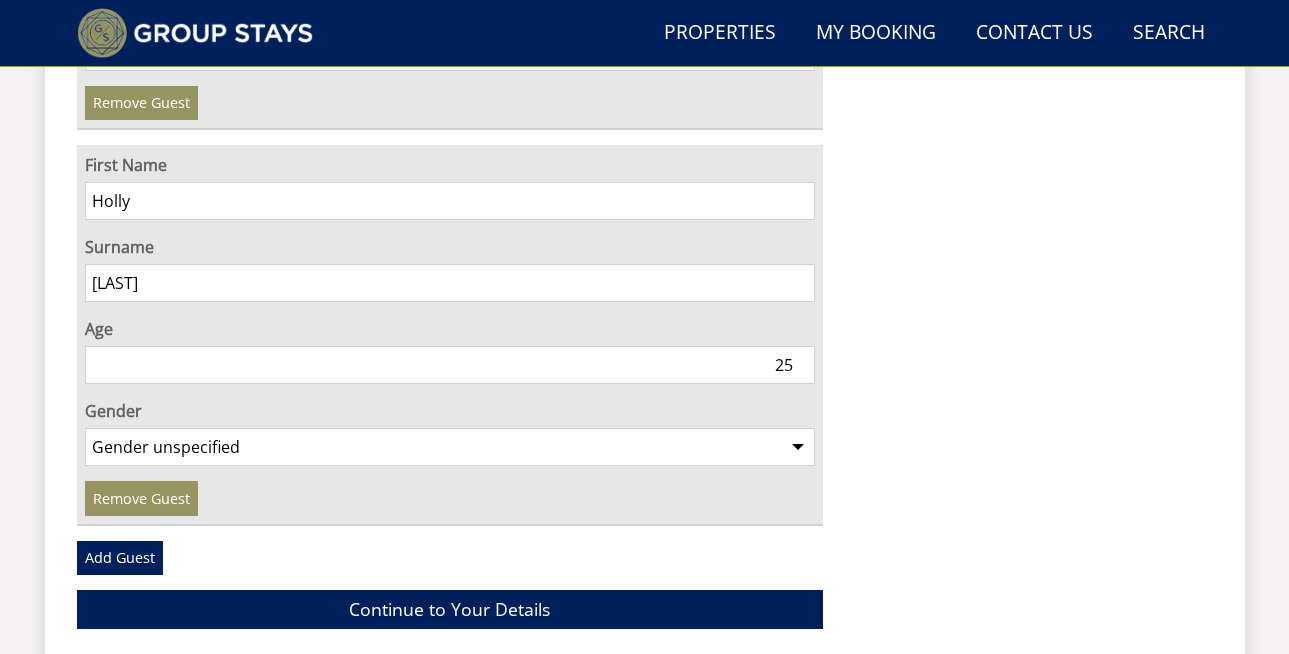 type on "25" 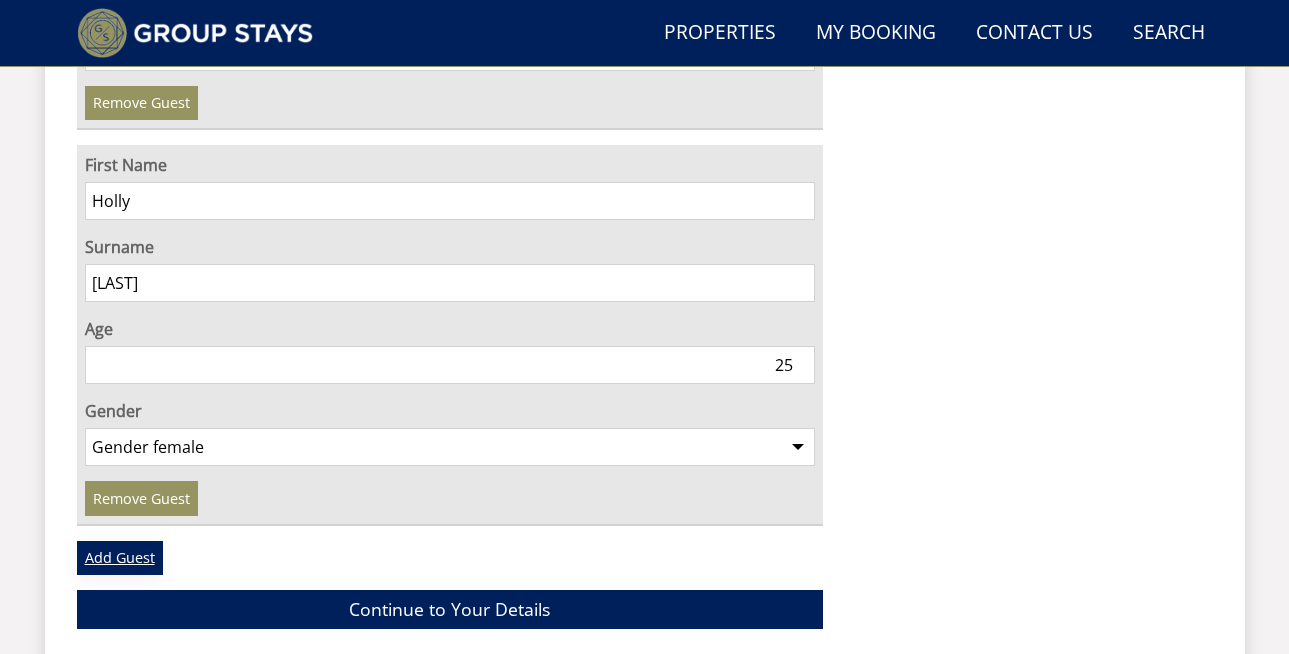 click on "Add Guest" at bounding box center [120, 558] 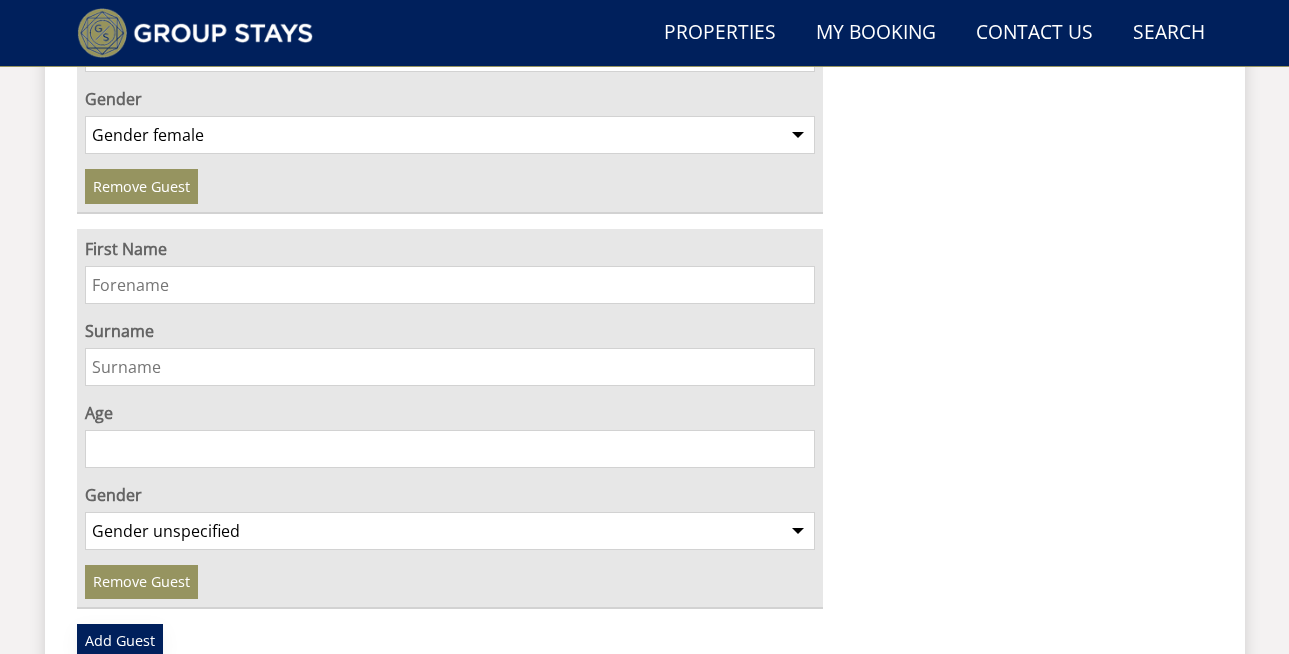 scroll, scrollTop: 2445, scrollLeft: 0, axis: vertical 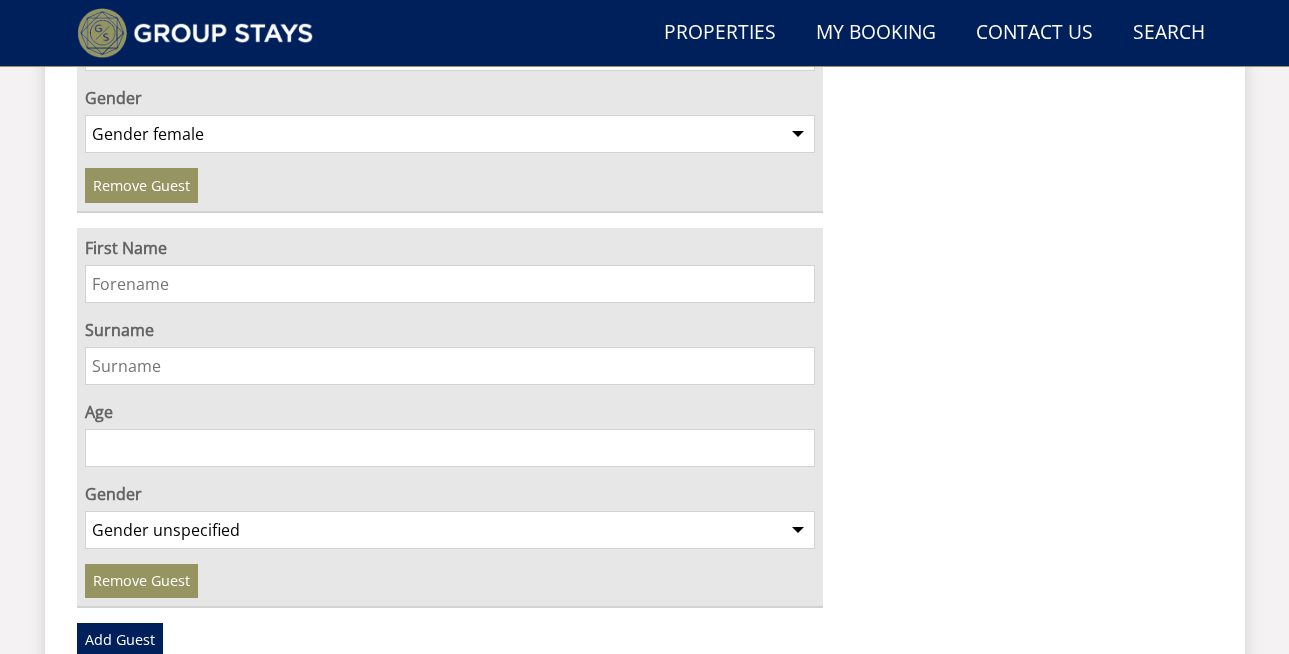 click on "First Name" at bounding box center (450, 284) 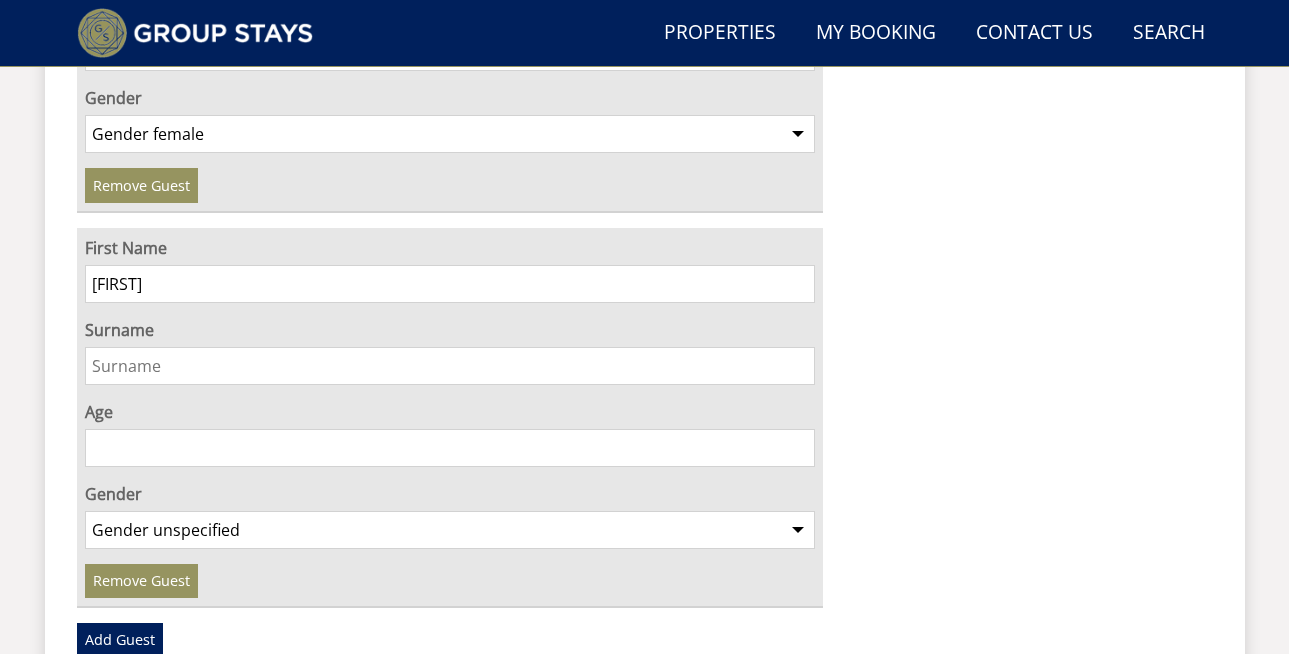 type on "[FIRST]" 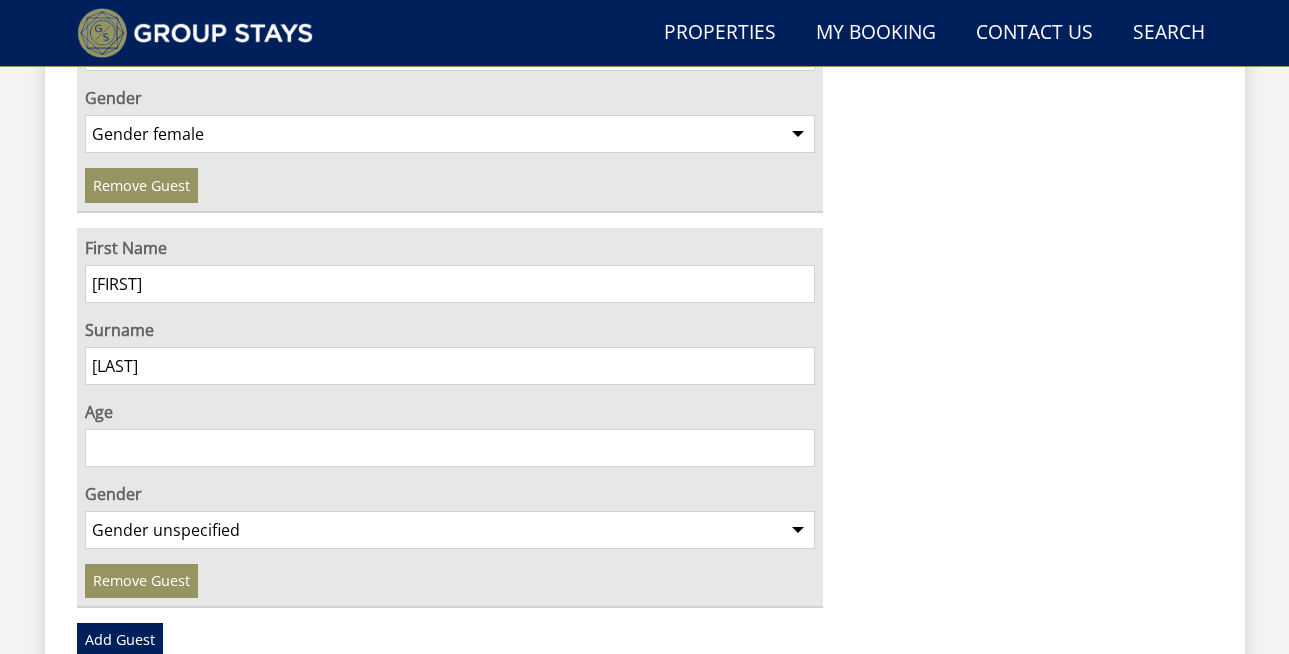 type on "[LAST]" 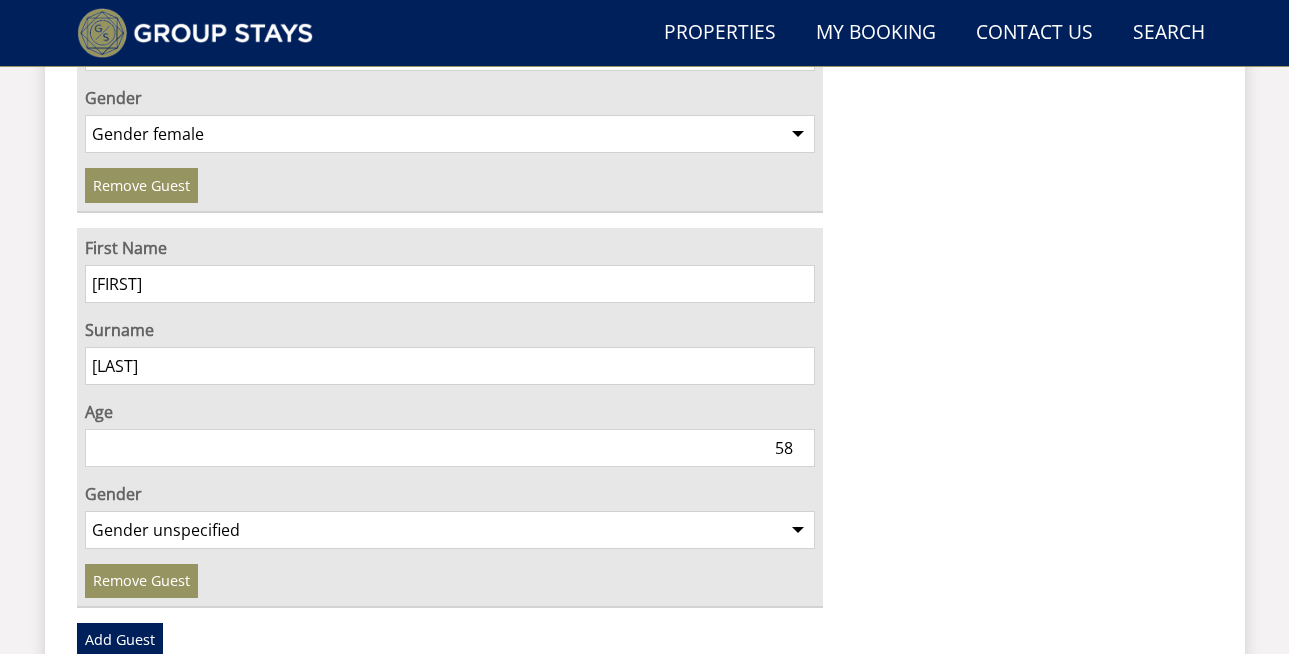 type on "58" 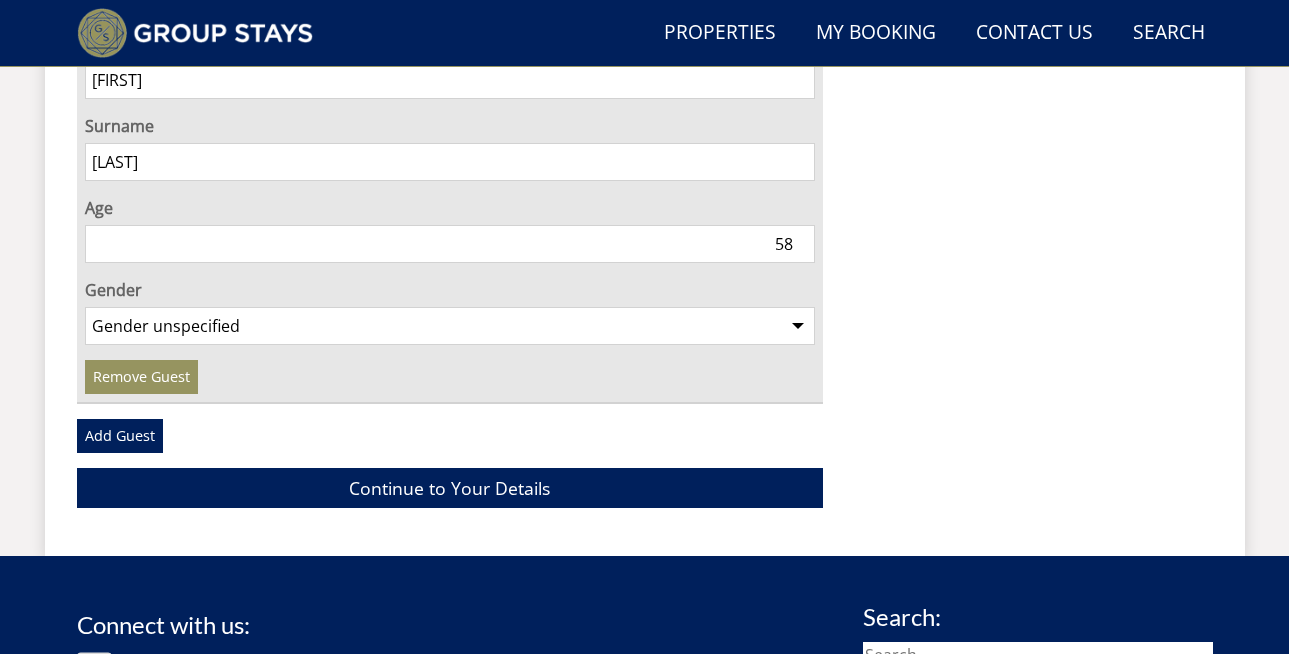 scroll, scrollTop: 2664, scrollLeft: 0, axis: vertical 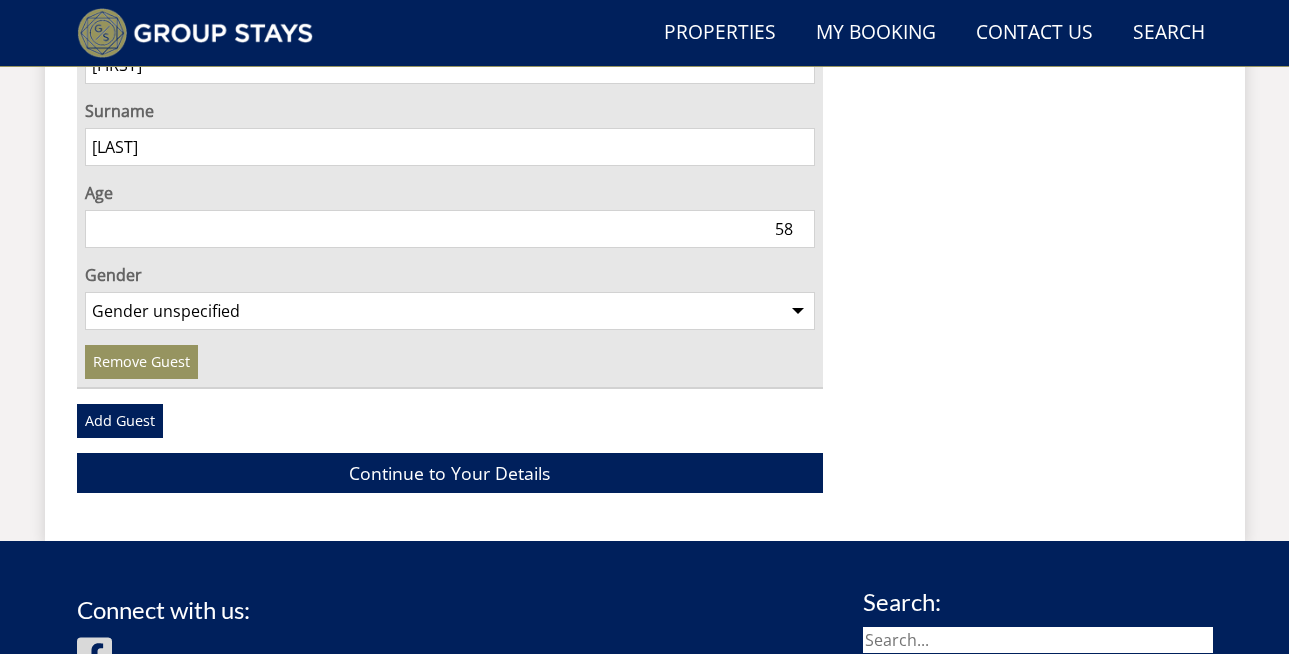 click on "Gender unspecified
Gender male
Gender female" at bounding box center (450, 311) 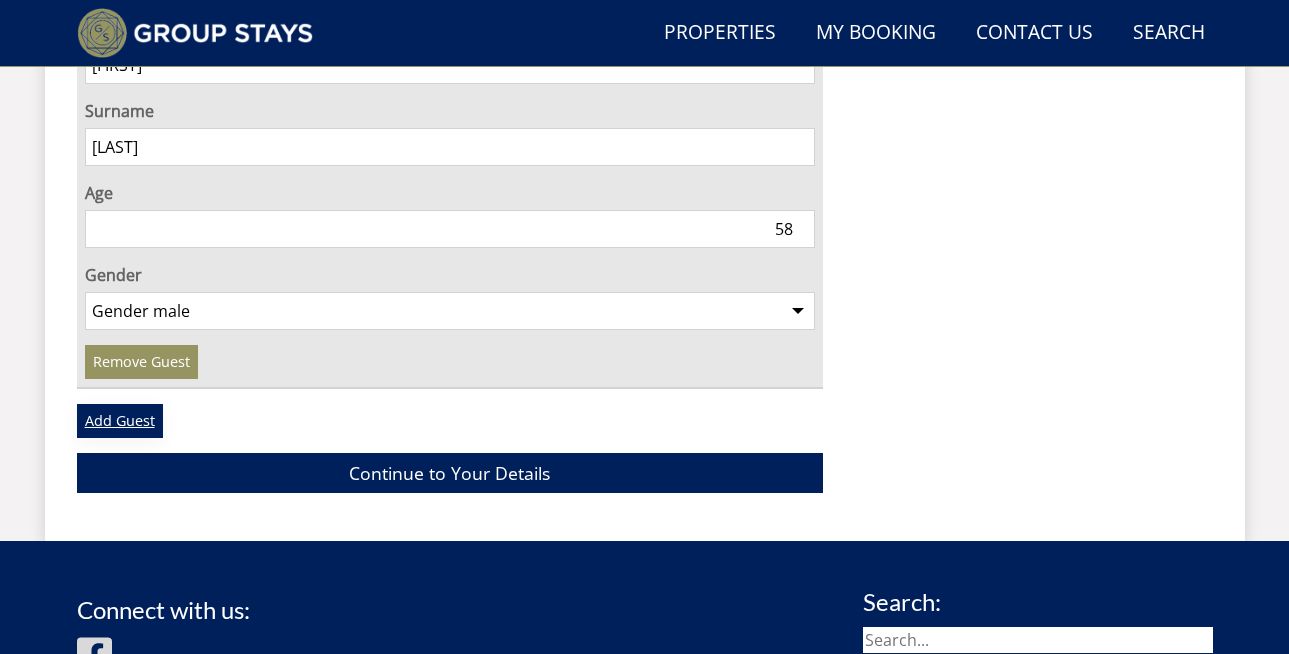 click on "Add Guest" at bounding box center [120, 421] 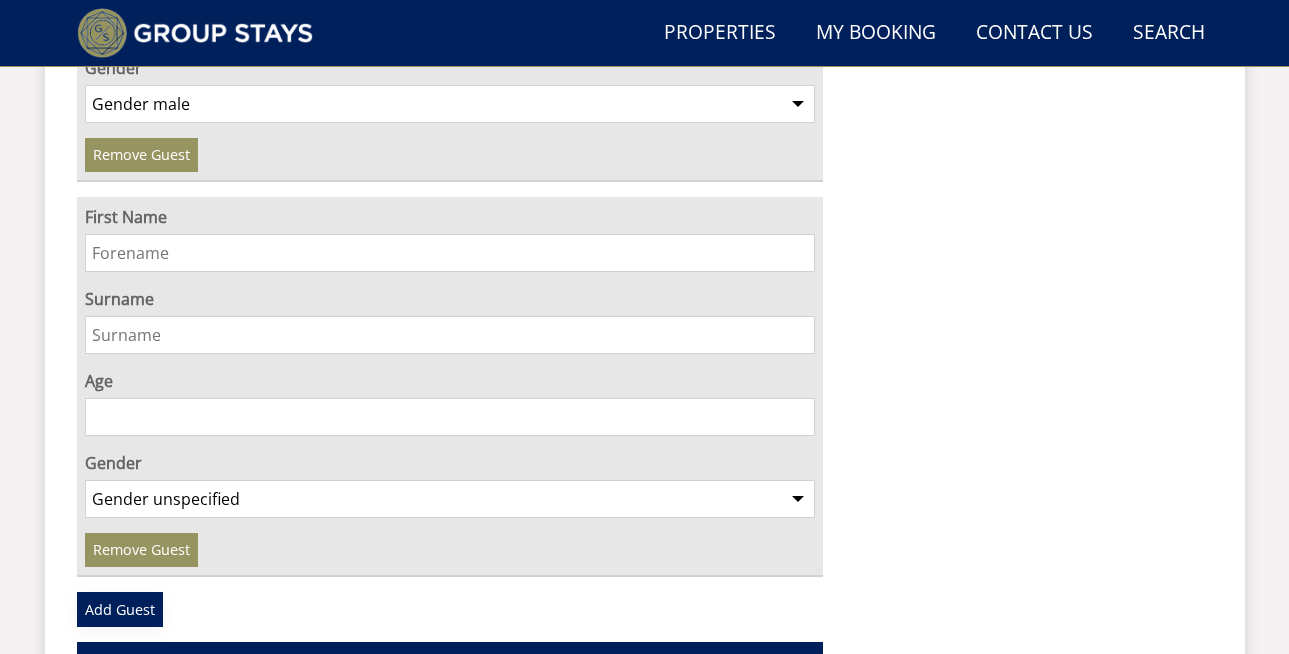scroll, scrollTop: 2874, scrollLeft: 0, axis: vertical 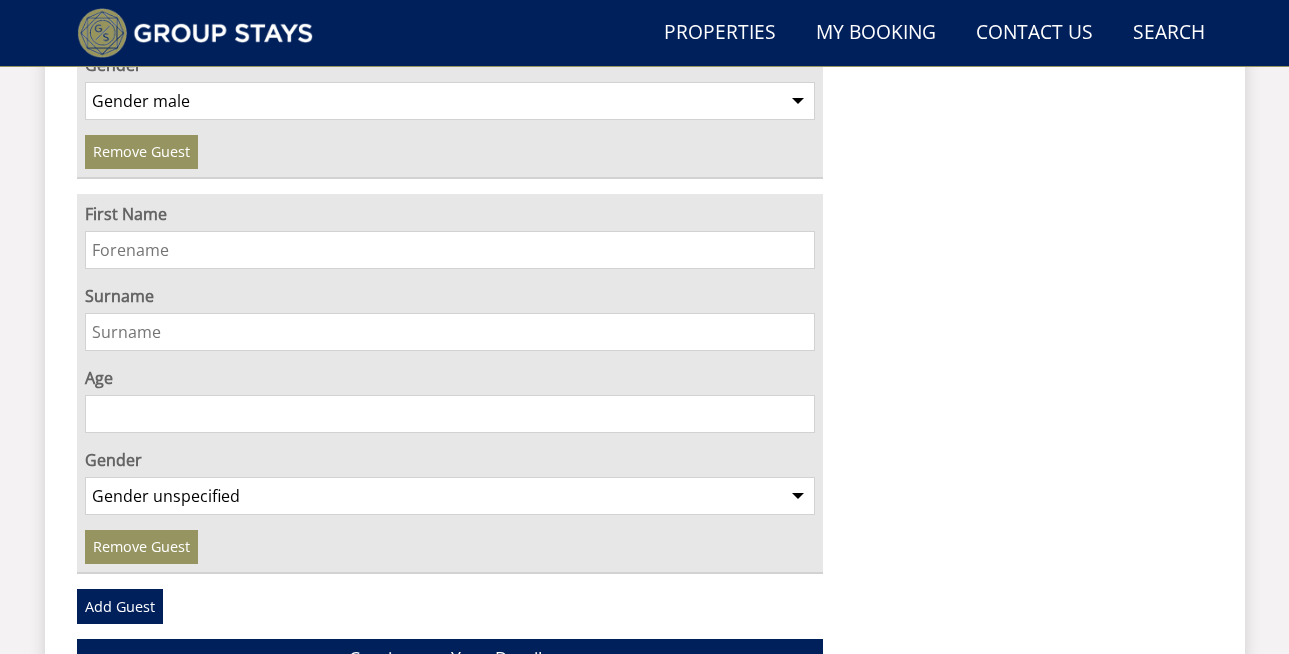 click on "First Name" at bounding box center (450, 250) 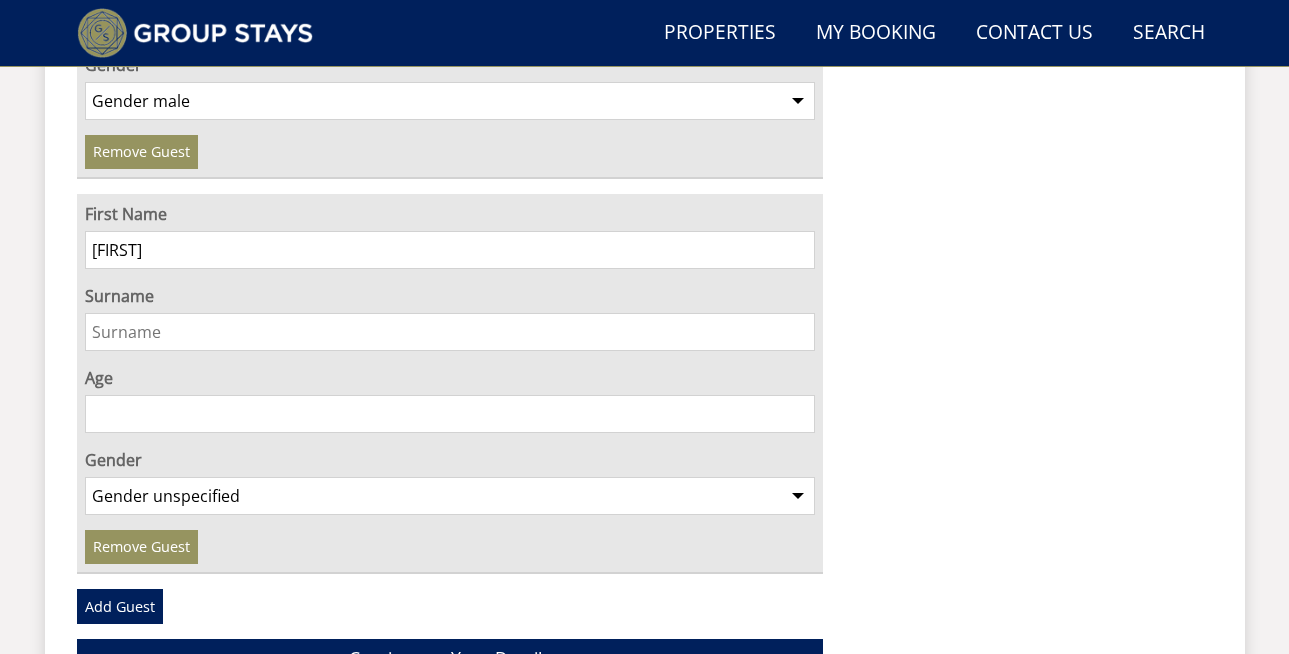 type on "[FIRST]" 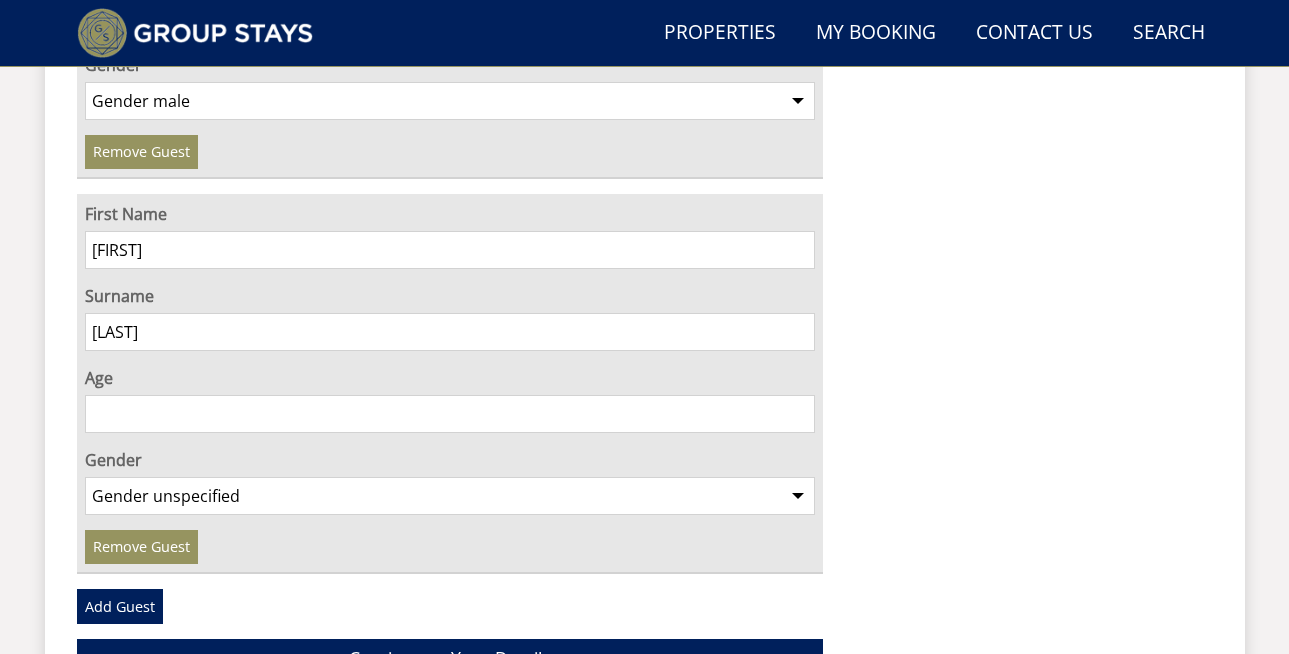 type on "[LAST]" 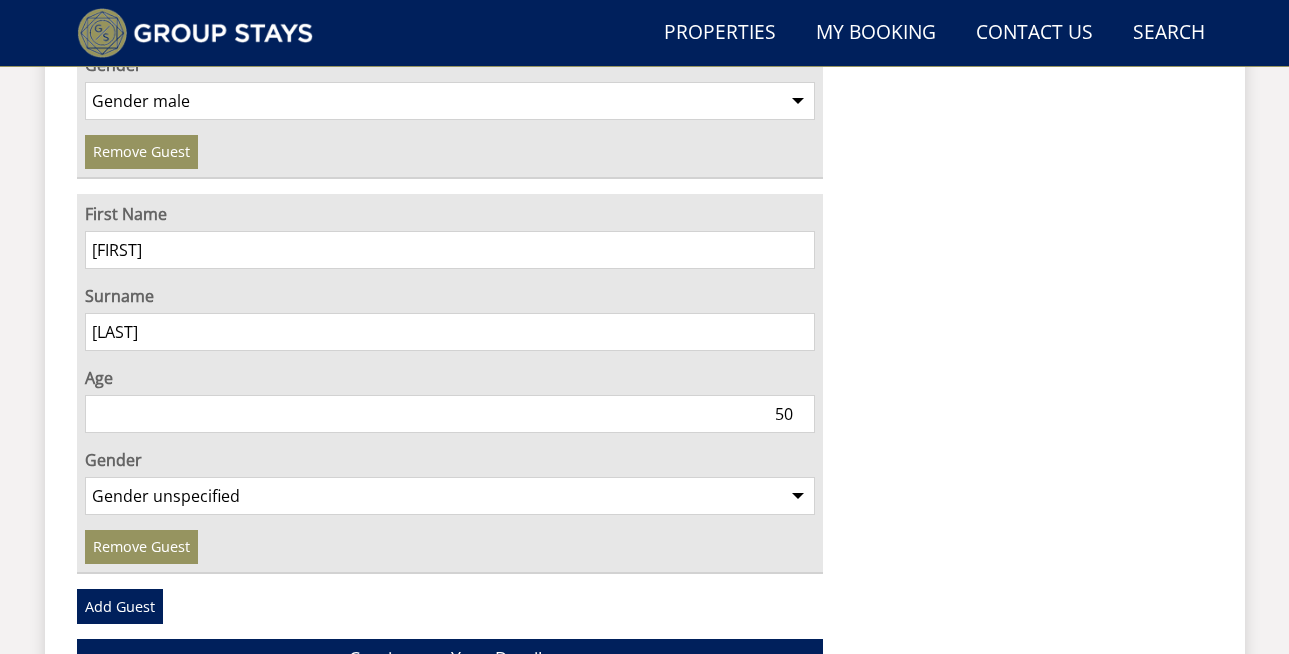 type on "50" 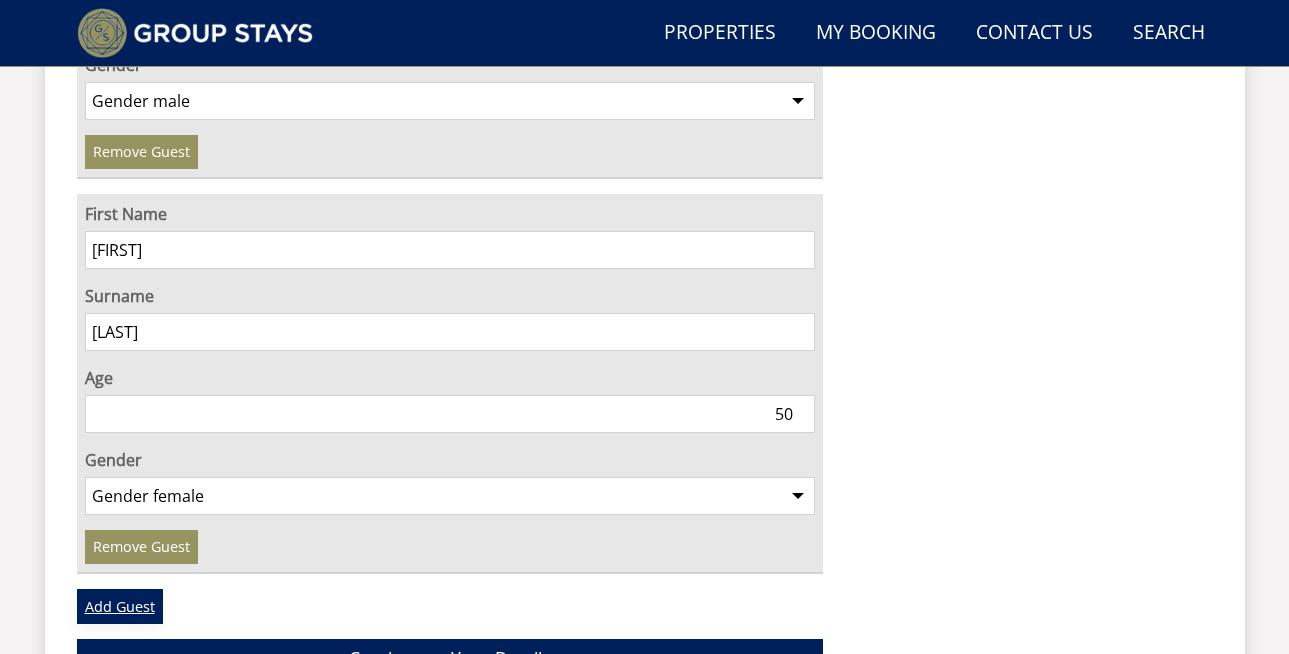 click on "Add Guest" at bounding box center [120, 606] 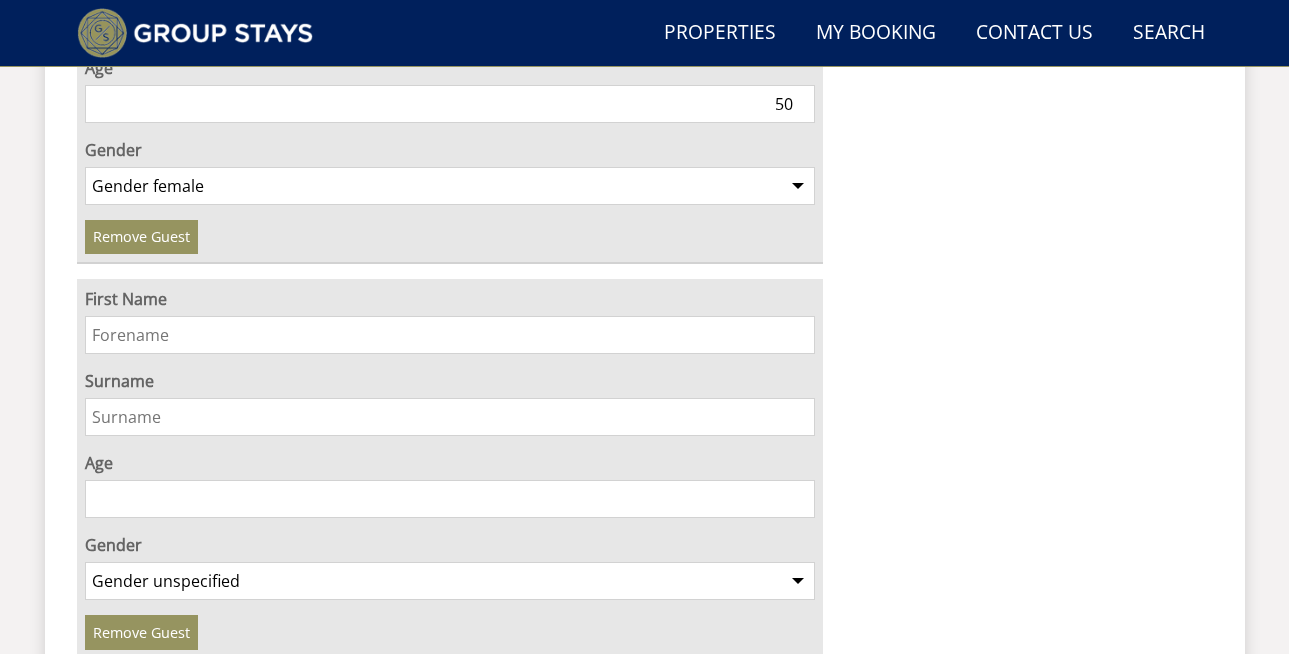 scroll, scrollTop: 3185, scrollLeft: 0, axis: vertical 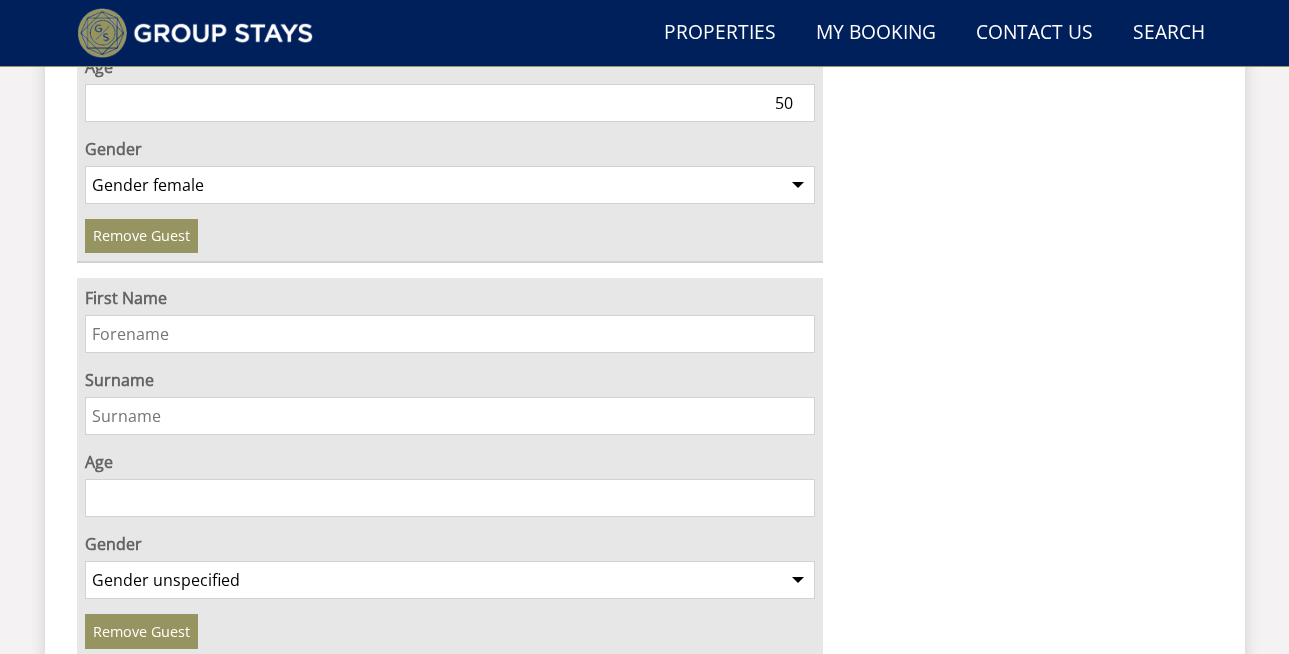 click on "First Name" at bounding box center [450, 334] 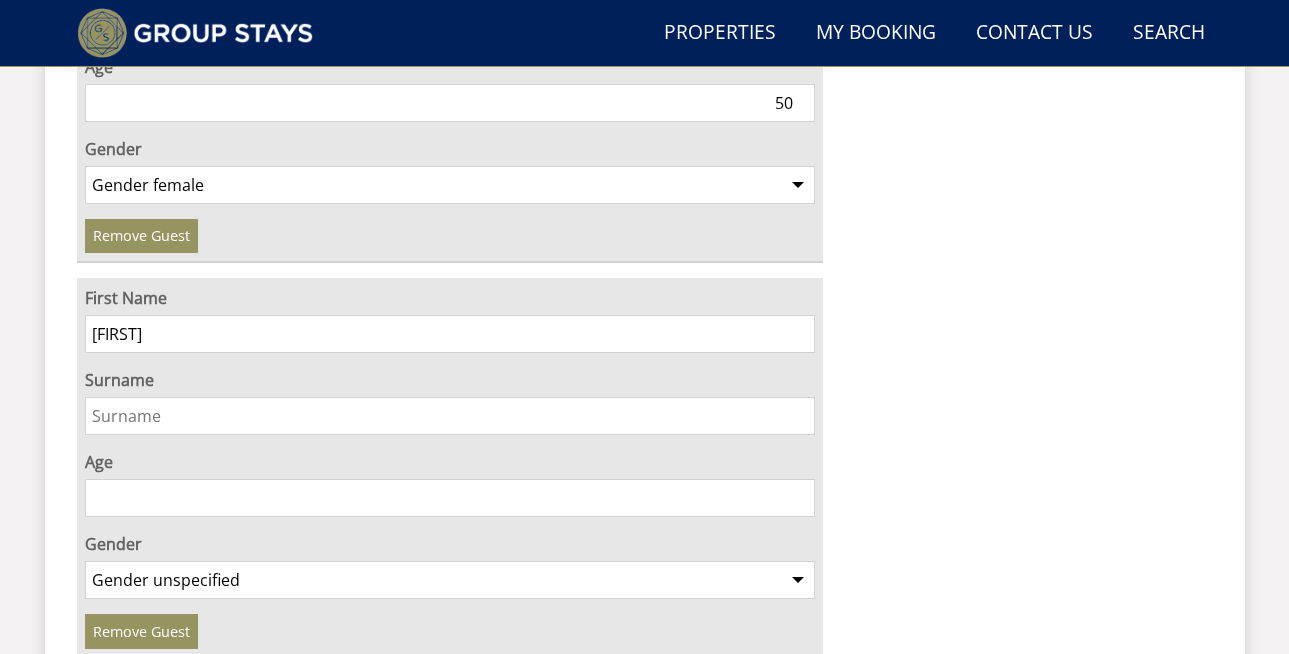 type on "[FIRST]" 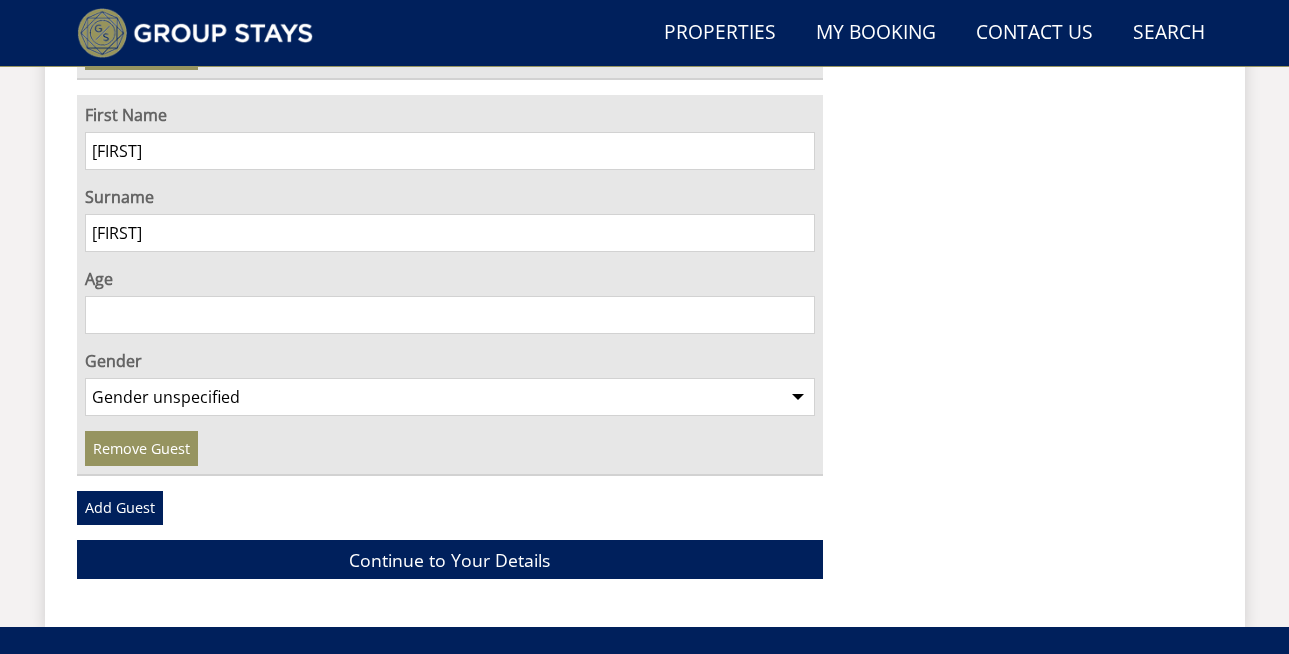 scroll, scrollTop: 3371, scrollLeft: 0, axis: vertical 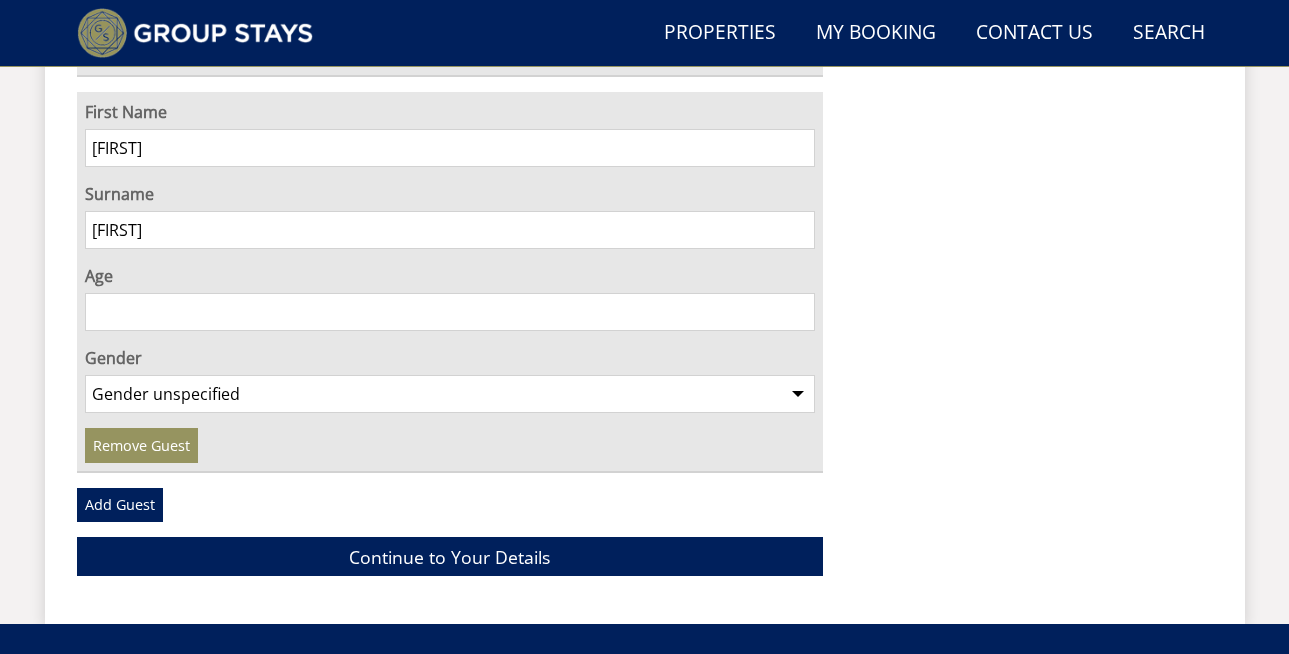 type on "[FIRST]" 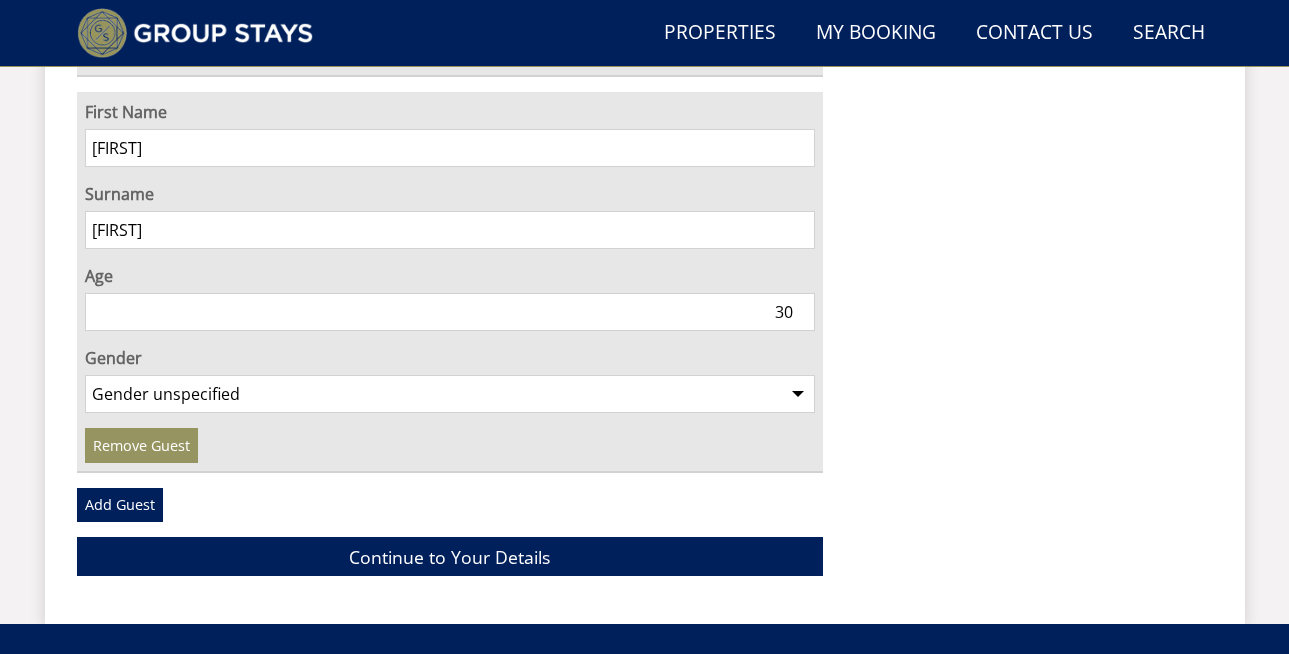 type on "30" 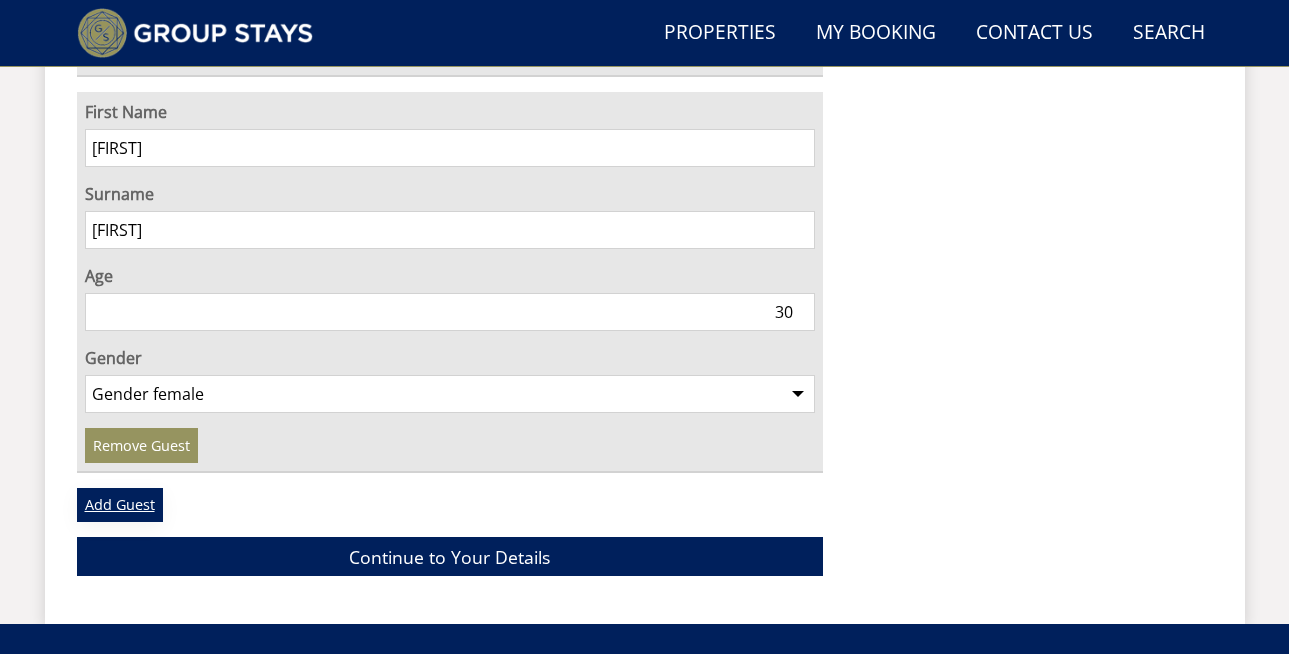 click on "Add Guest" at bounding box center (120, 505) 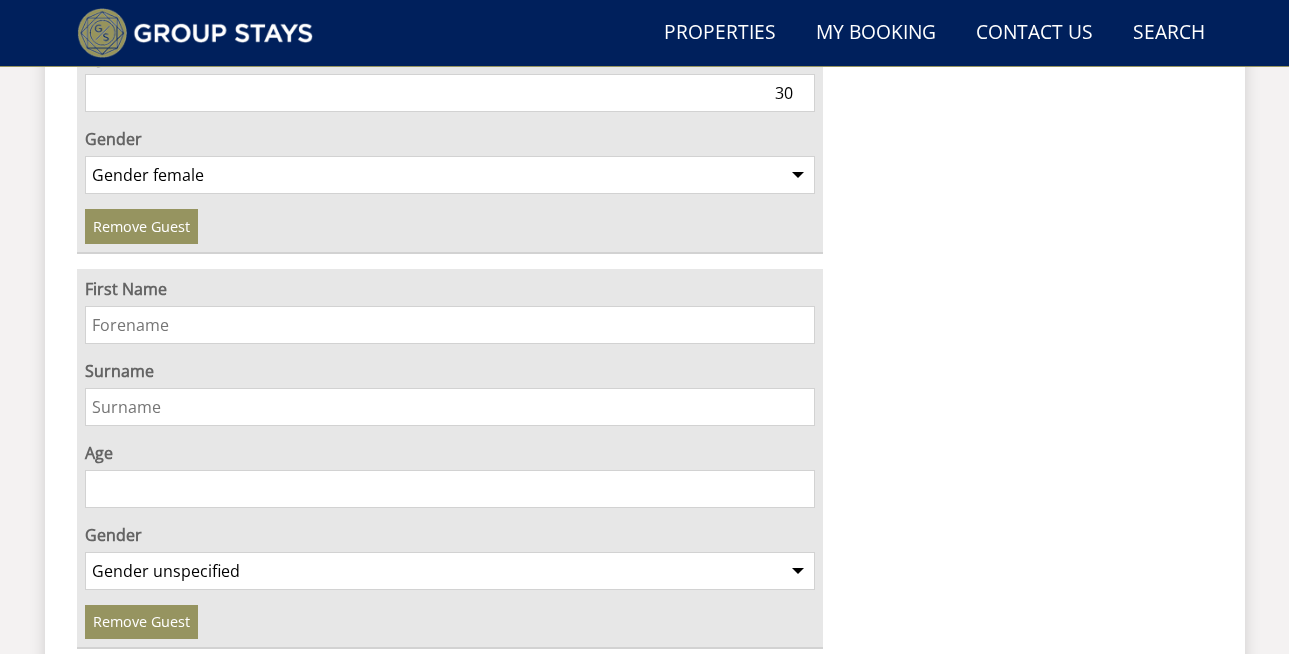 scroll, scrollTop: 3599, scrollLeft: 0, axis: vertical 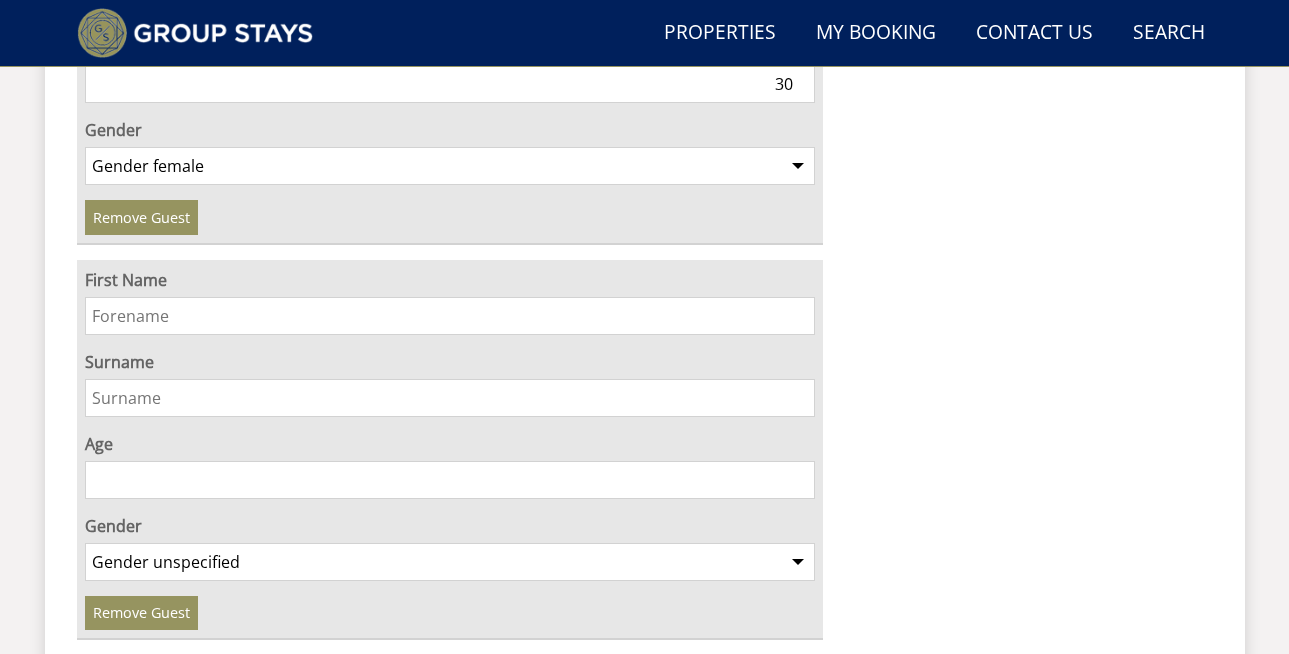 click on "First Name" at bounding box center [450, 316] 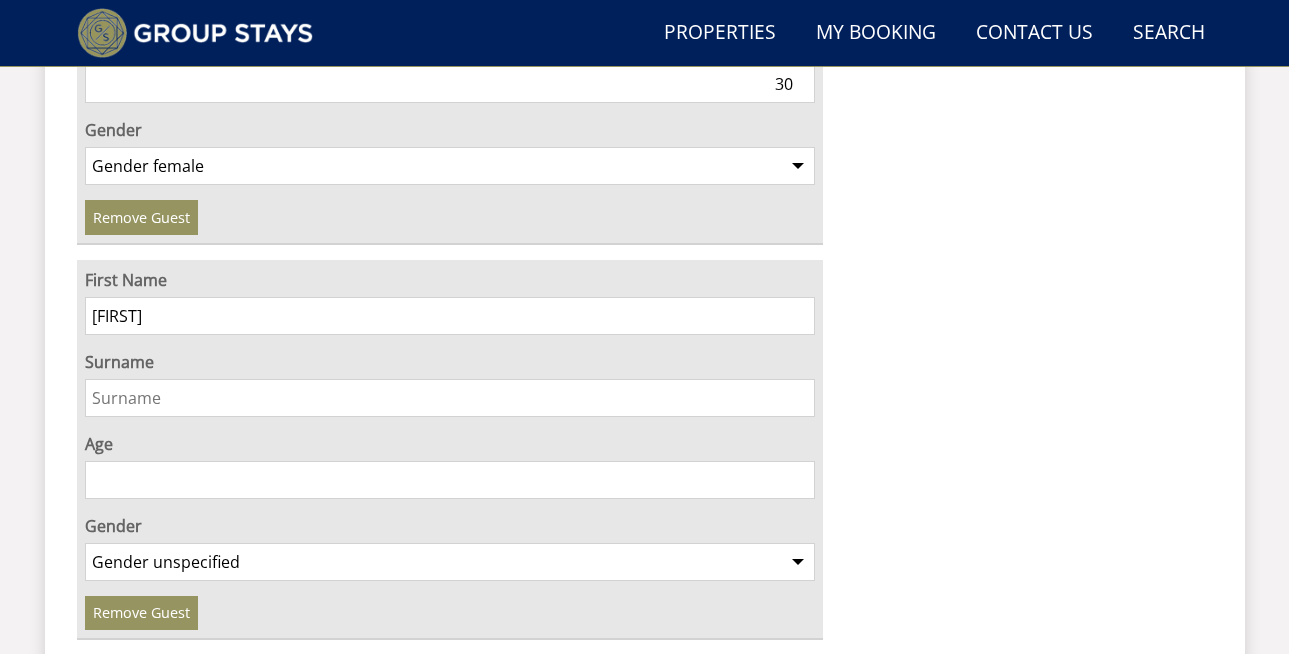 type on "[FIRST]" 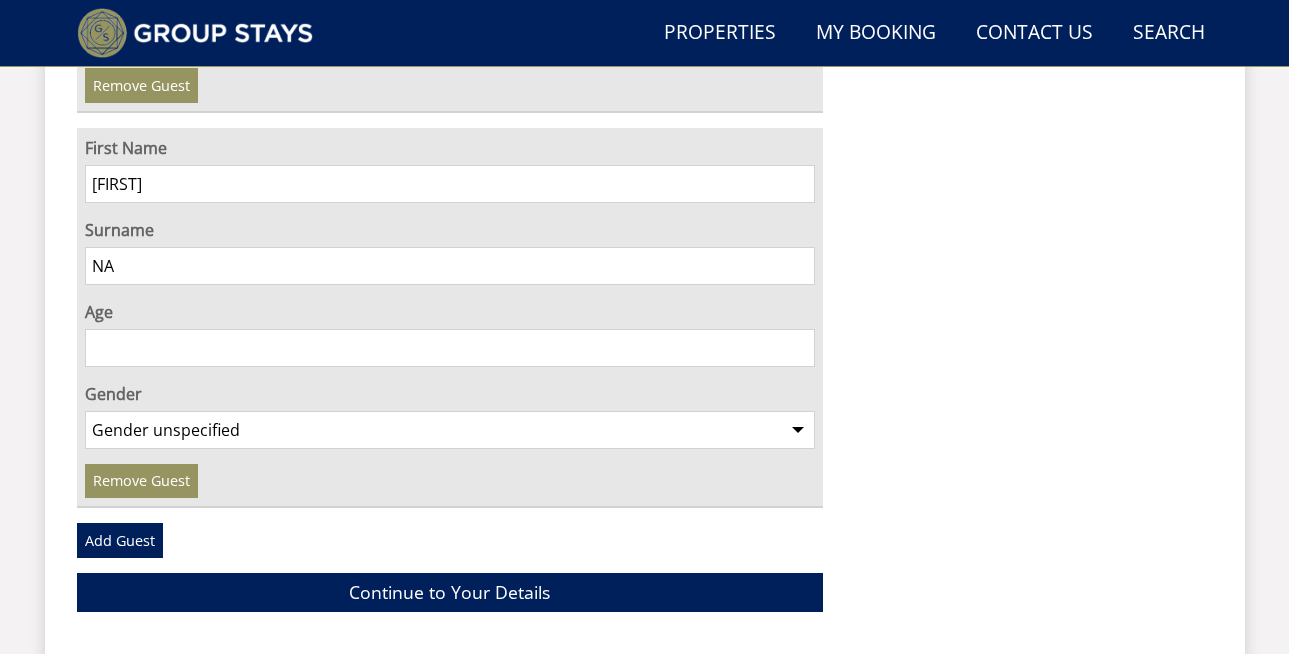 scroll, scrollTop: 3757, scrollLeft: 0, axis: vertical 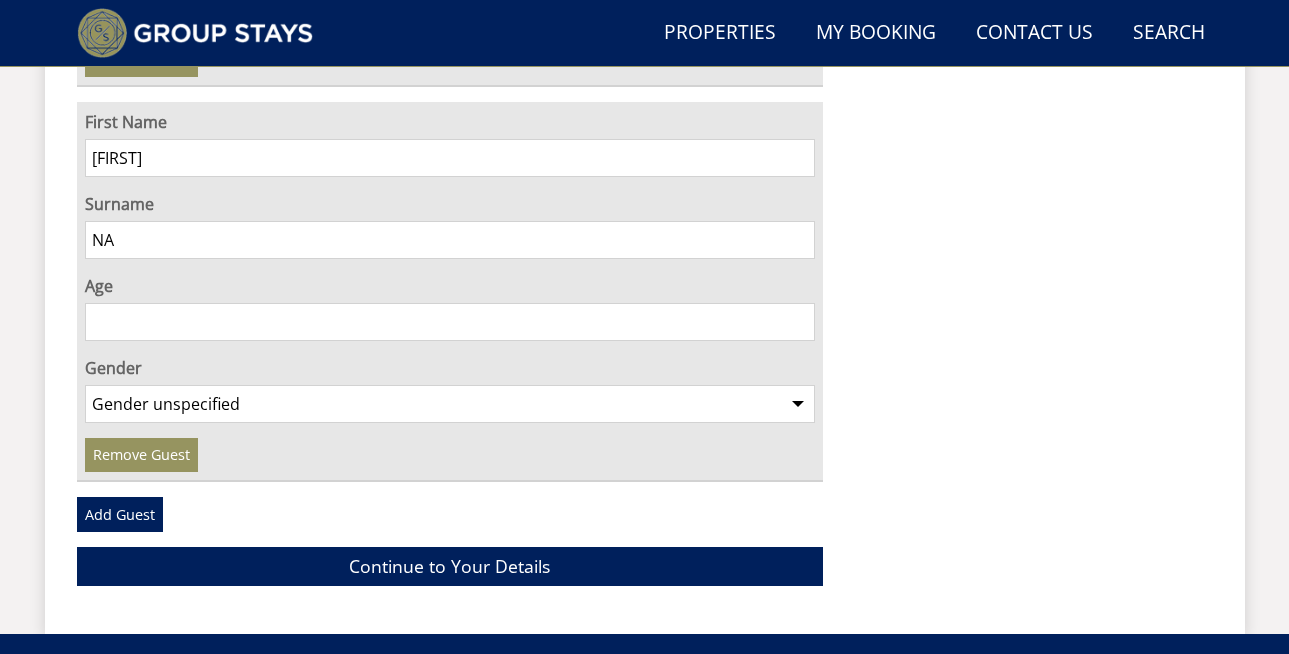 click on "Age" at bounding box center [450, 322] 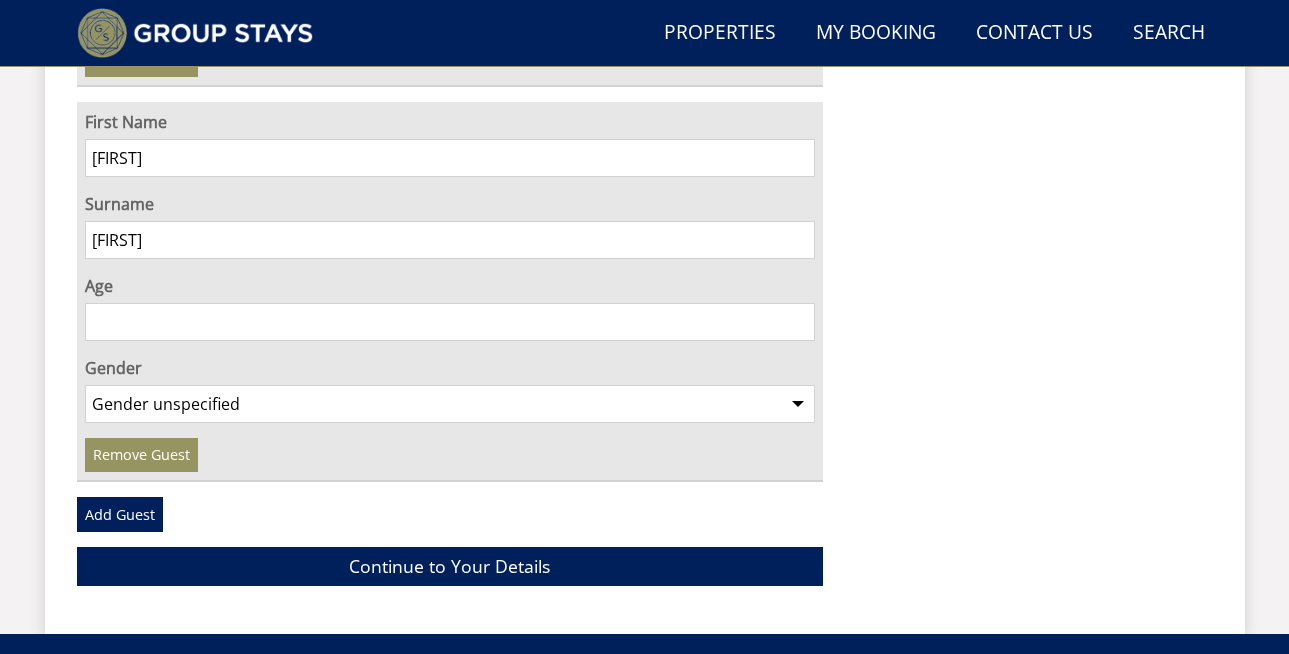 type on "[FIRST]" 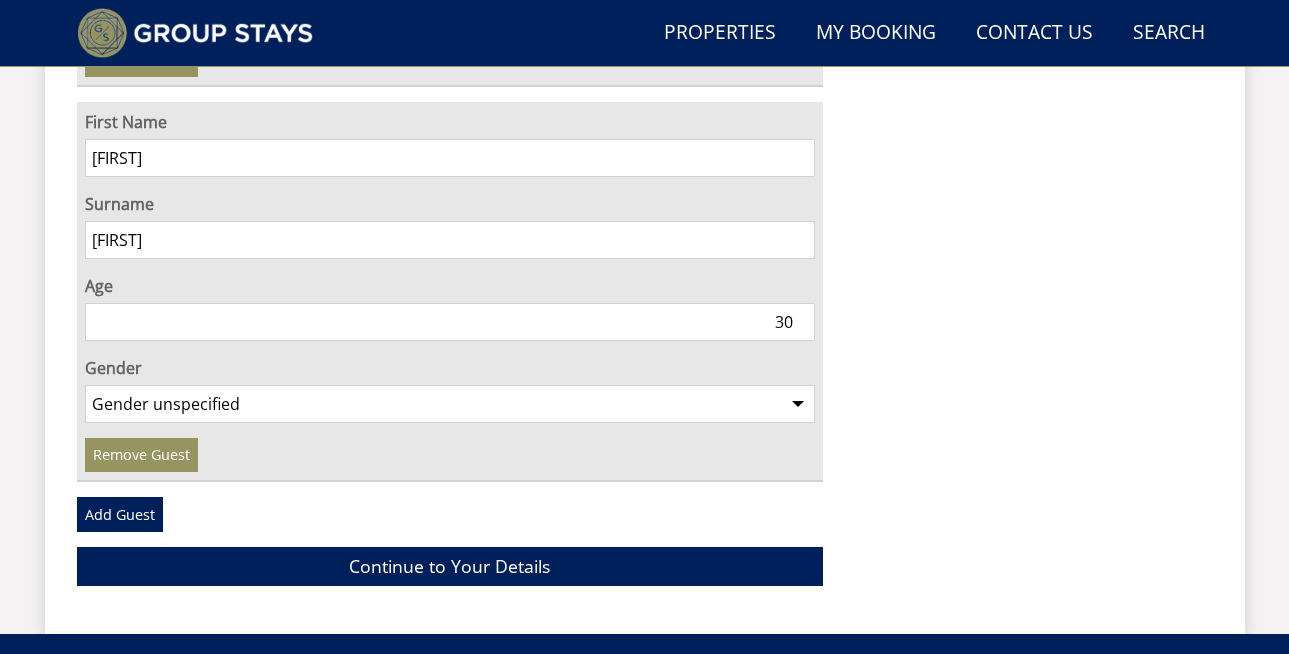 scroll, scrollTop: 3807, scrollLeft: 0, axis: vertical 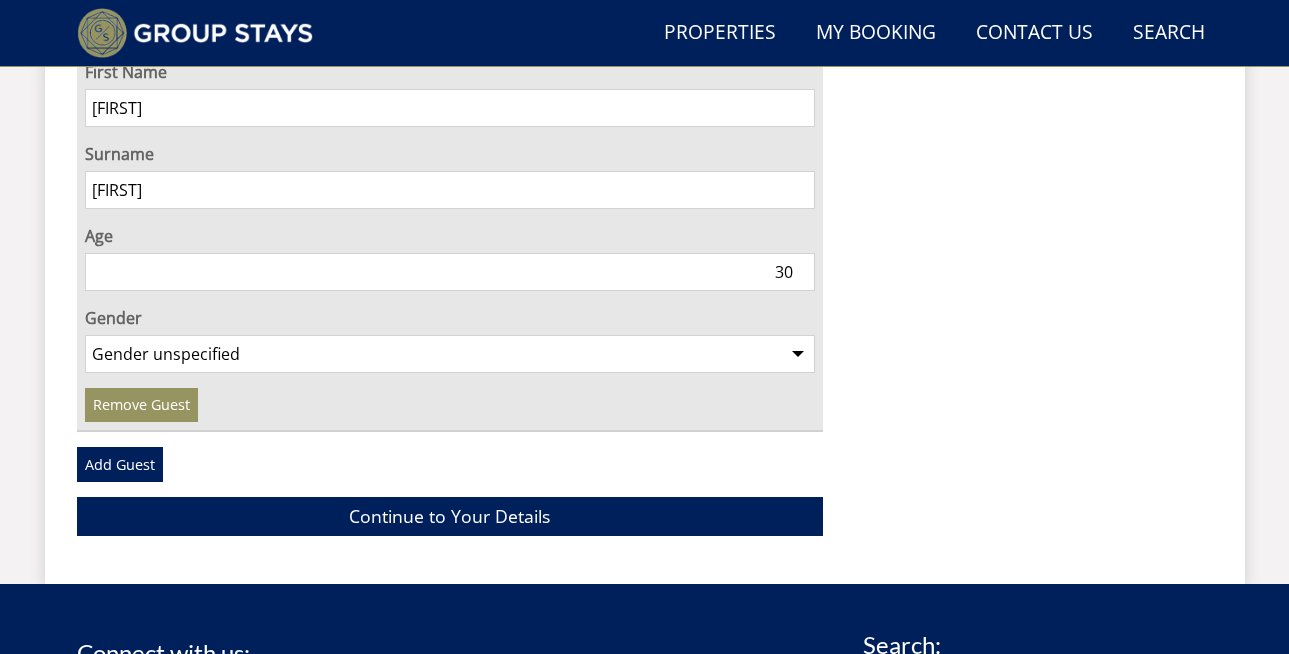 type on "30" 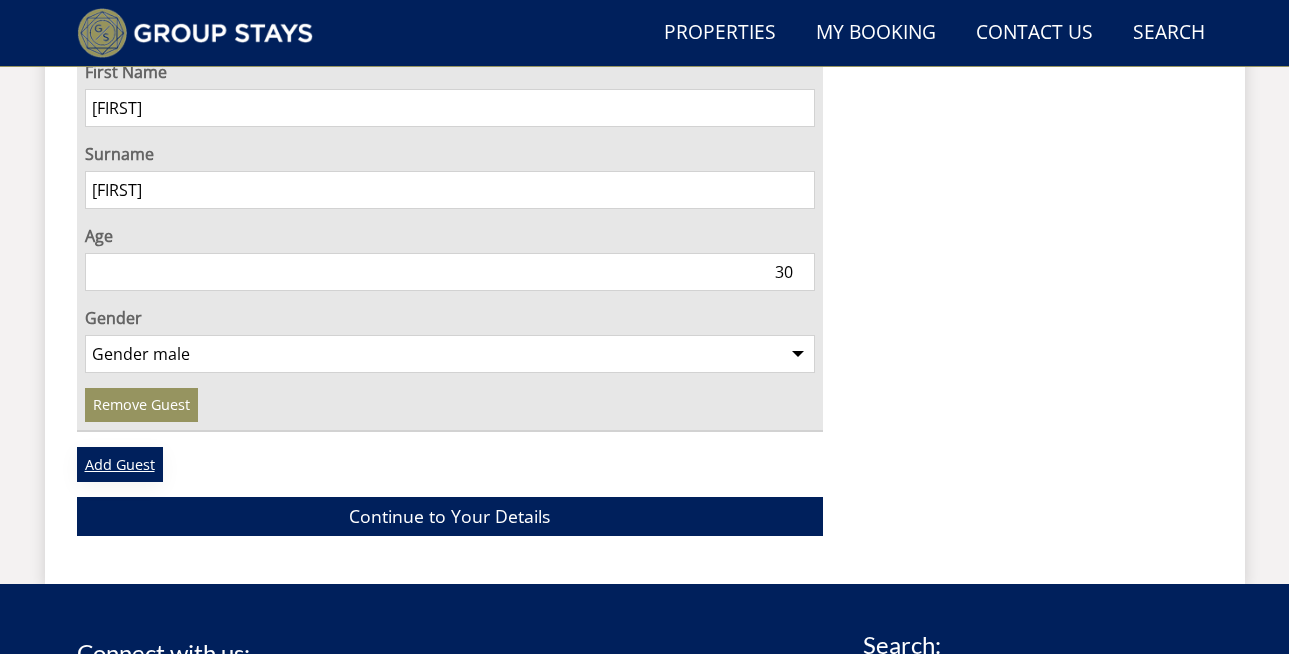 click on "Add Guest" at bounding box center (120, 464) 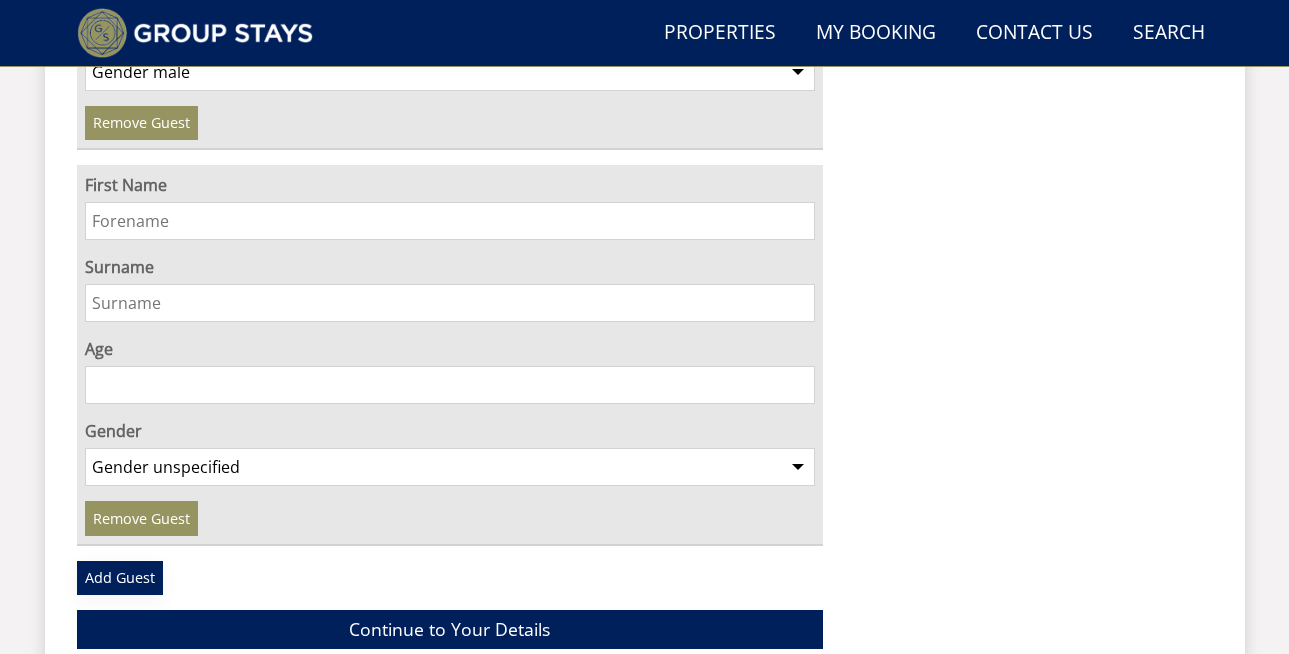 scroll, scrollTop: 4098, scrollLeft: 0, axis: vertical 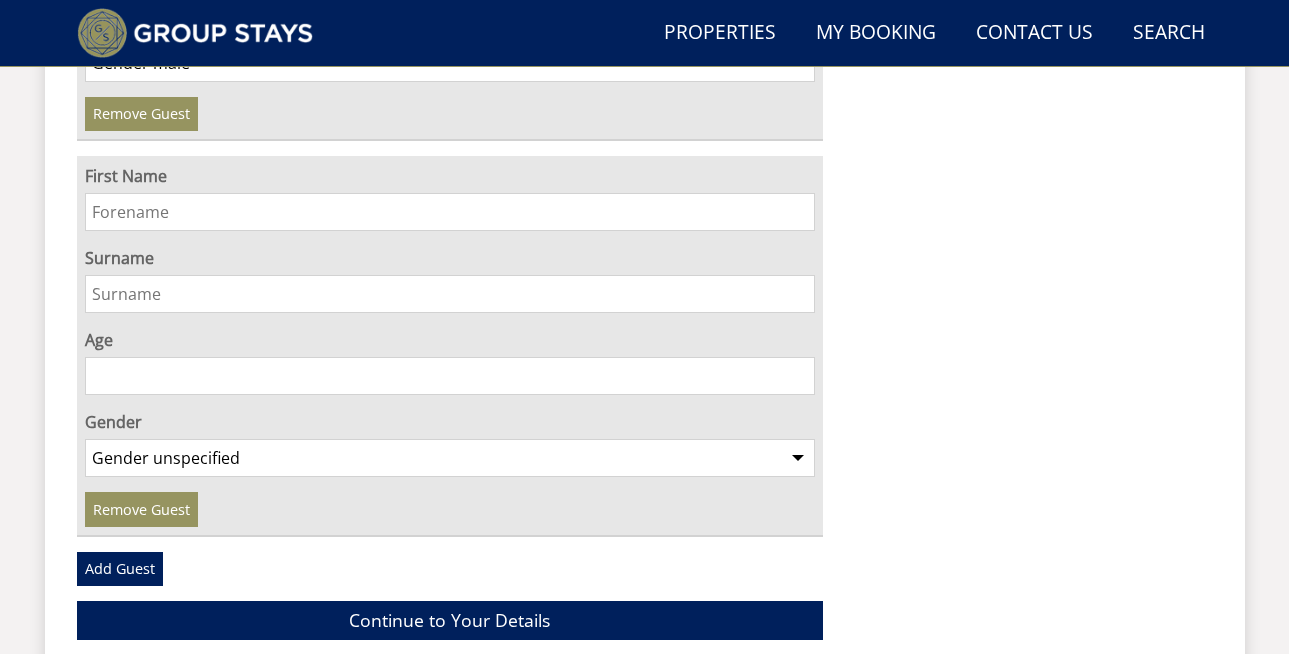 click on "First Name" at bounding box center [450, 212] 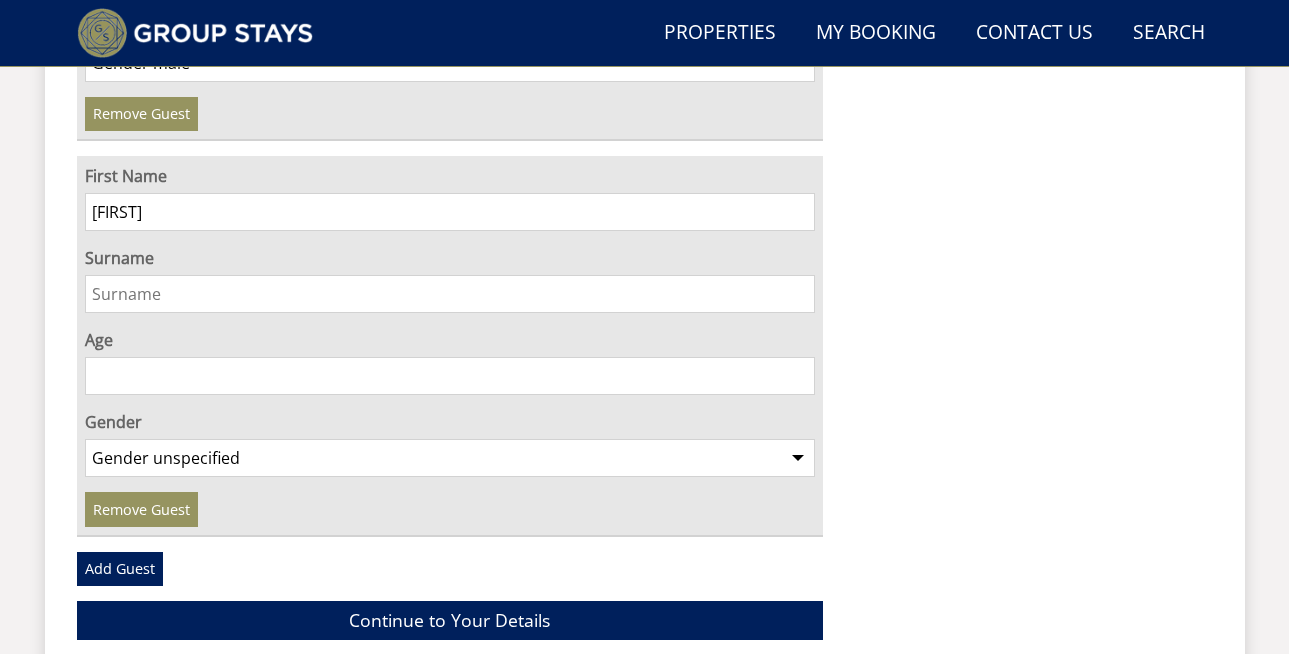 type on "[FIRST]" 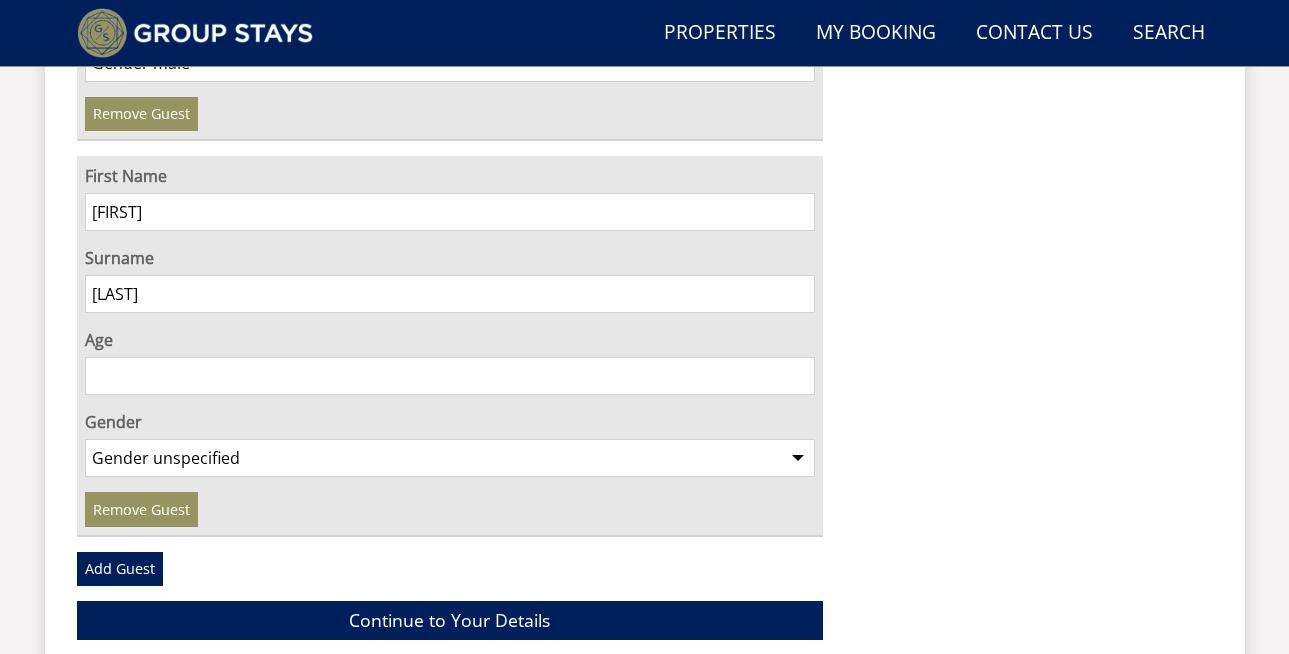 type on "[LAST]" 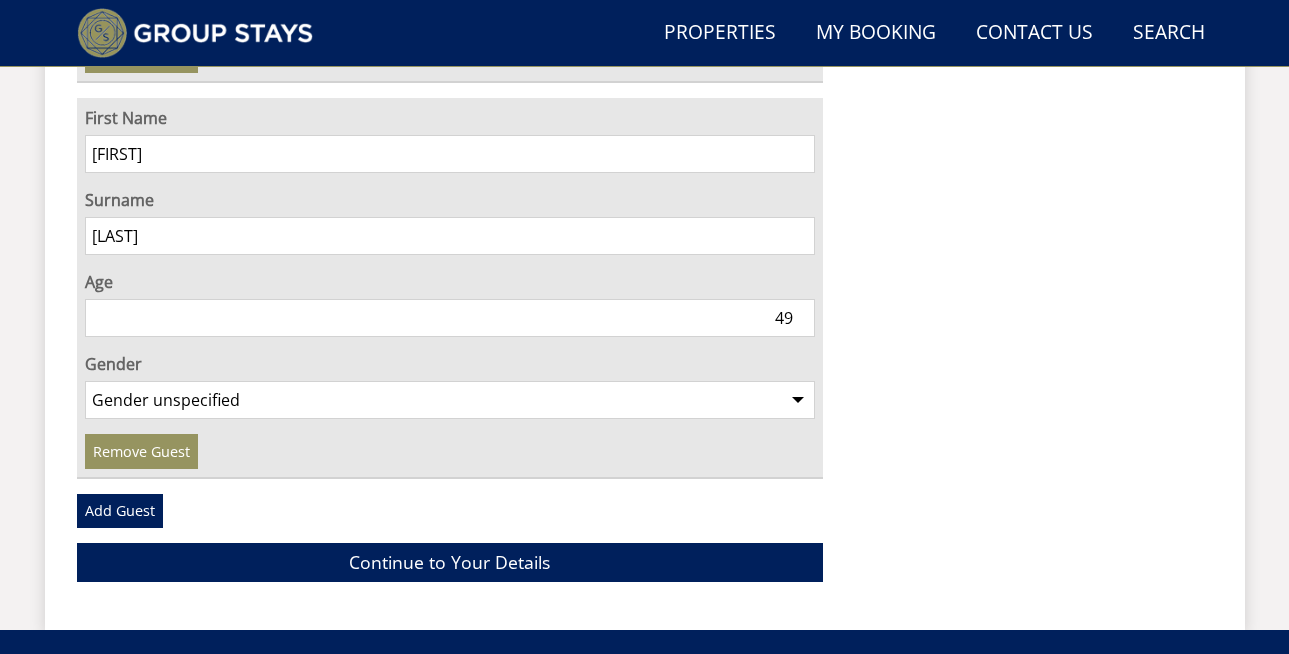 scroll, scrollTop: 4178, scrollLeft: 0, axis: vertical 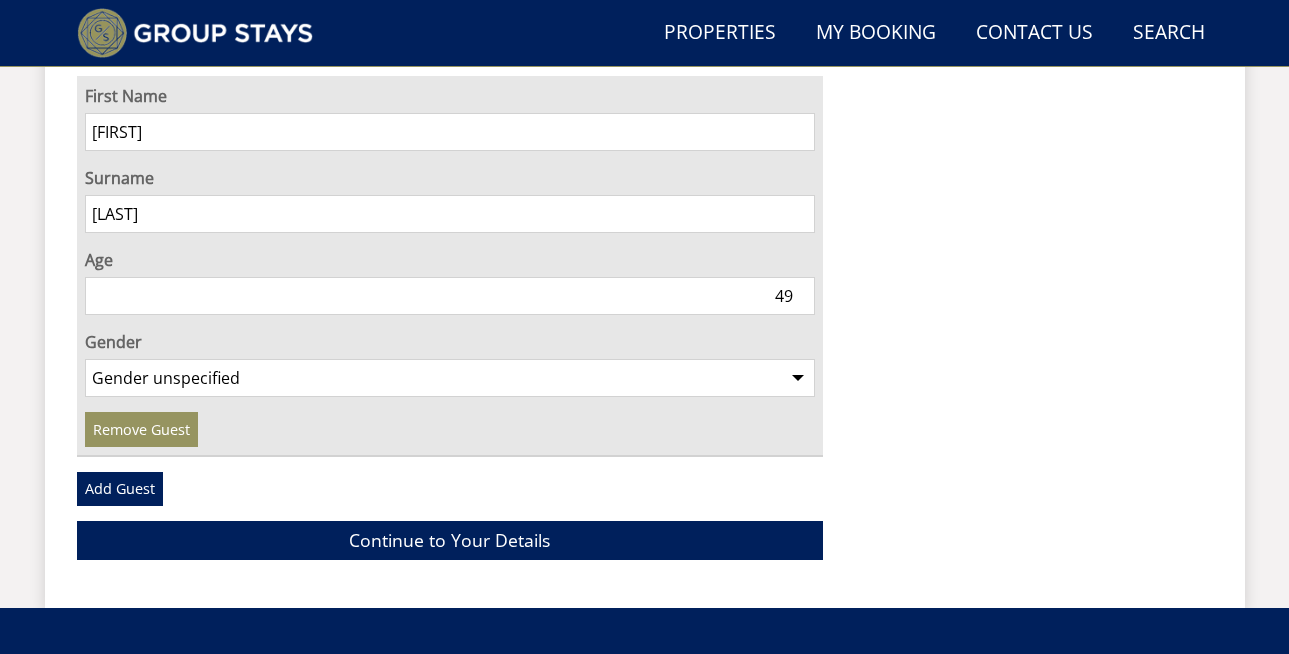 type on "49" 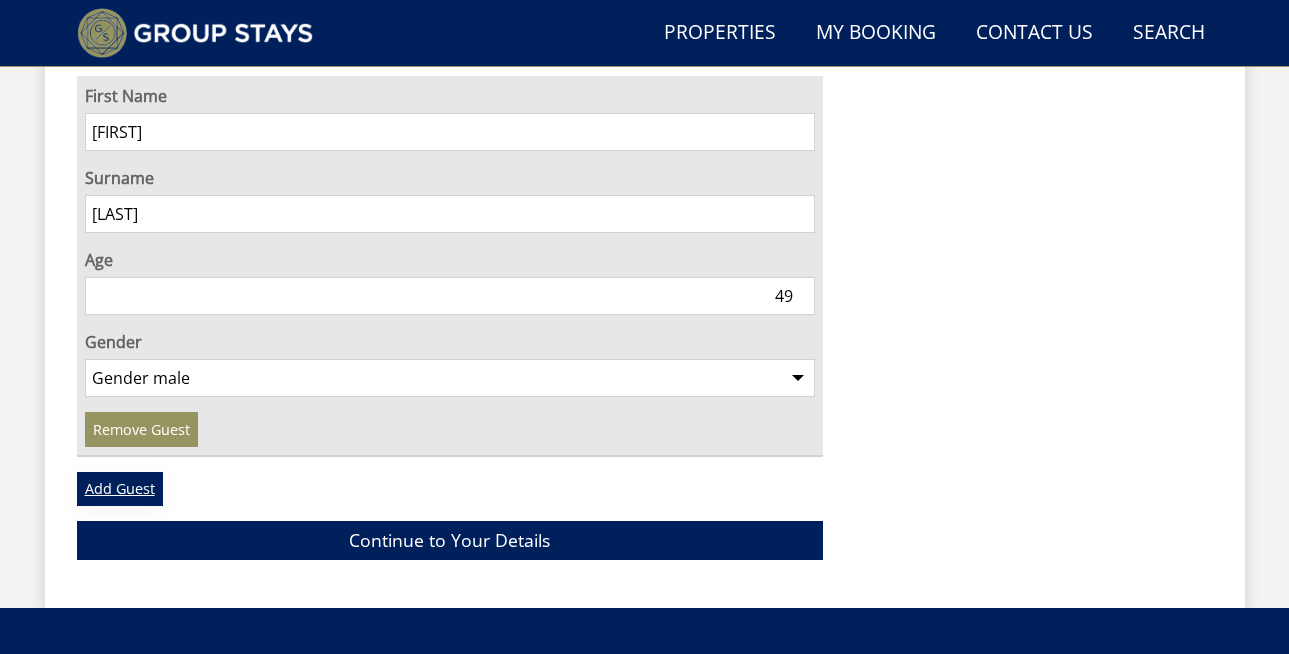click on "Add Guest" at bounding box center (120, 489) 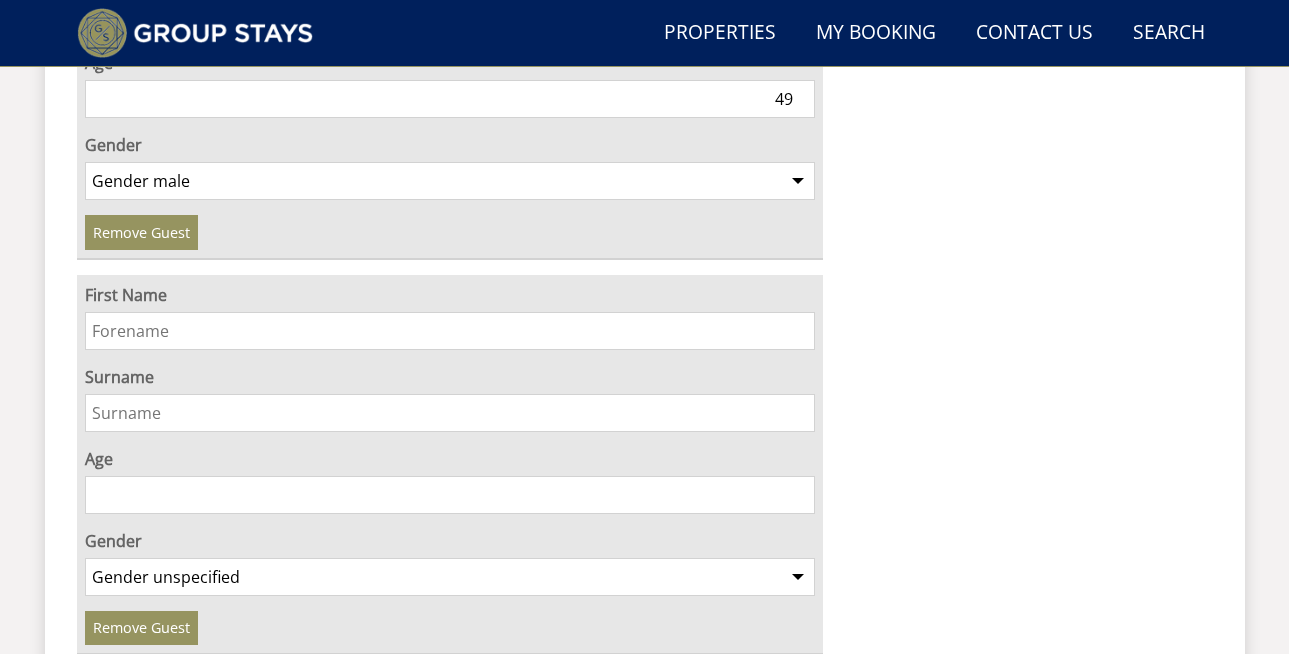 scroll, scrollTop: 4406, scrollLeft: 0, axis: vertical 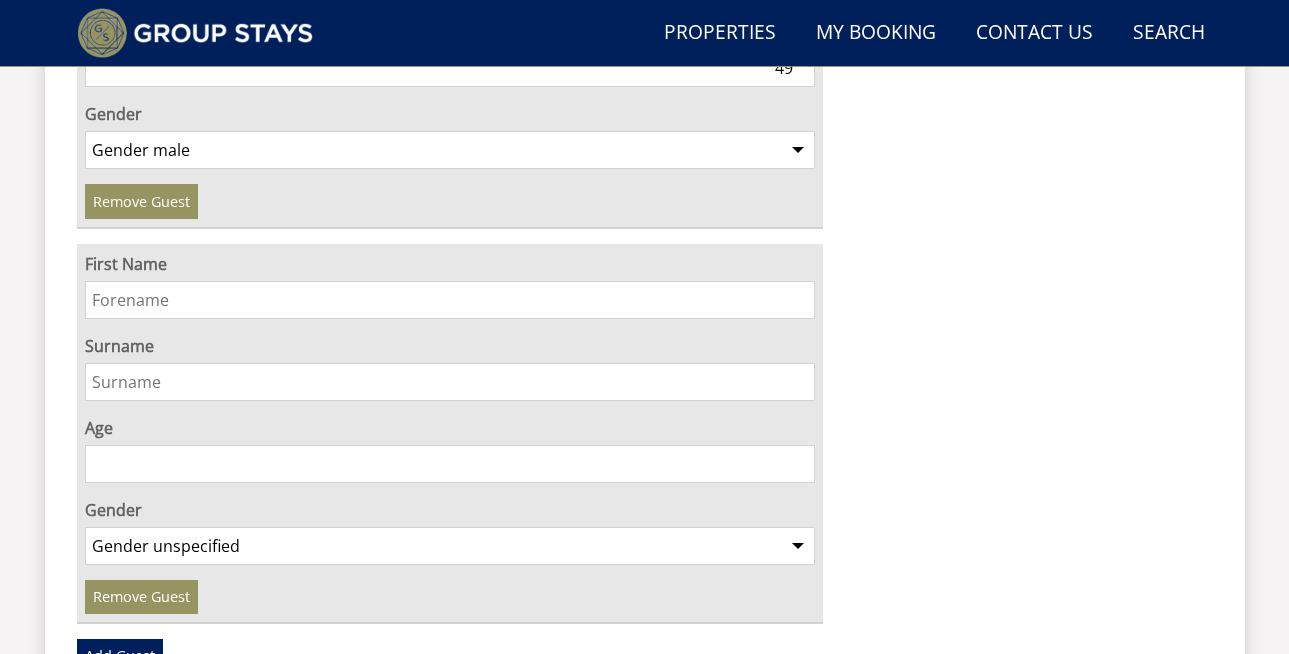 click on "First Name" at bounding box center [450, 300] 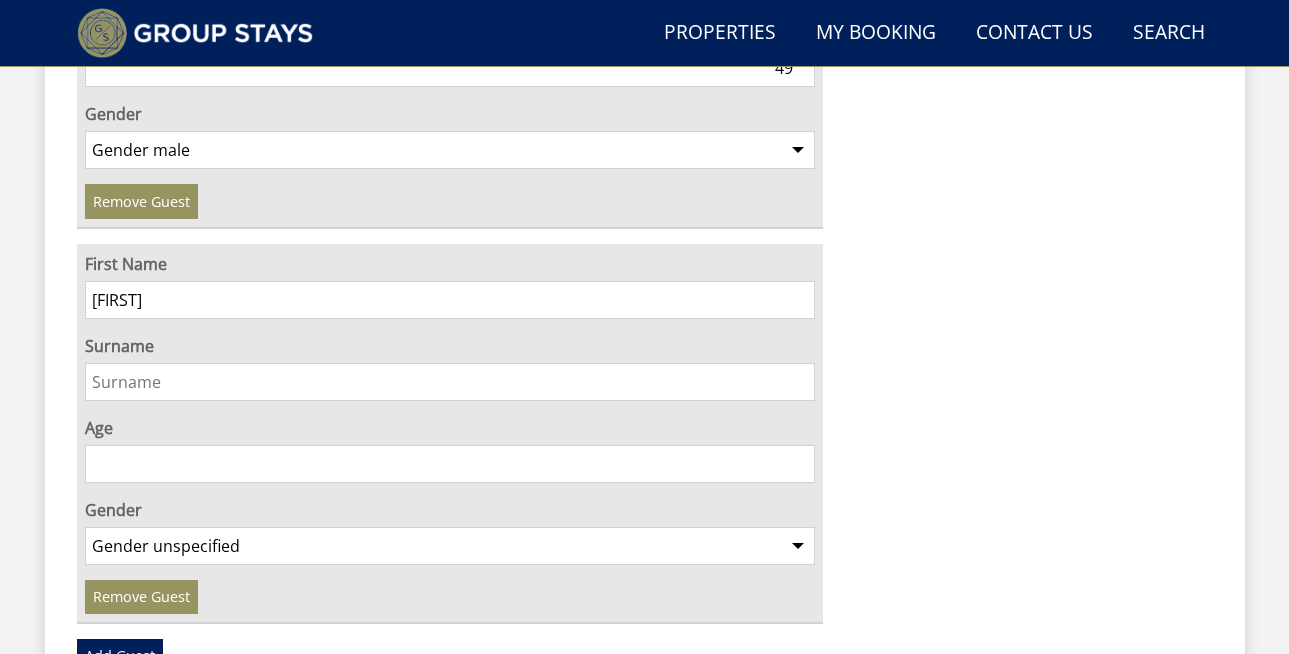 type on "[FIRST]" 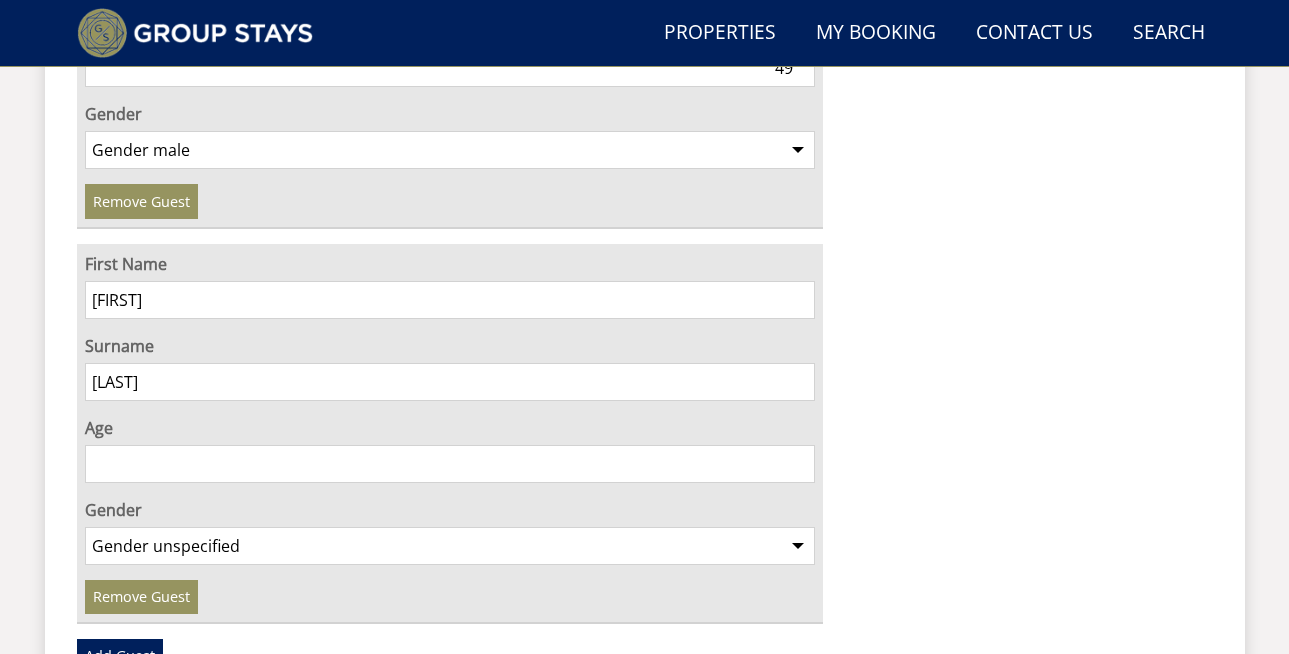 type on "[LAST]" 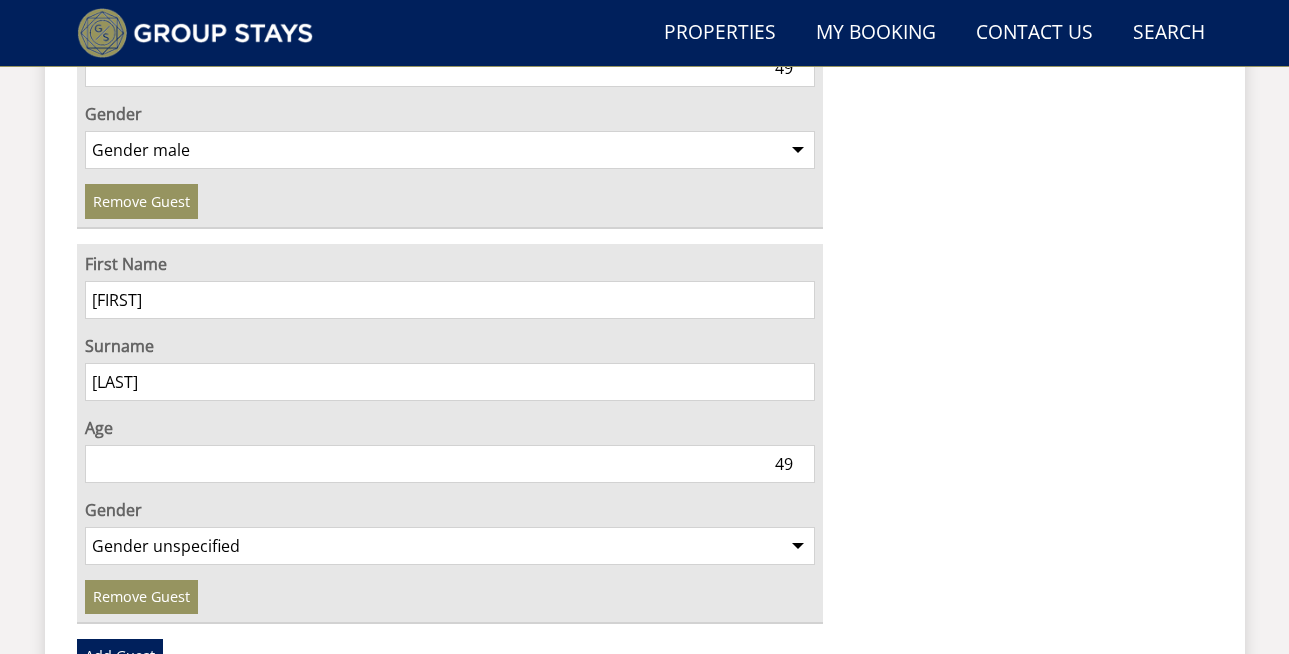 type on "49" 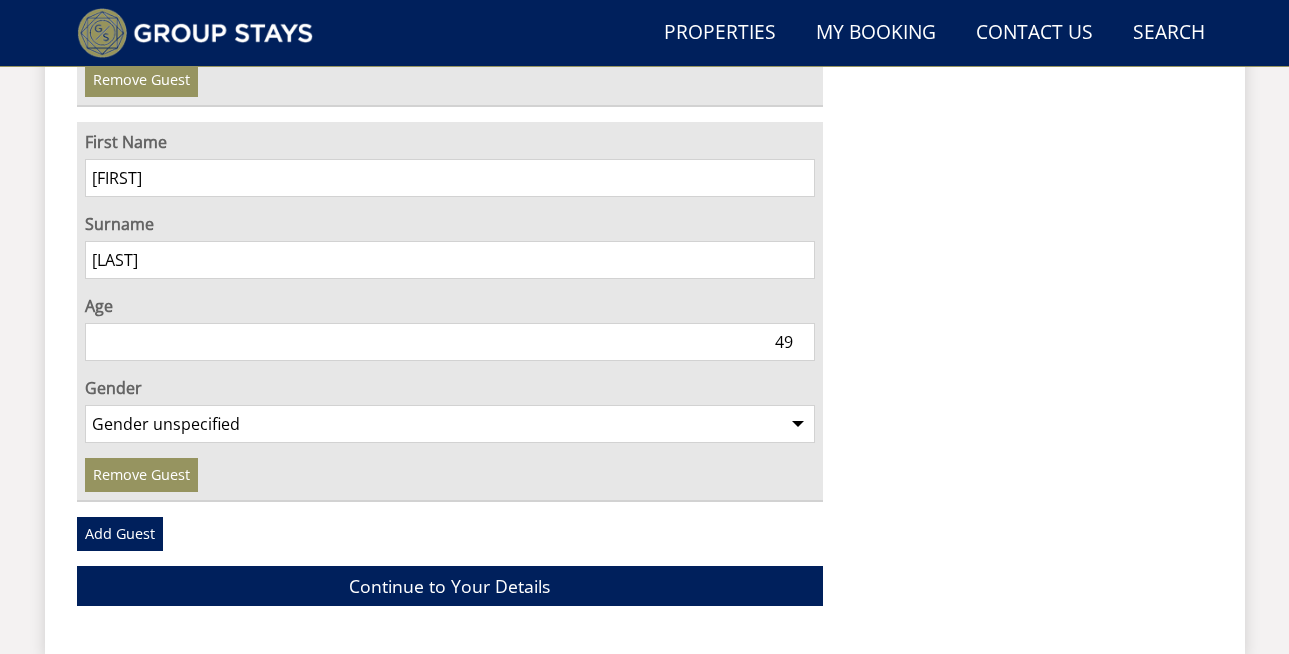 scroll, scrollTop: 4538, scrollLeft: 0, axis: vertical 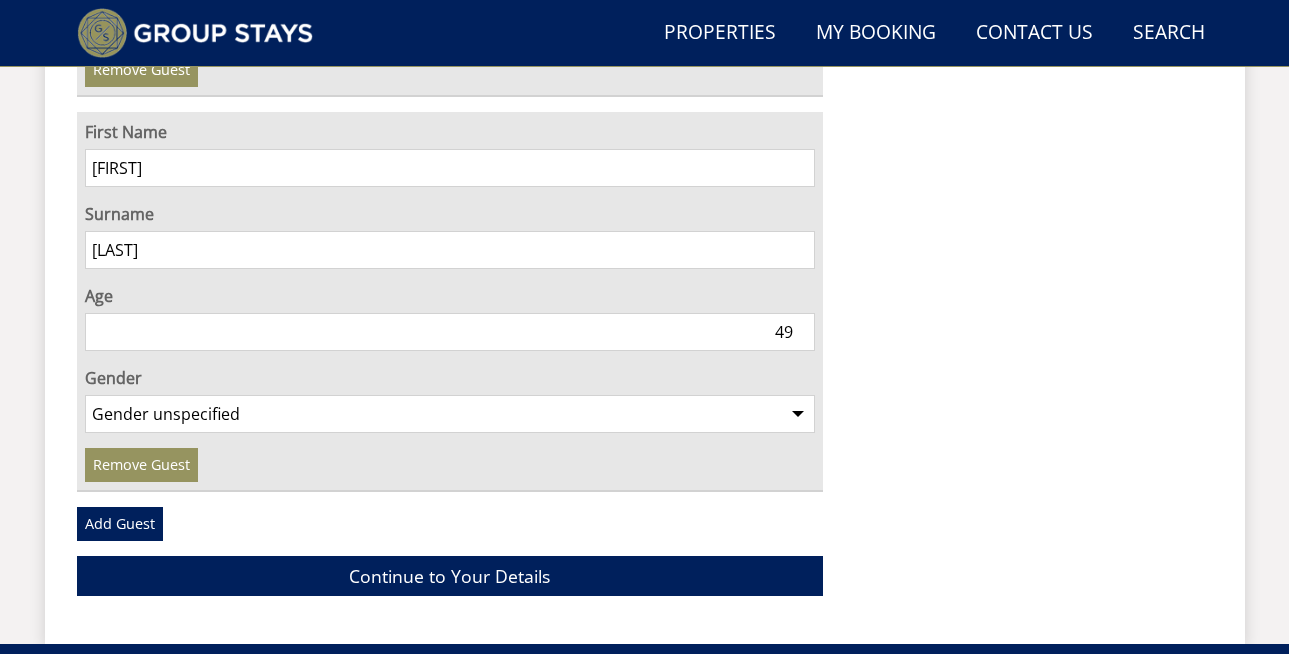 click on "Gender unspecified
Gender male
Gender female" at bounding box center (450, 414) 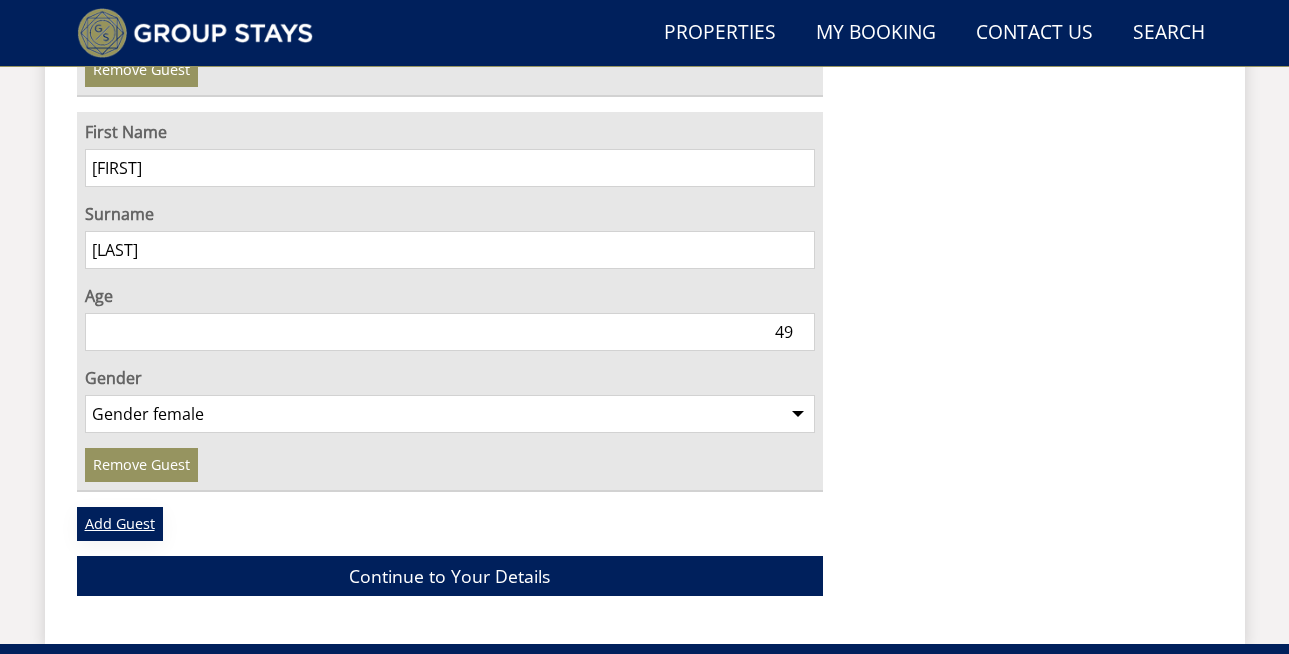 click on "Add Guest" at bounding box center [120, 524] 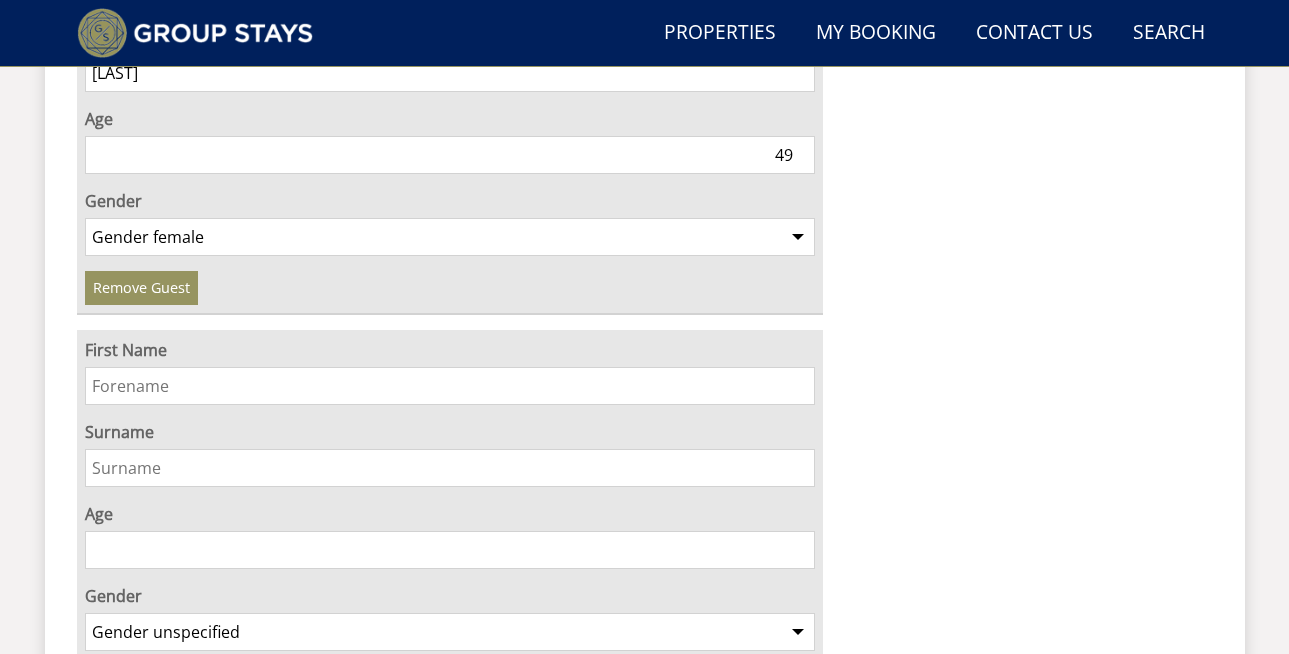 scroll, scrollTop: 4798, scrollLeft: 0, axis: vertical 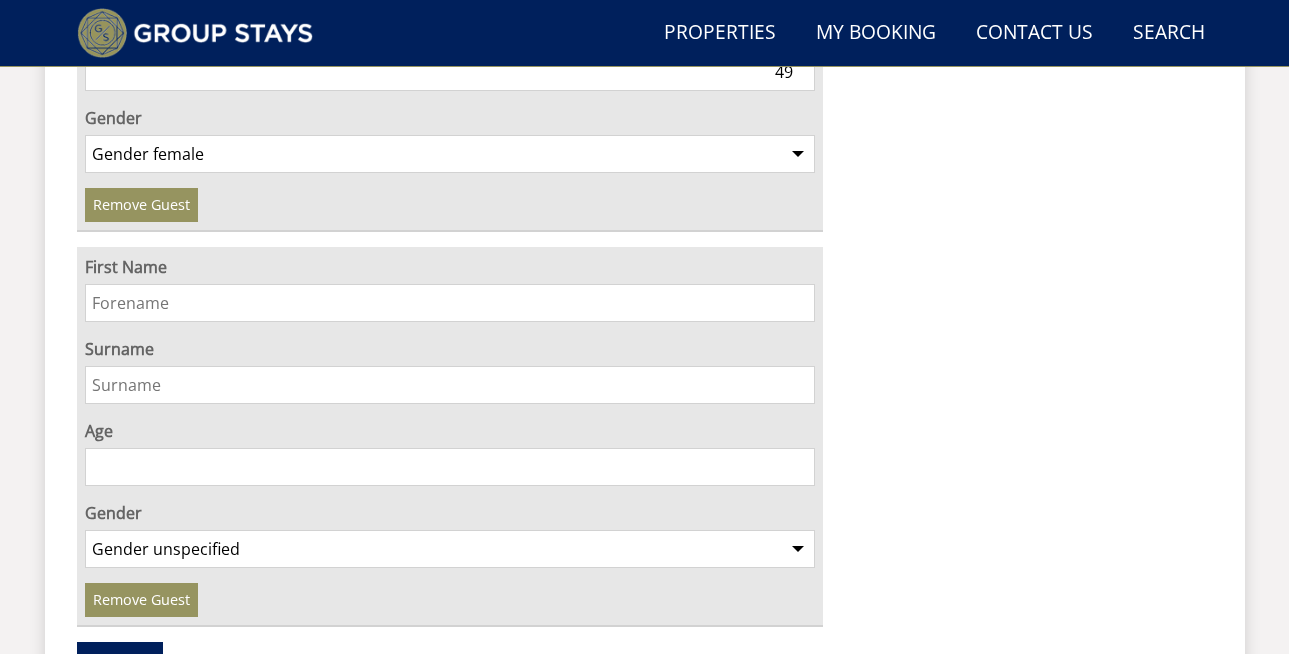 click on "First Name" at bounding box center [450, 303] 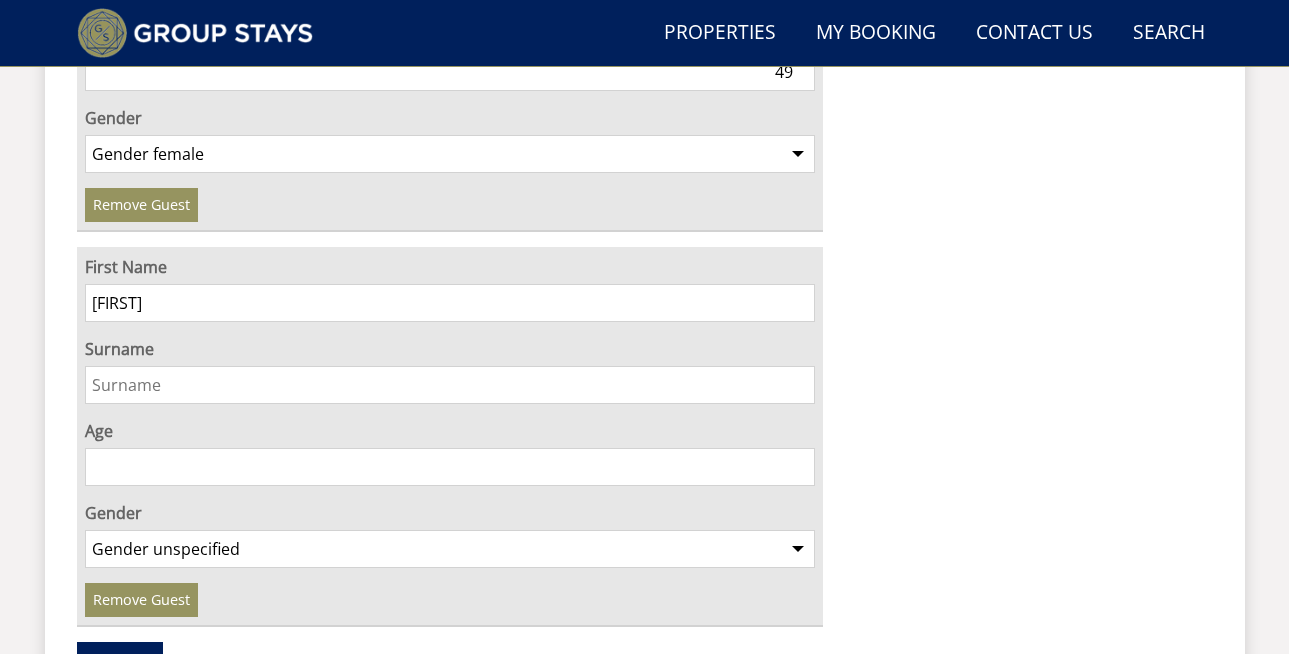 type on "[FIRST]" 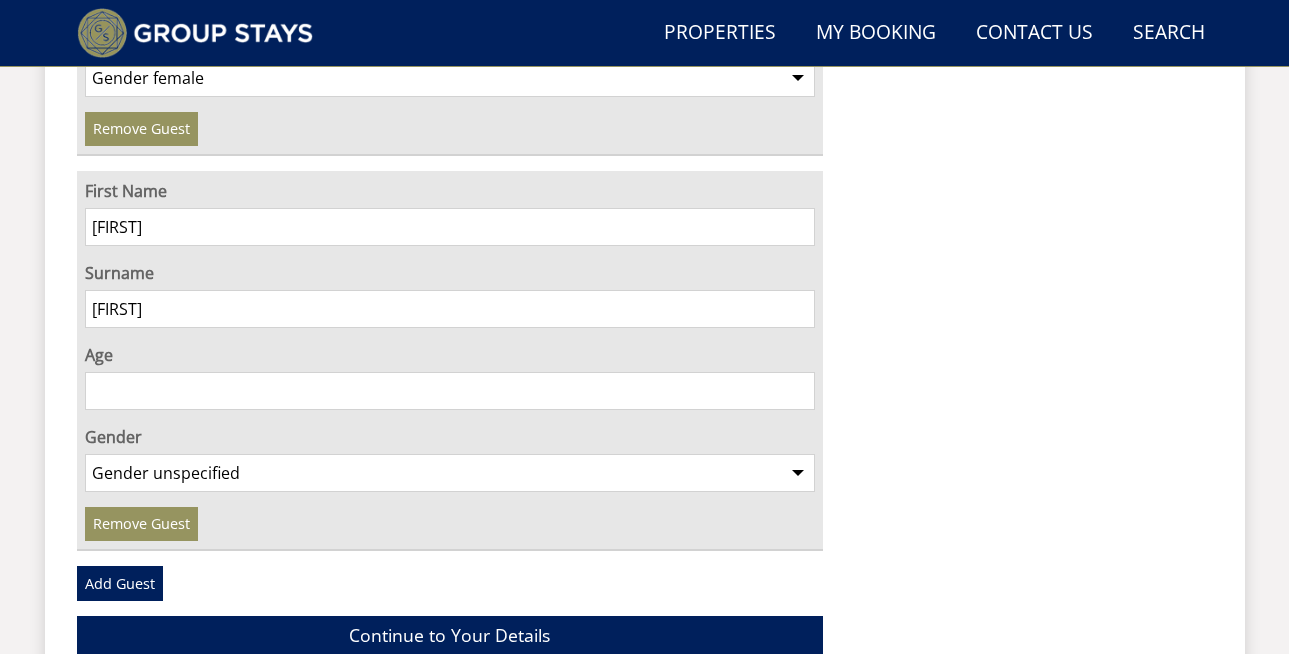 scroll, scrollTop: 4878, scrollLeft: 0, axis: vertical 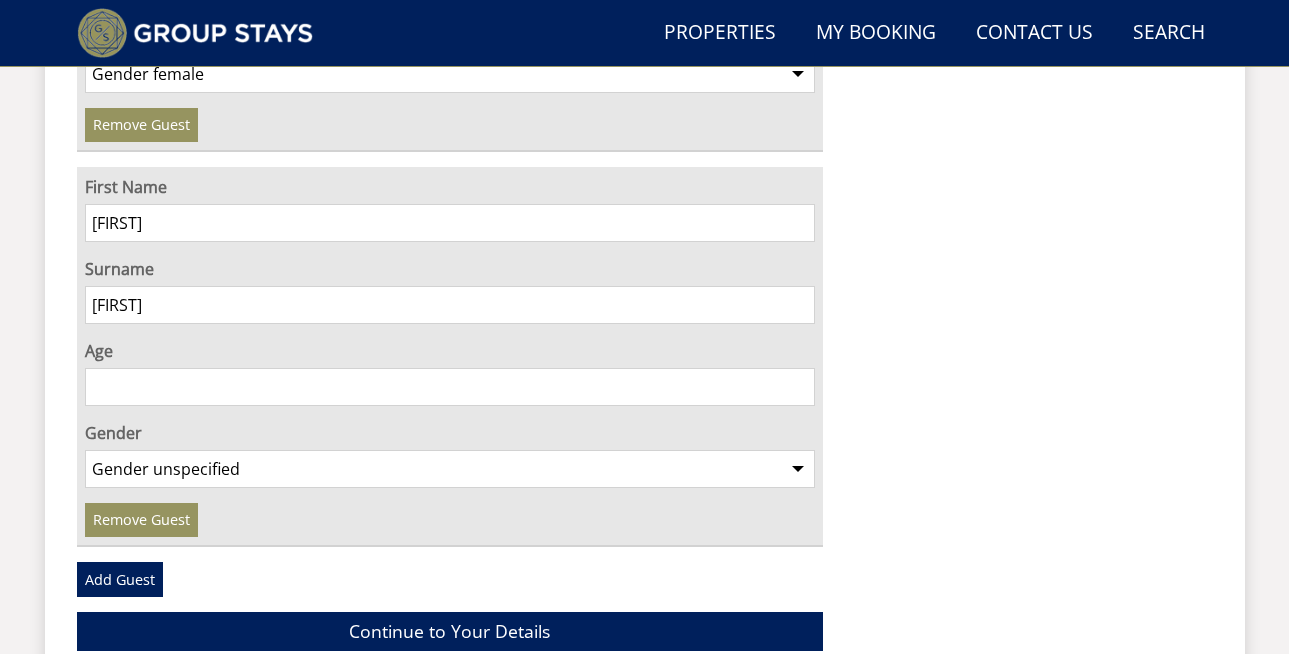 type on "[FIRST]" 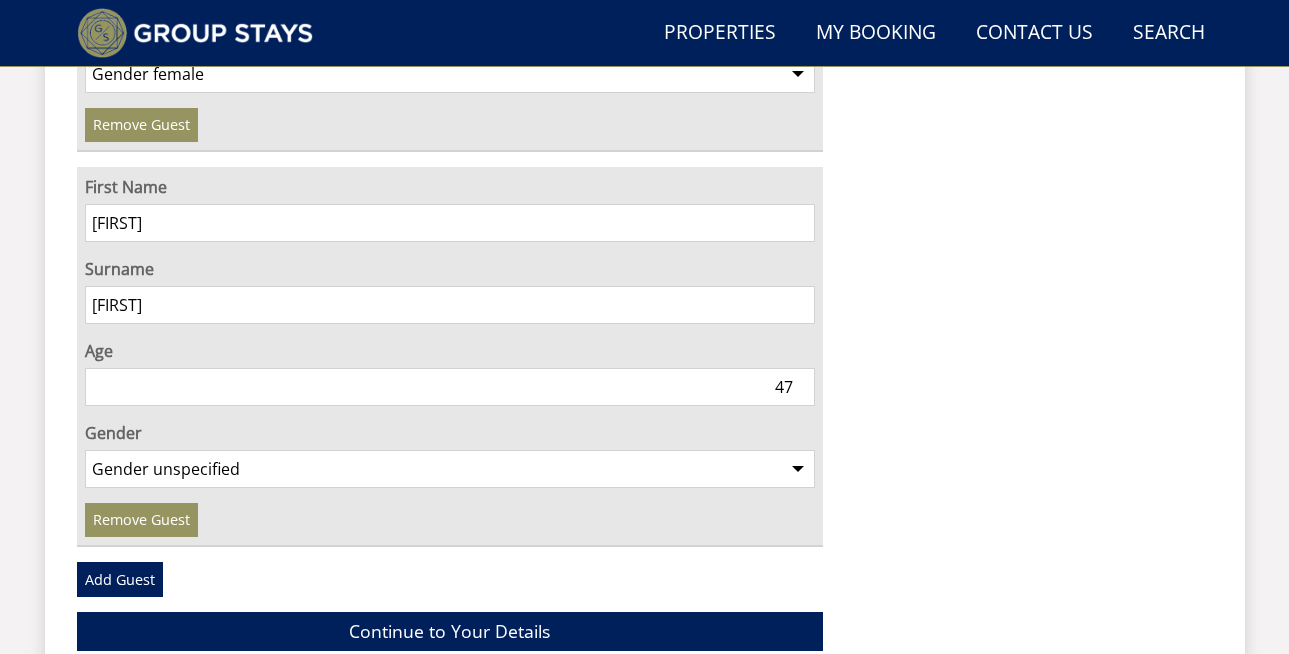 type on "47" 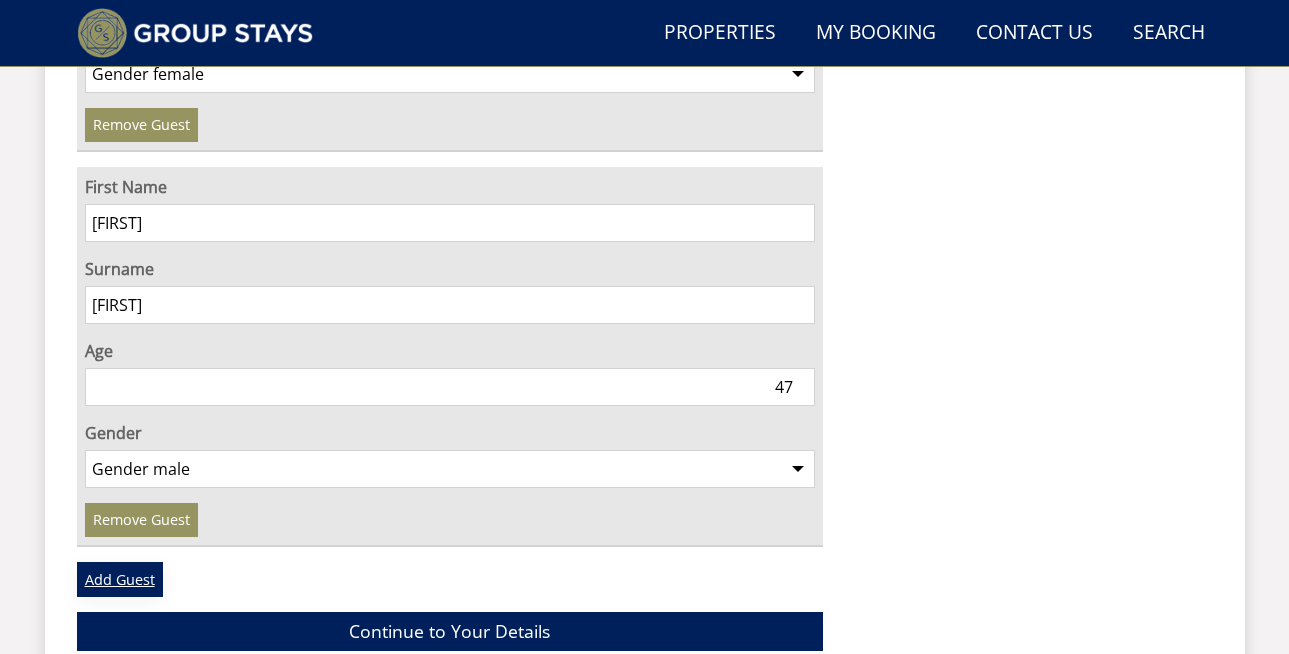 click on "Add Guest" at bounding box center [120, 579] 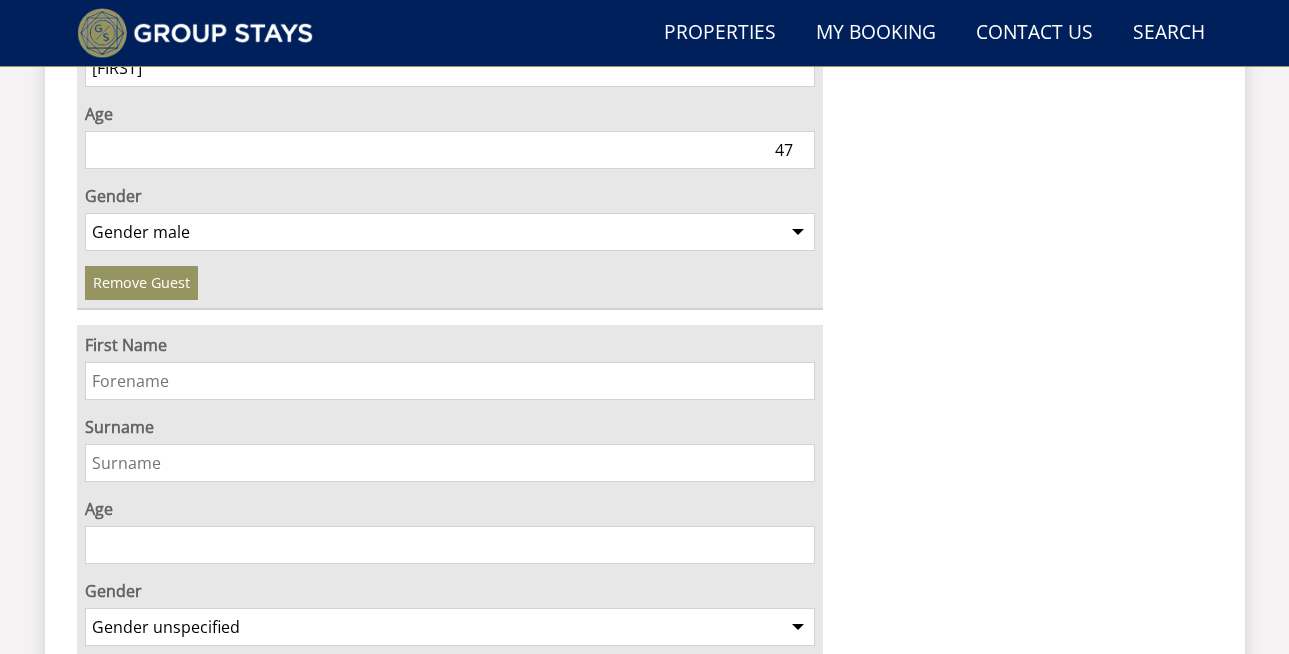 scroll, scrollTop: 5202, scrollLeft: 0, axis: vertical 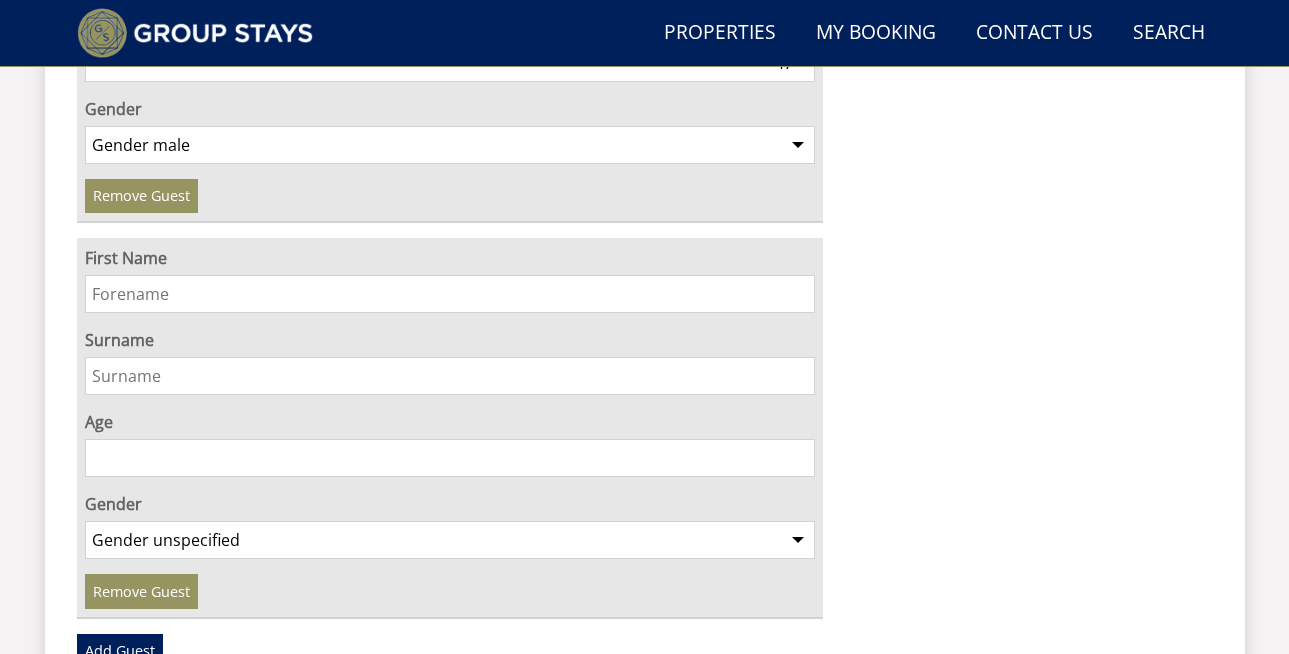 click on "First Name" at bounding box center (450, 294) 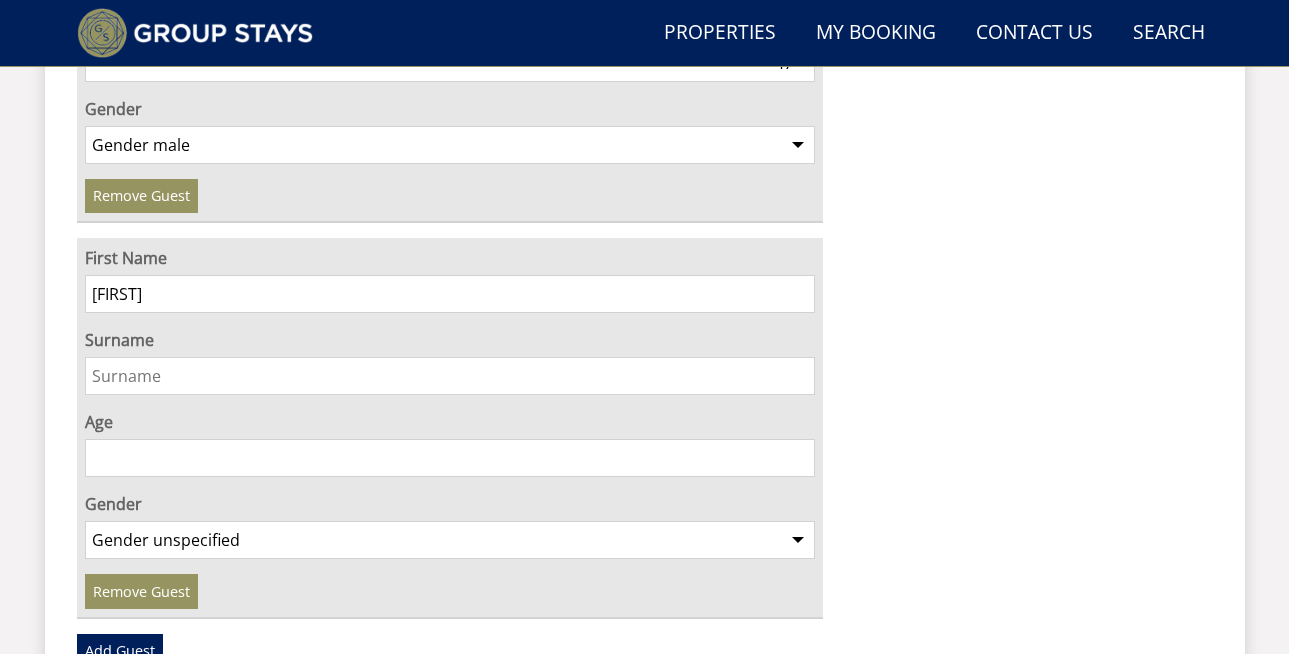 type on "[FIRST]" 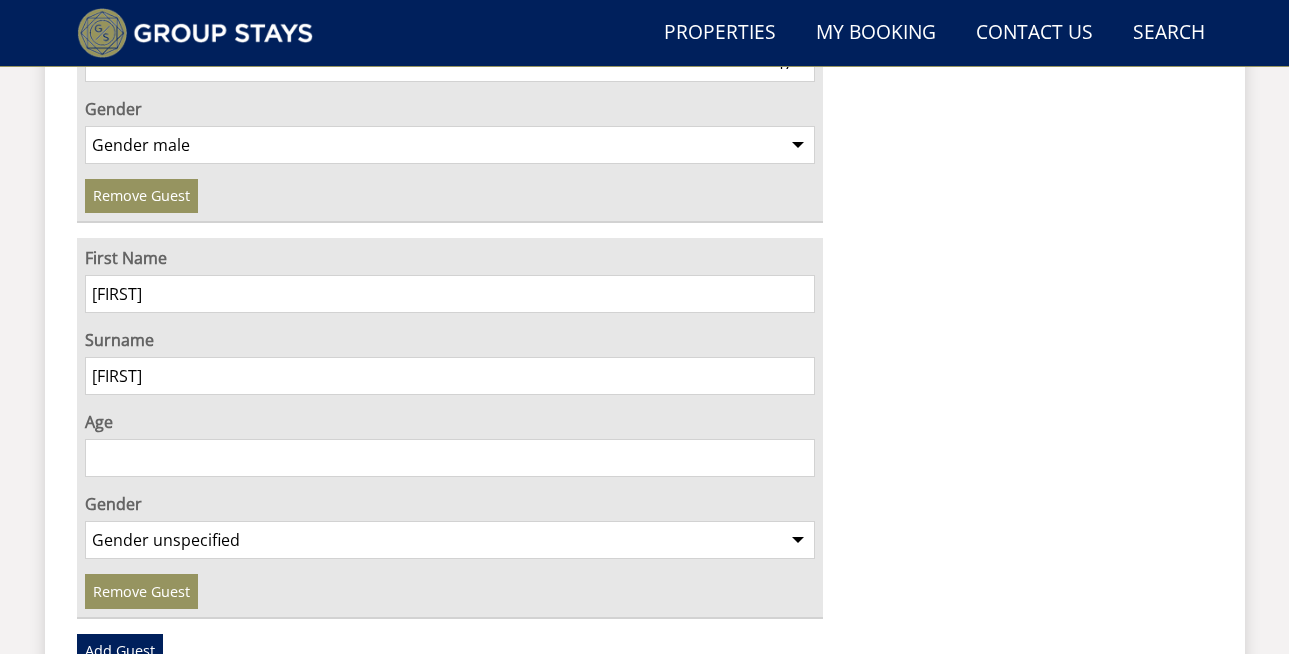 type on "[FIRST]" 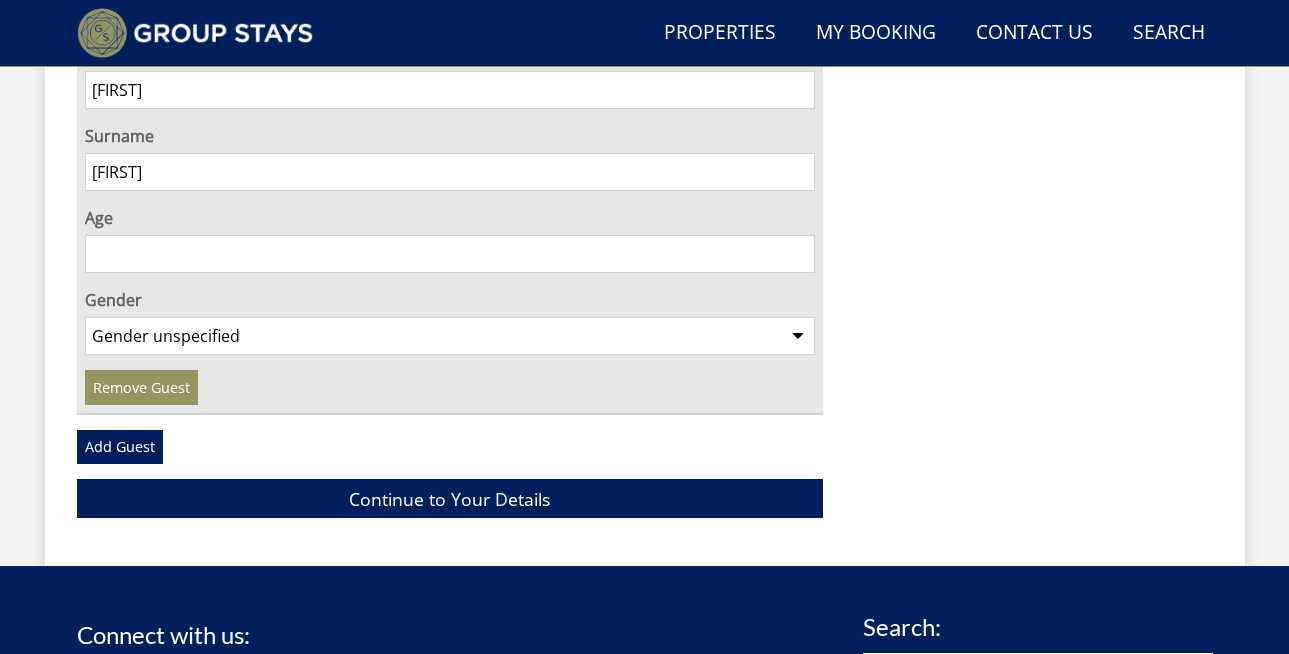 scroll, scrollTop: 5404, scrollLeft: 0, axis: vertical 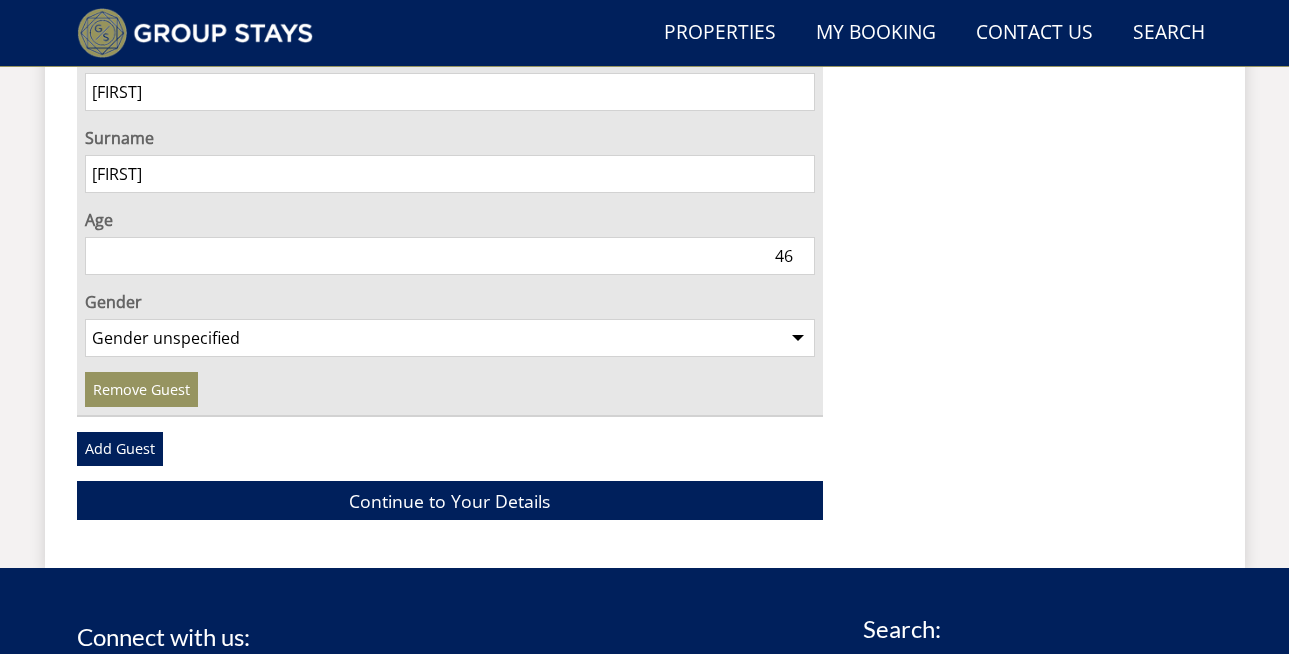 type on "46" 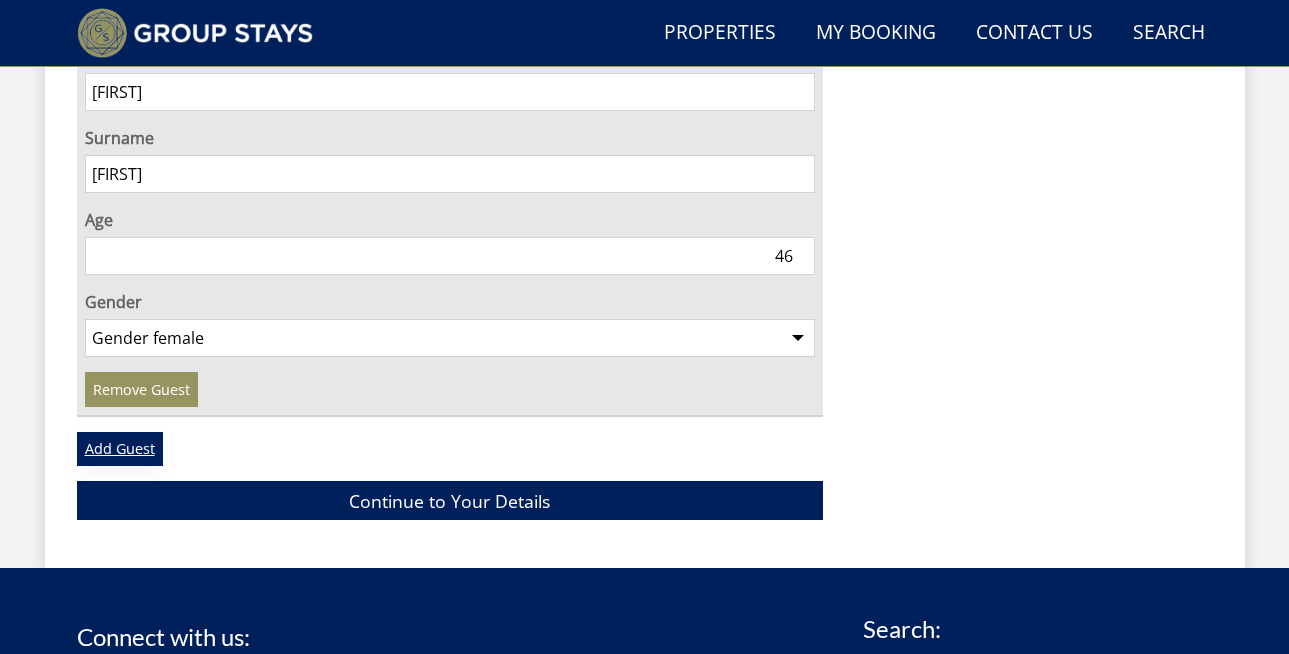 click on "Add Guest" at bounding box center [120, 449] 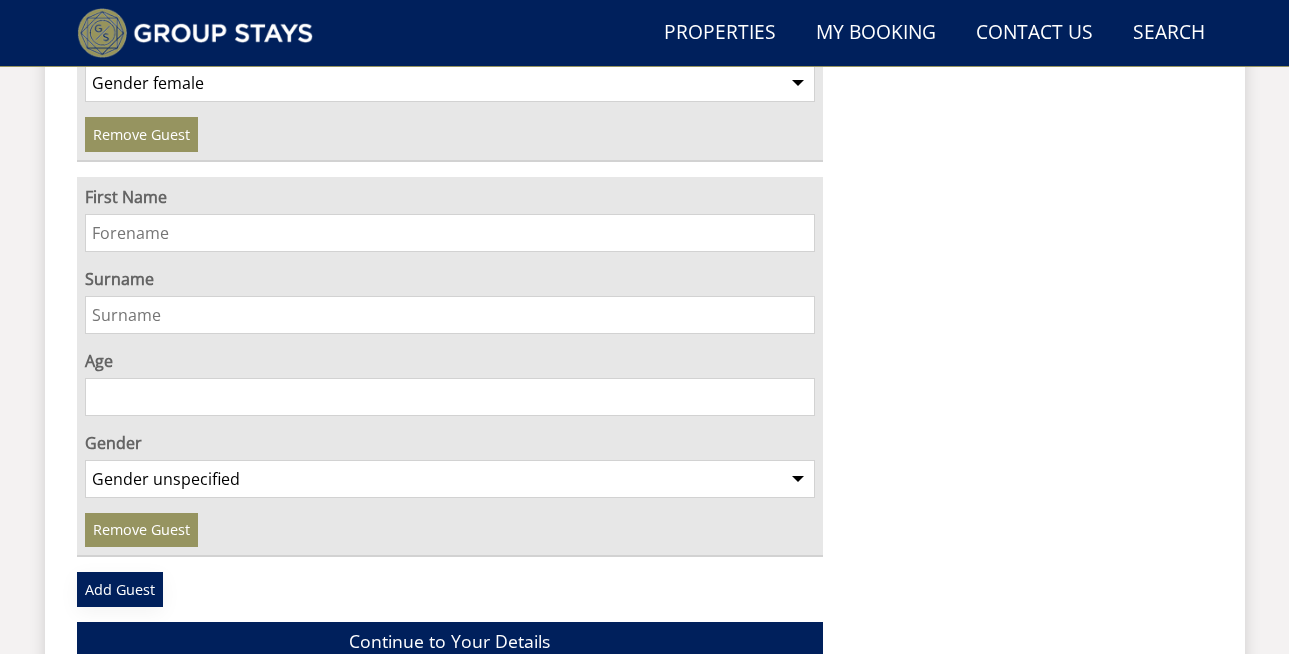 scroll, scrollTop: 5669, scrollLeft: 0, axis: vertical 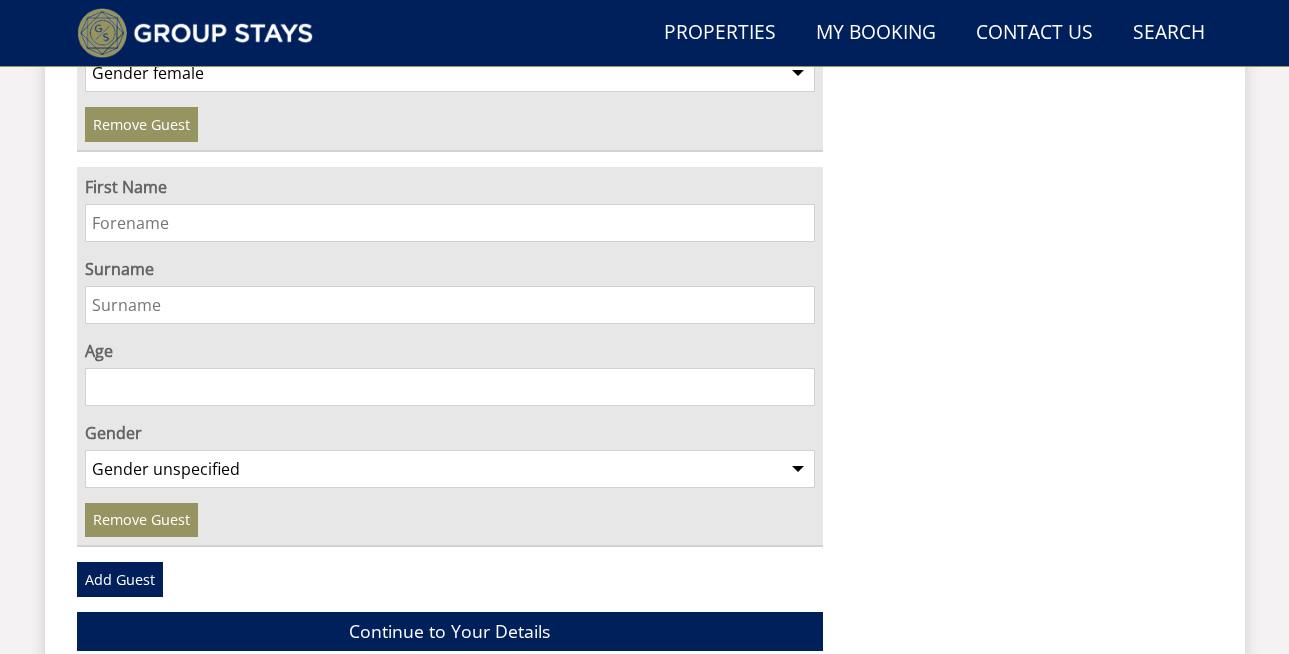 click on "First Name" at bounding box center [450, 223] 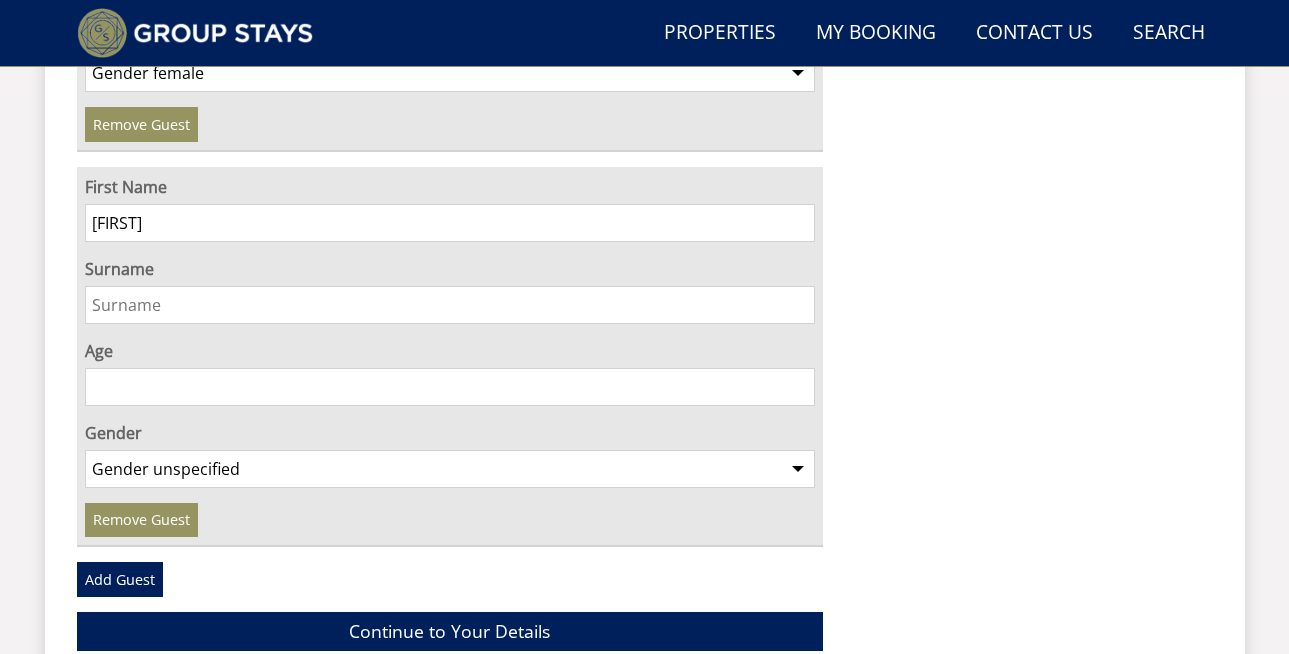 type on "[FIRST]" 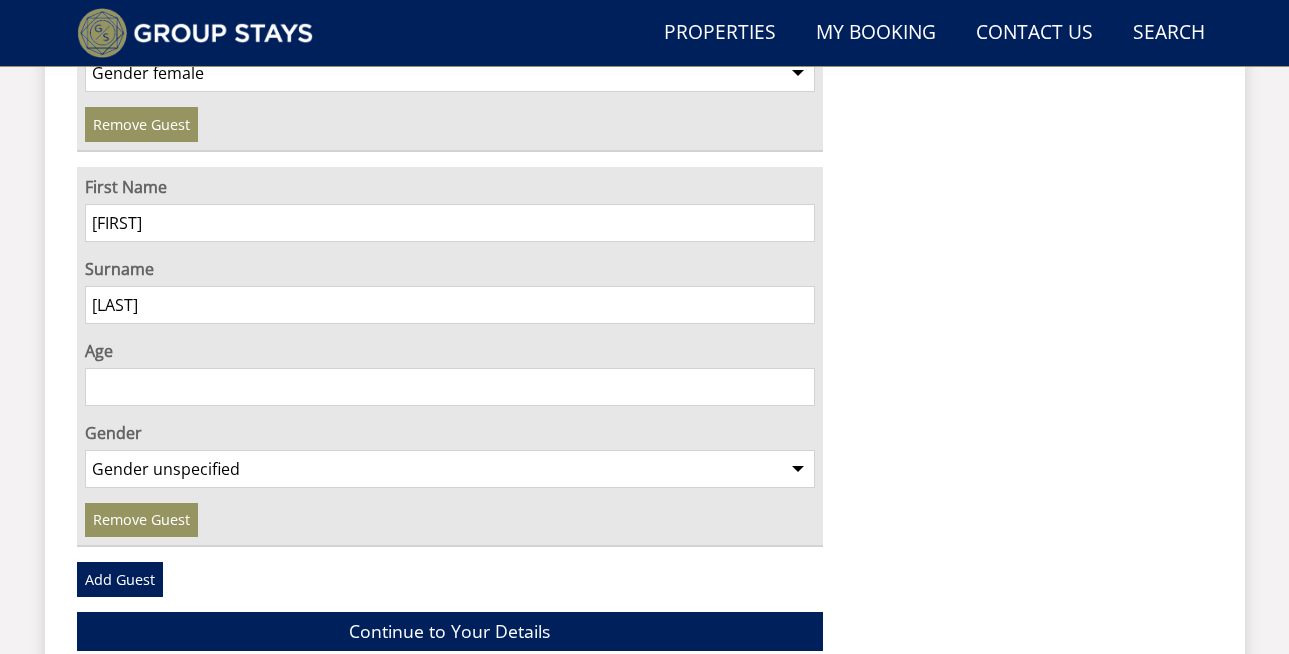 type on "[LAST]" 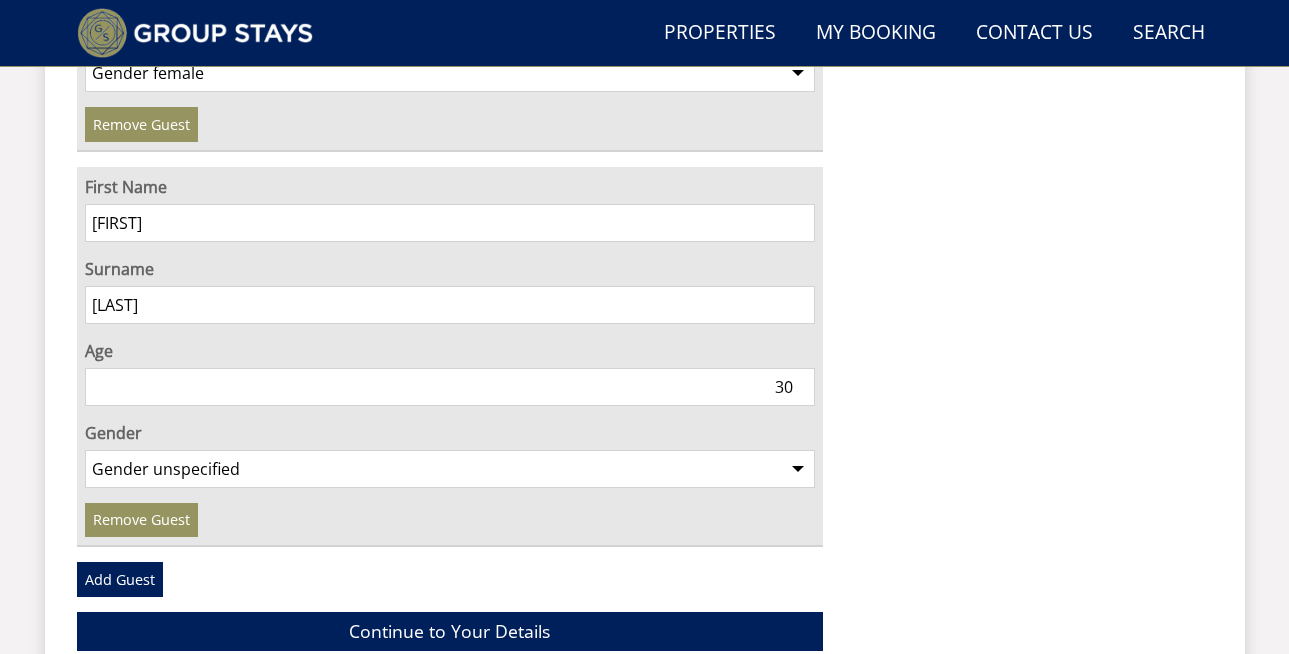 type on "30" 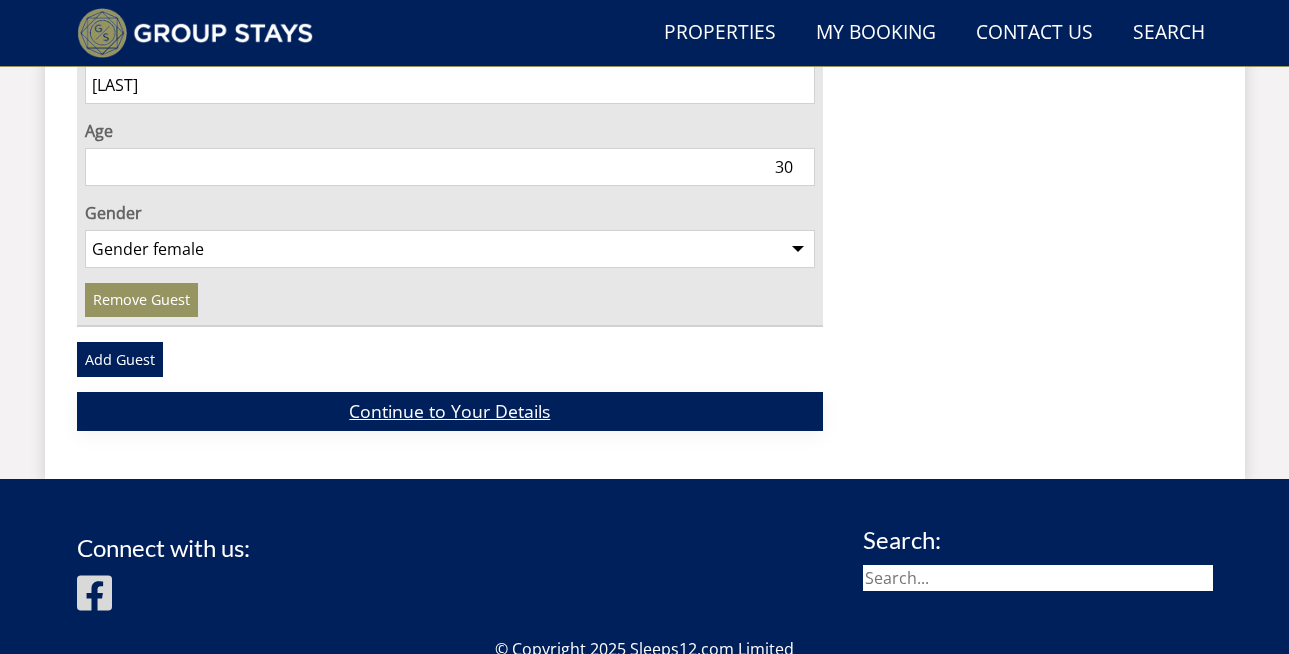 click on "Continue to Your Details" at bounding box center (450, 411) 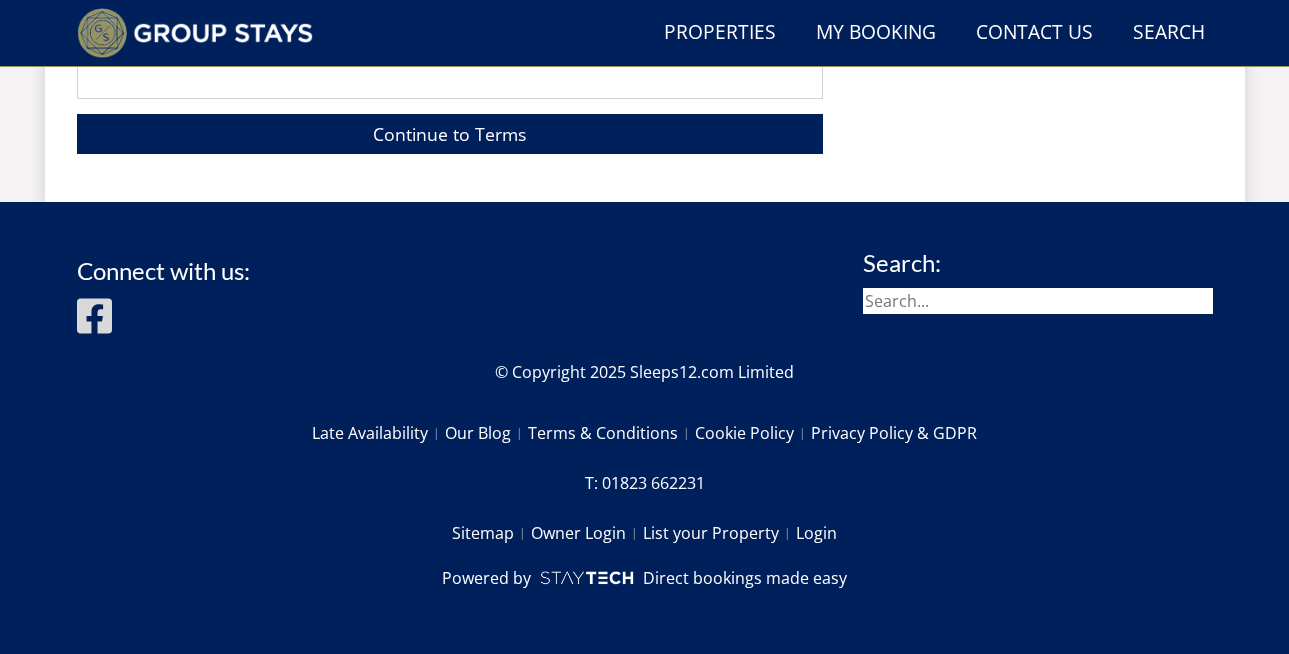 scroll, scrollTop: 827, scrollLeft: 0, axis: vertical 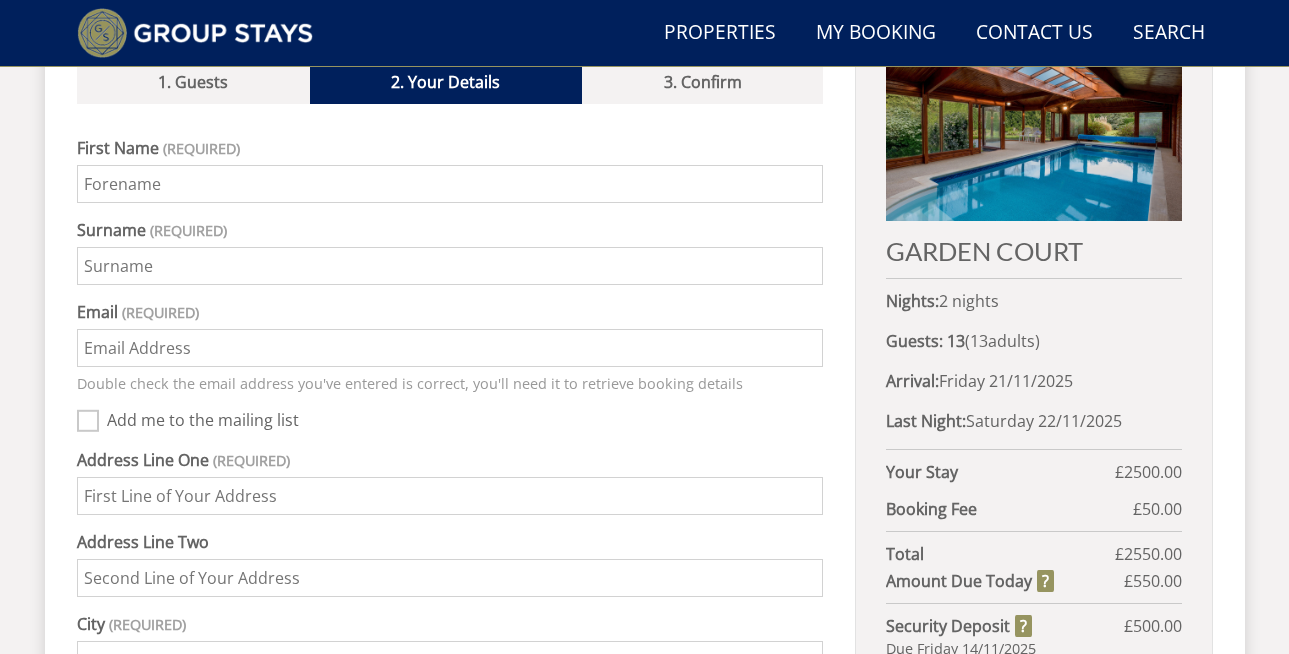click on "First Name" at bounding box center [450, 184] 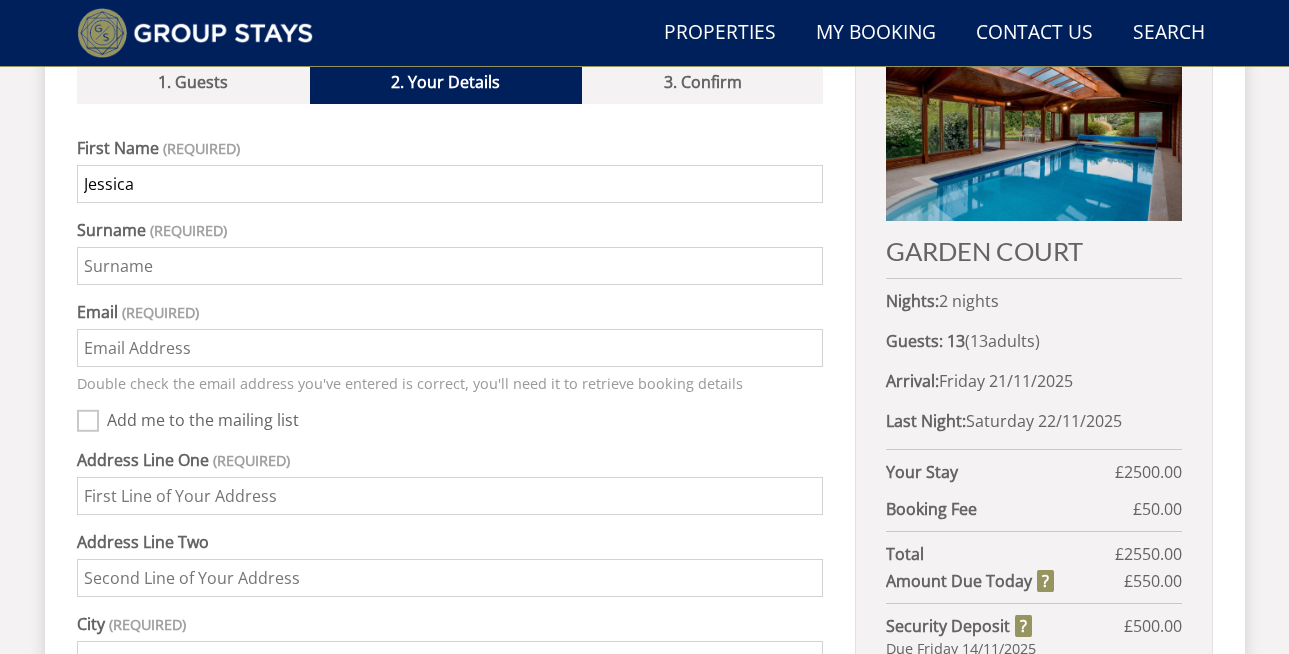 type on "Jessica" 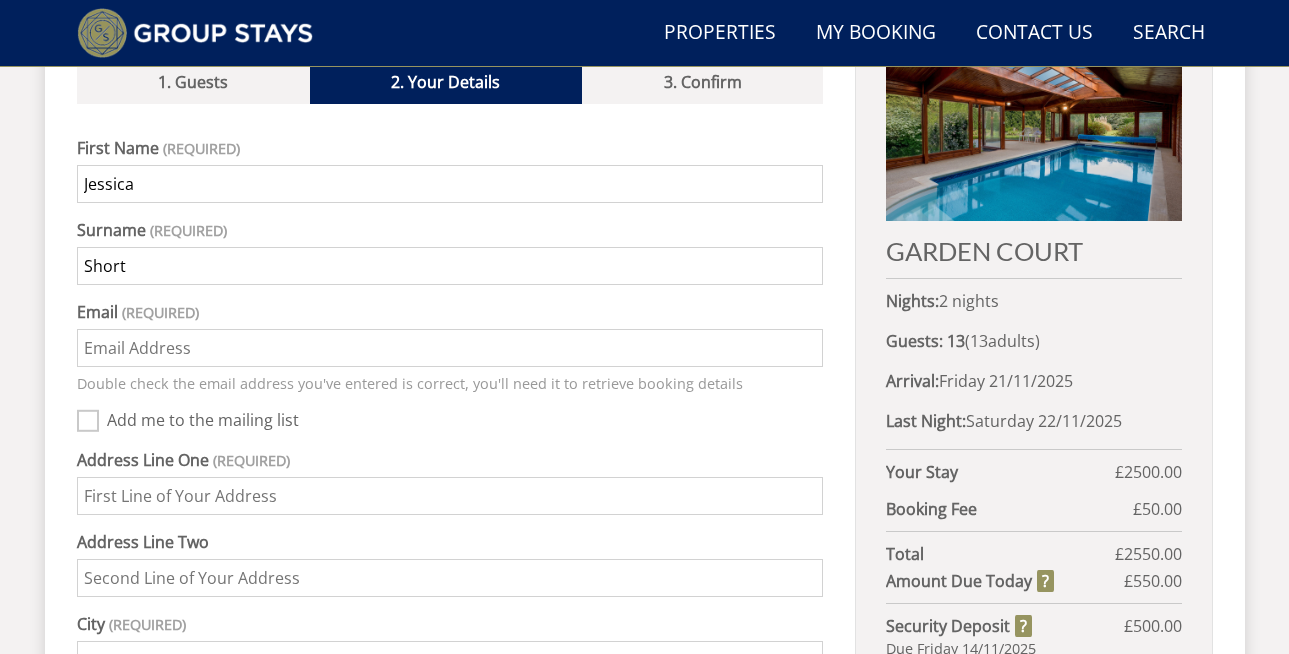 type on "Short" 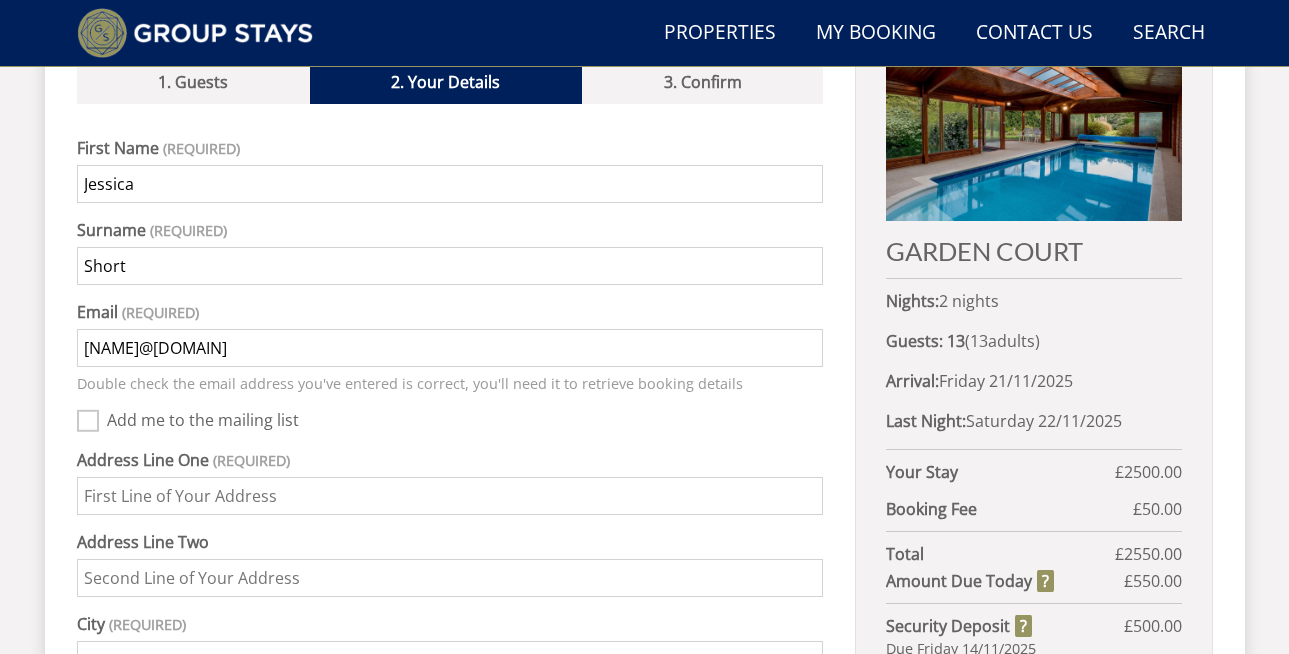 type on "[NAME]@[DOMAIN]" 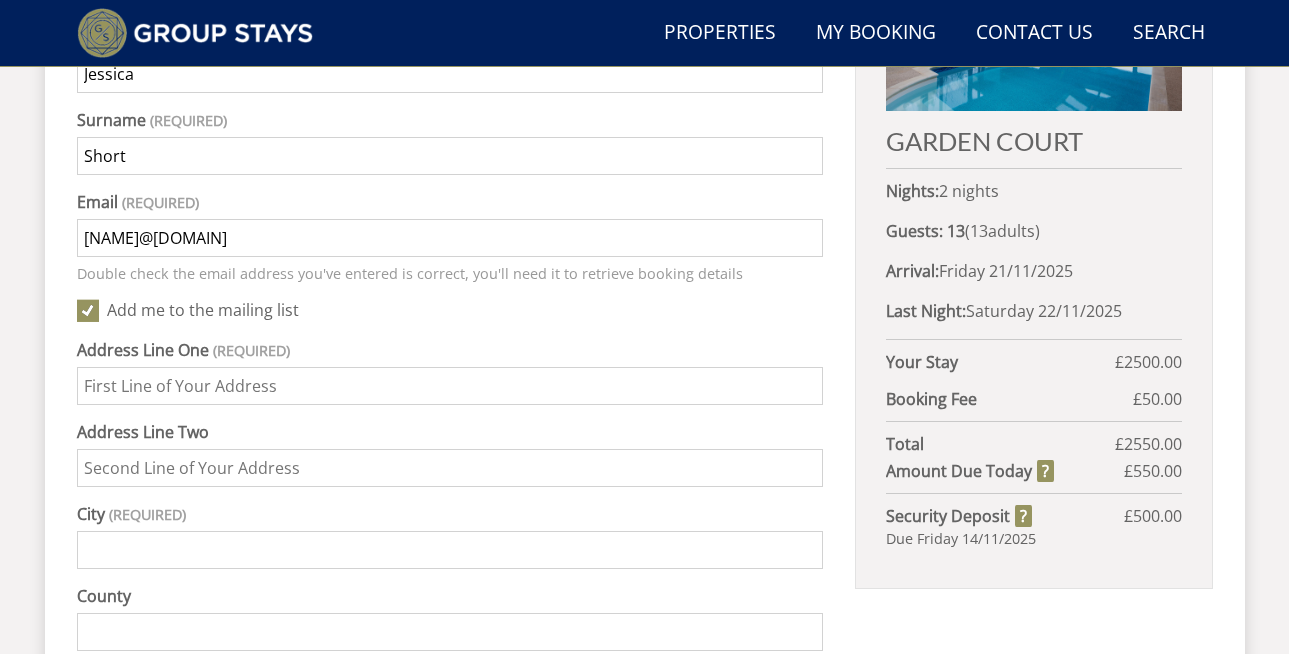 click on "Add me to the mailing list" at bounding box center [465, 312] 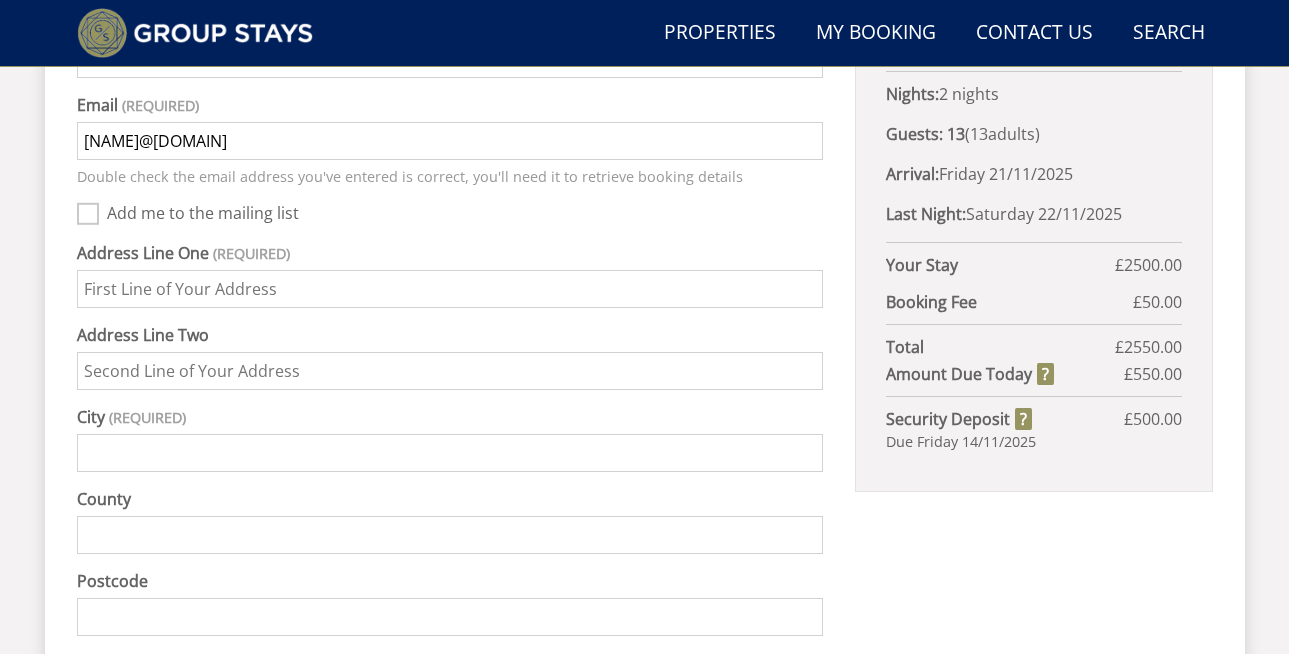 scroll, scrollTop: 1052, scrollLeft: 0, axis: vertical 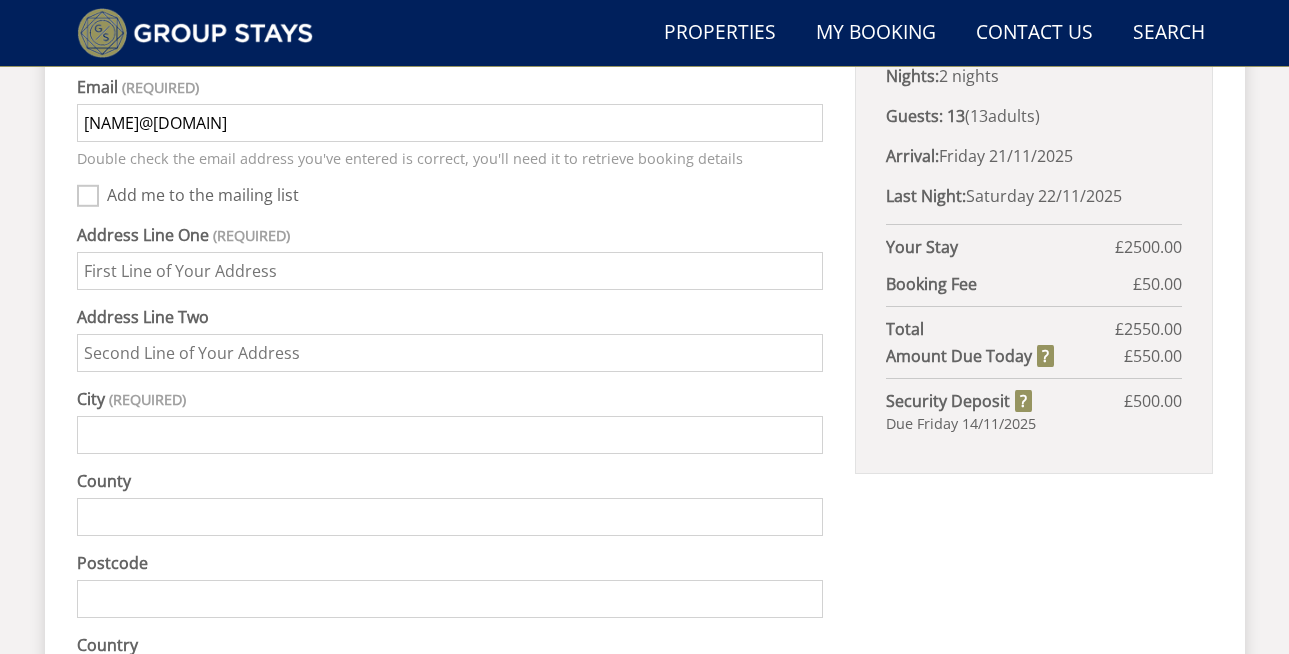 click on "Address Line One" at bounding box center (450, 271) 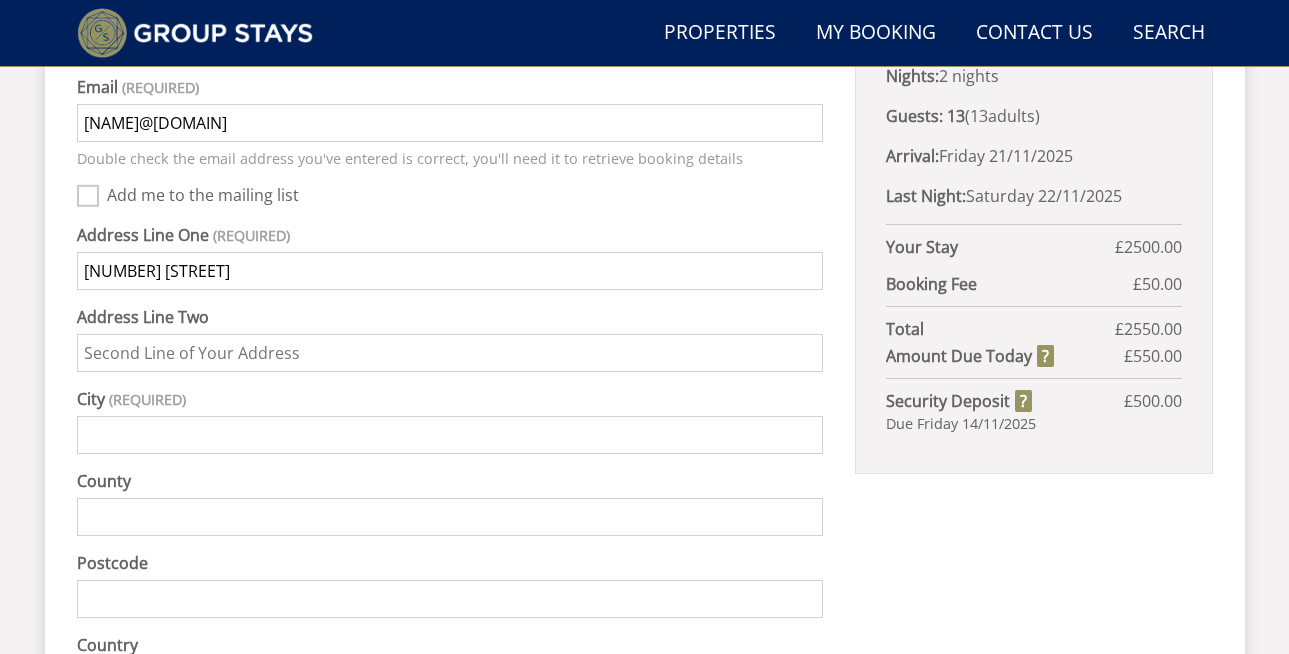 type on "[NUMBER] [STREET]" 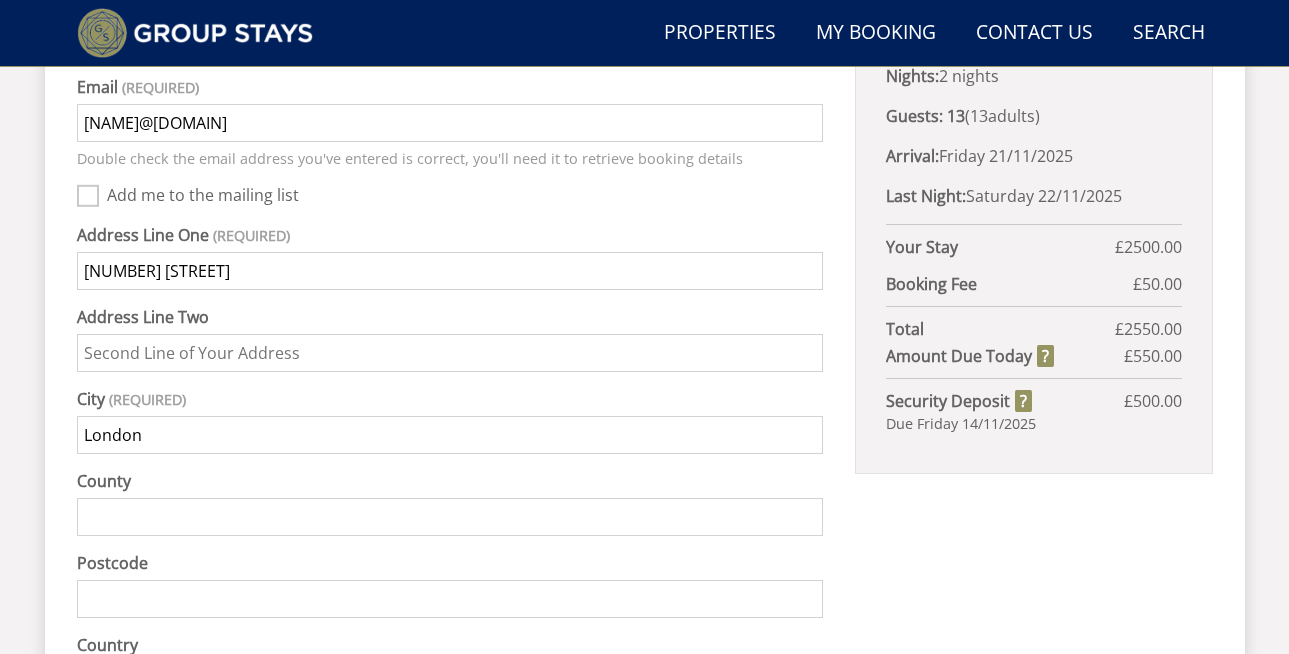 type on "London" 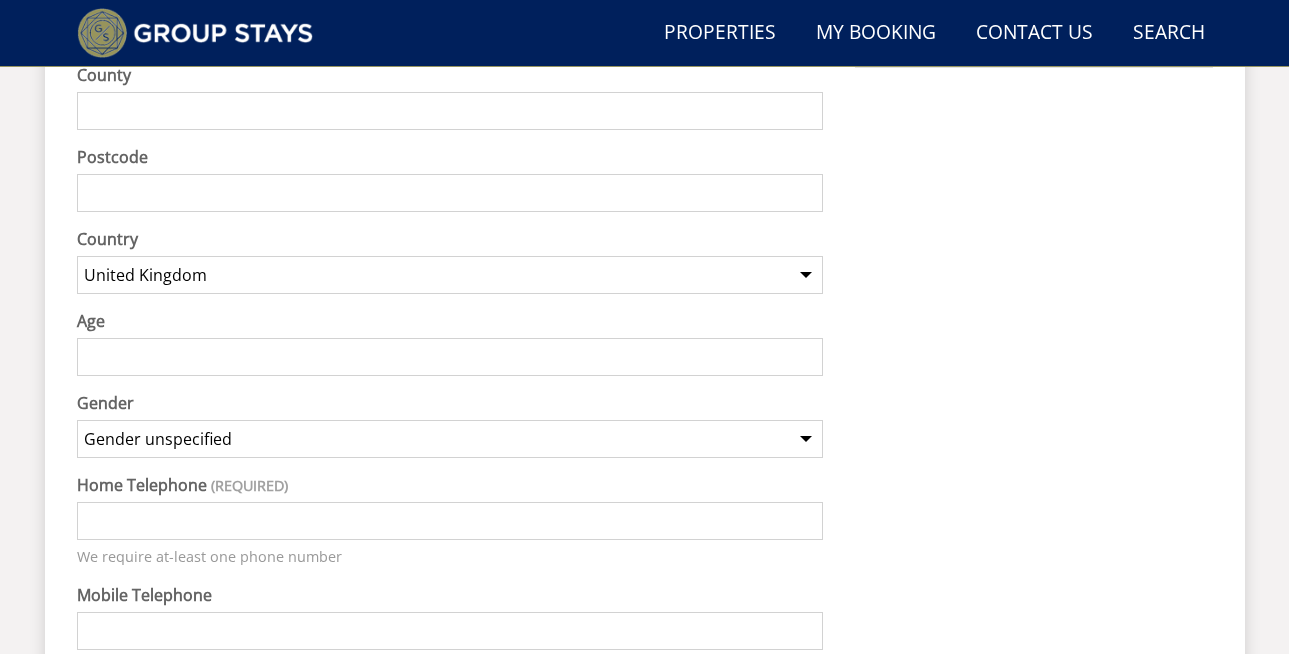 scroll, scrollTop: 1451, scrollLeft: 0, axis: vertical 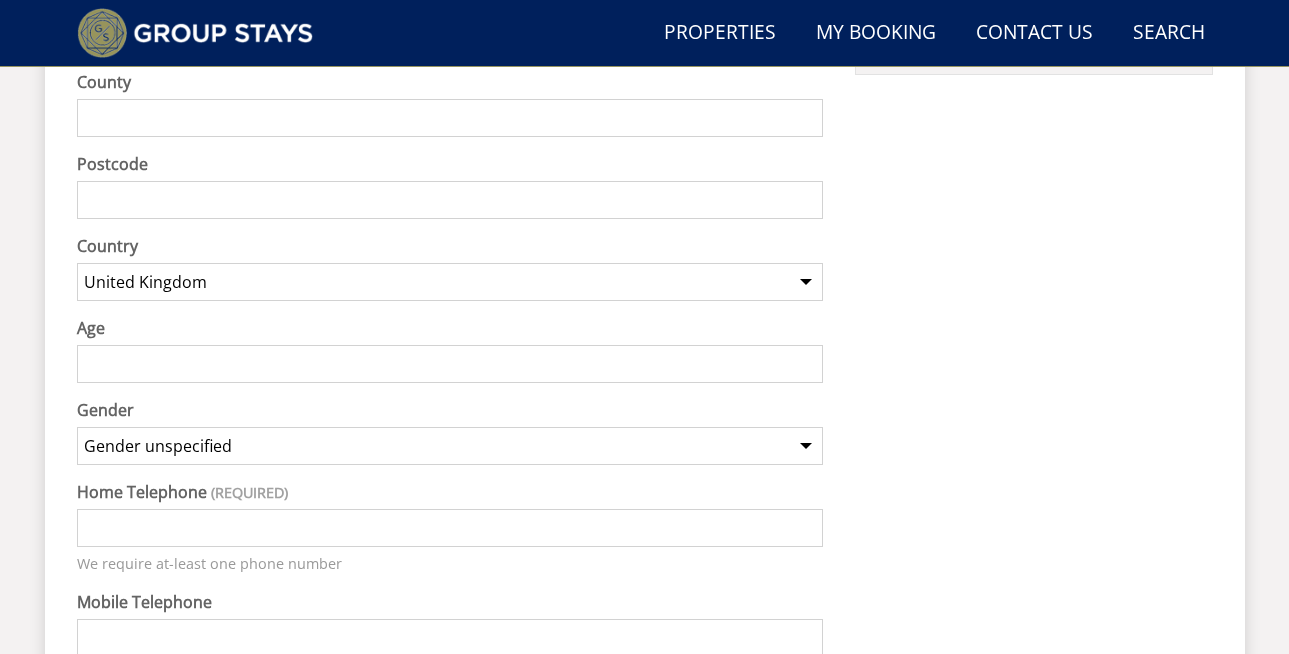 click on "Postcode" at bounding box center (450, 200) 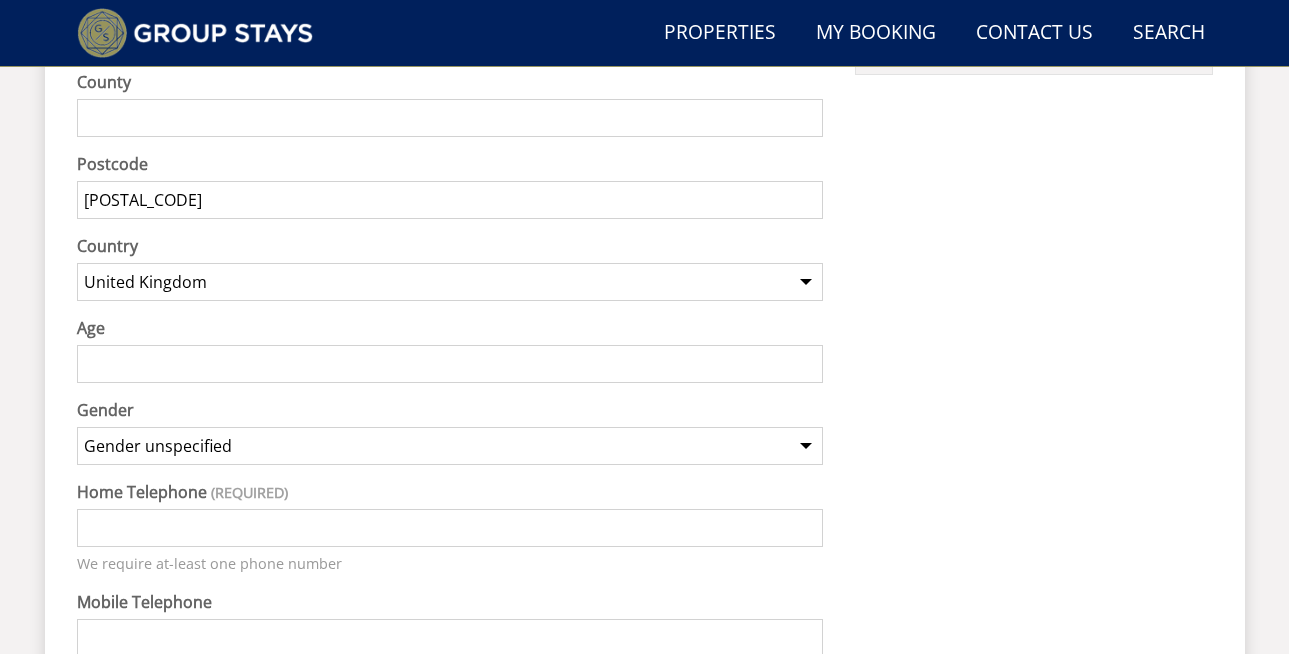type on "[POSTAL_CODE]" 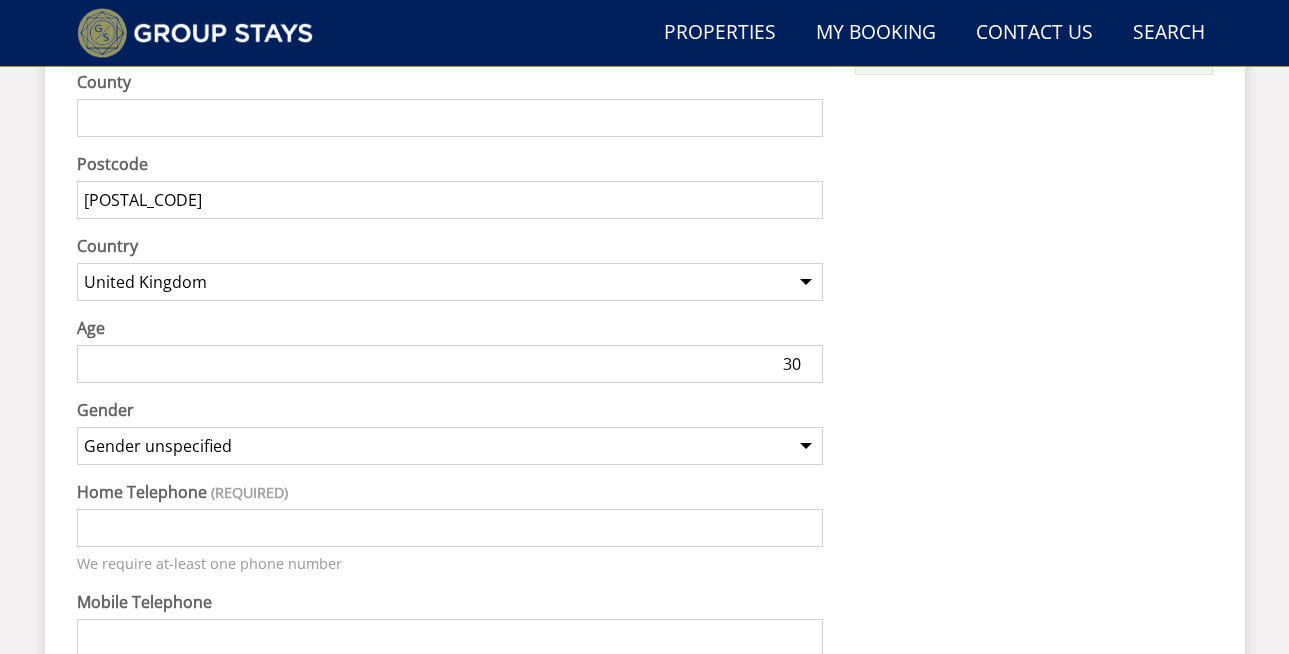 type on "3" 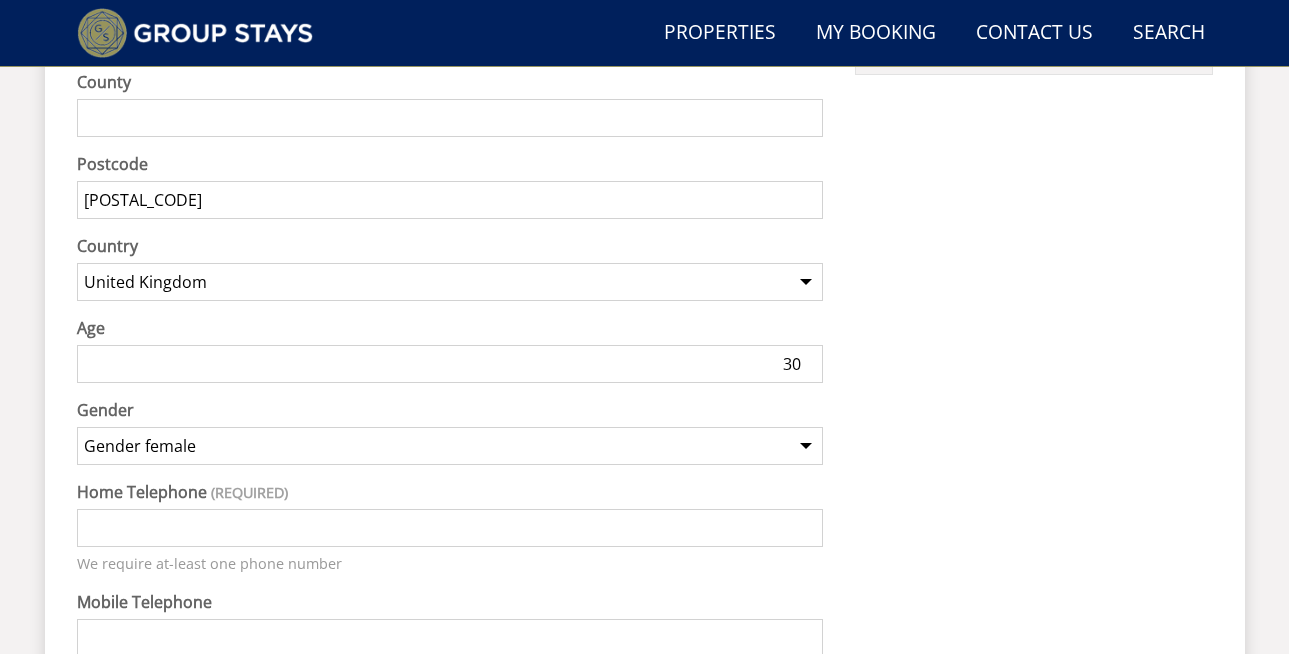 click on "GARDEN COURT
Nights:  2 nights
Guests:   13  ( 13  adult s   0  child ren   0  infant s )
Arrival:  Friday [DATE]
Last Night:  Saturday [DATE]
Your Stay £ 2500.00
Discount - 0% off
Extra Guest s  ( 0 ) £ 0.00
Extras £ 0.00
Pet Fee £ 0.00
Booking Fee £ 50.00
Total £ 2550.00
Amount Due Today £ 550.00
Security Deposit £ 500.00 Due Friday [DATE]" at bounding box center (1033, 93) 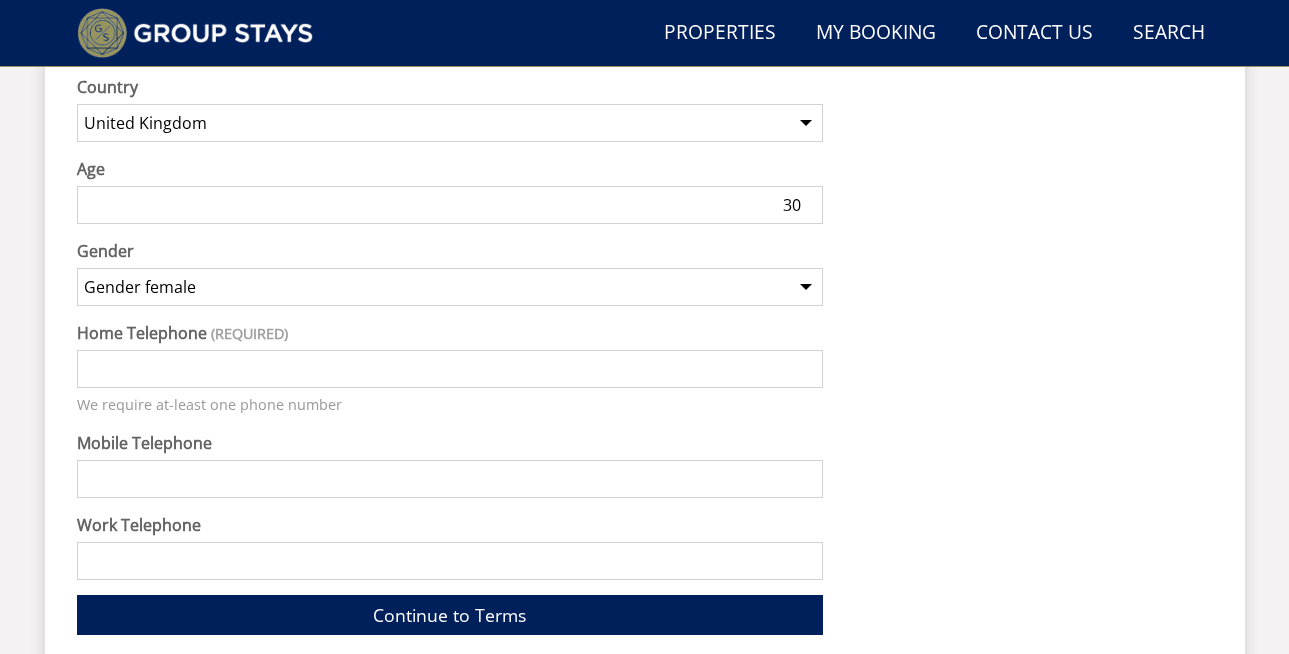 scroll, scrollTop: 1679, scrollLeft: 0, axis: vertical 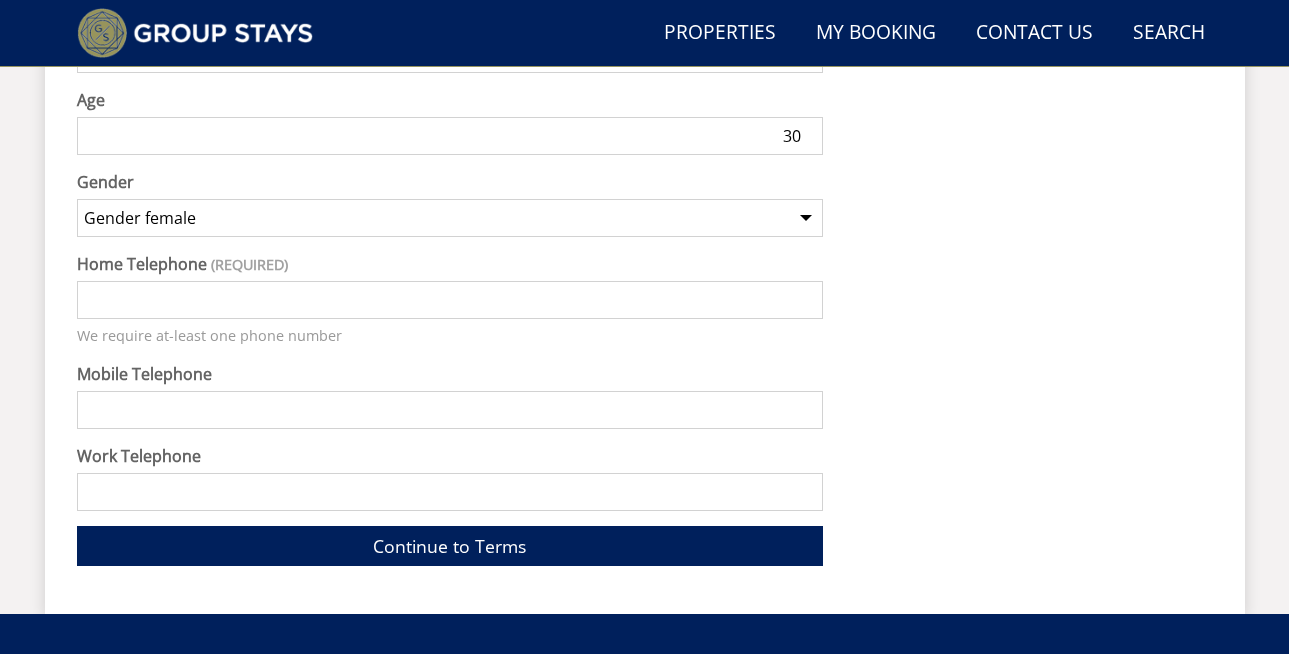 click on "Mobile Telephone" at bounding box center (450, 410) 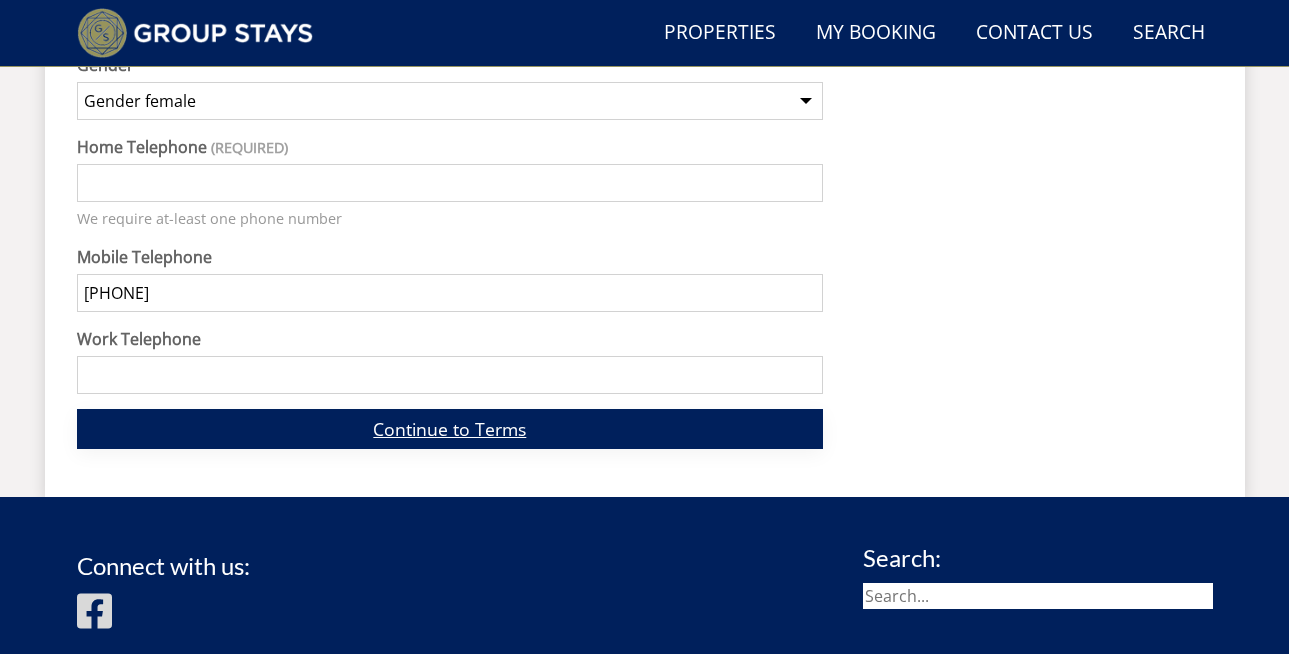 type on "[PHONE]" 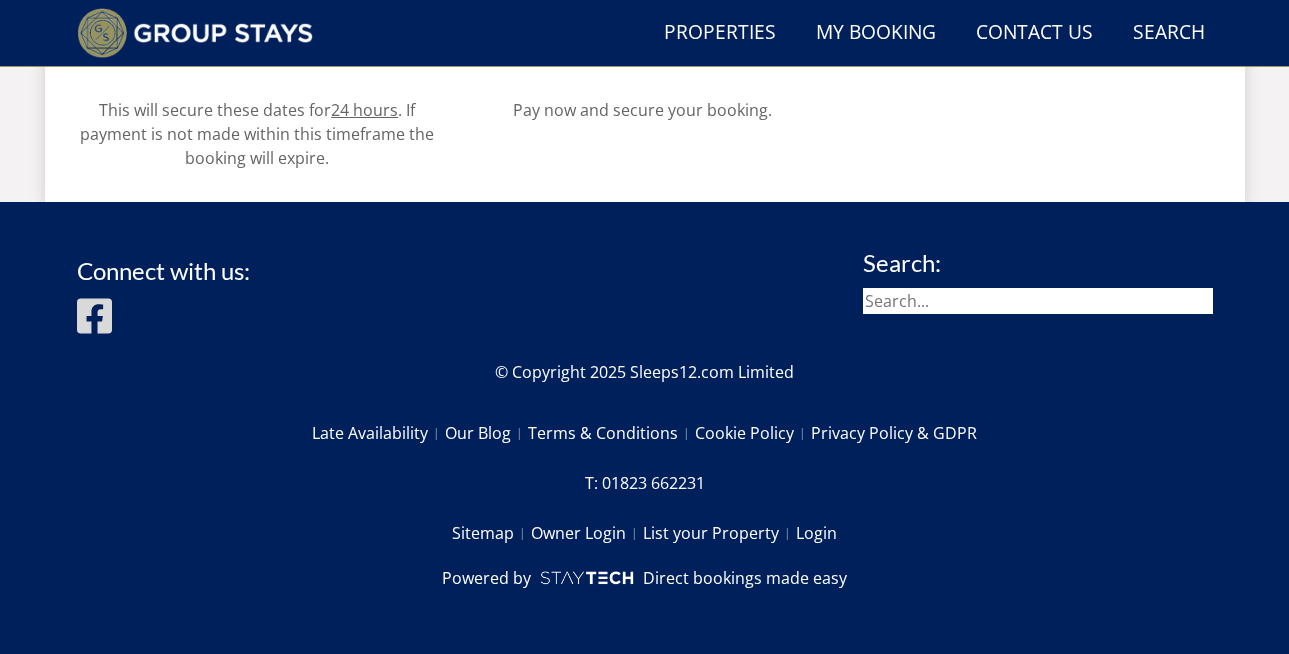 scroll, scrollTop: 827, scrollLeft: 0, axis: vertical 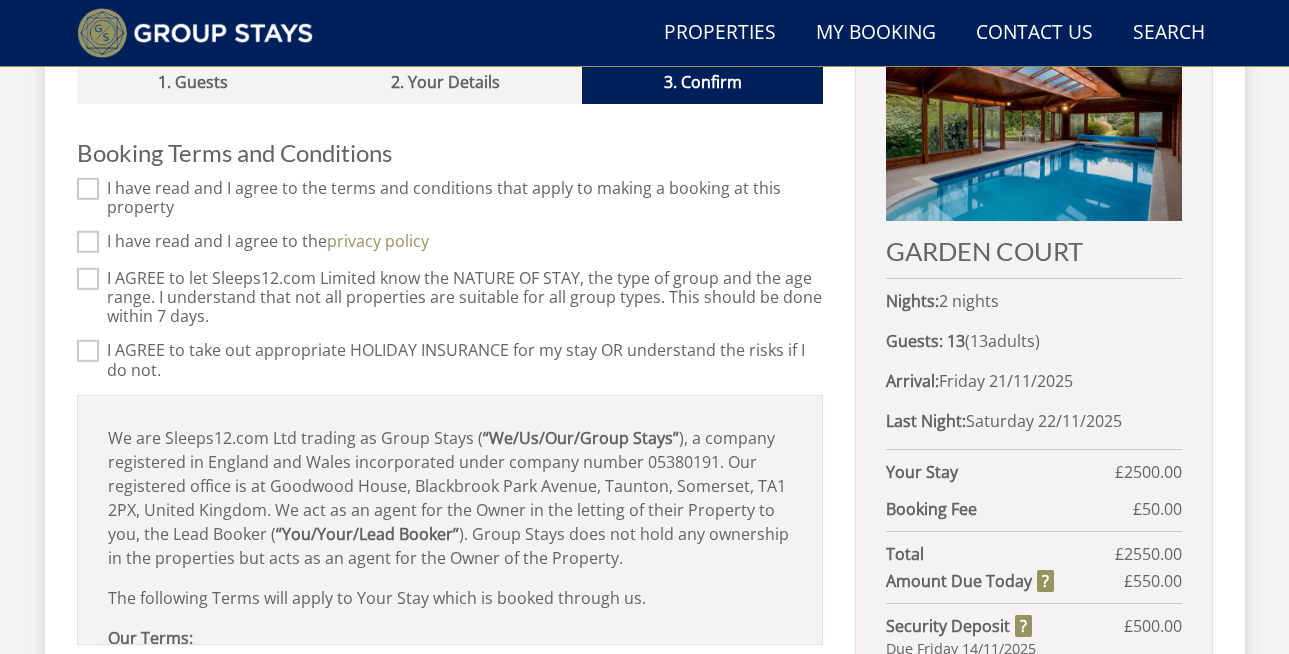 click on "I have read and I agree to the terms and conditions that apply to making a booking at this property" at bounding box center [465, 198] 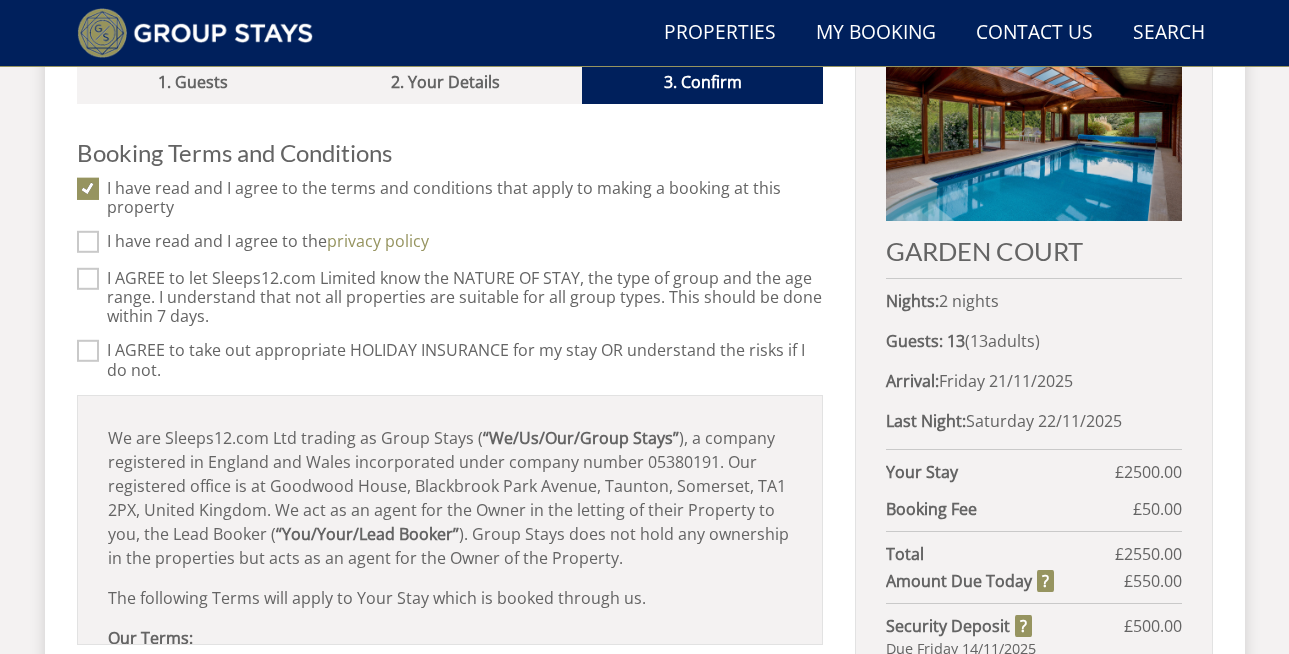 click on "I have read and I agree to the  privacy policy" at bounding box center (450, 243) 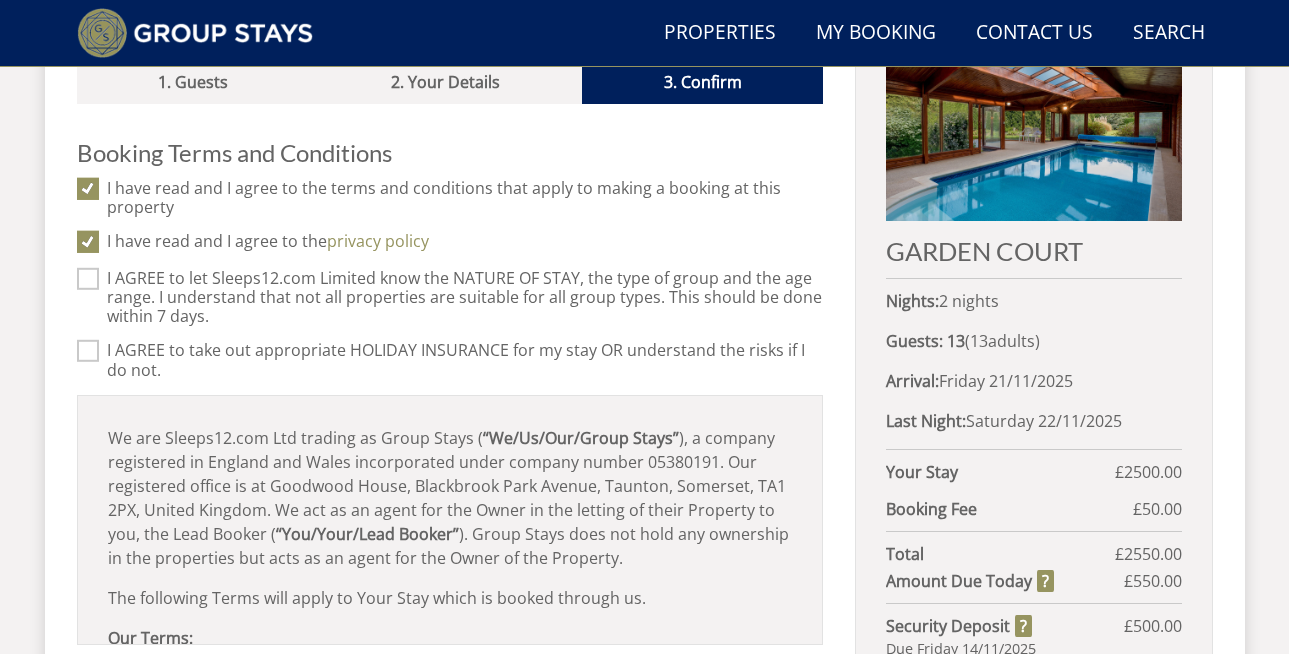 click on "I AGREE to let Sleeps12.com Limited know the NATURE OF STAY, the type of group and the age range. I understand that not all properties are suitable for all group types. This should be done within 7 days." at bounding box center [88, 279] 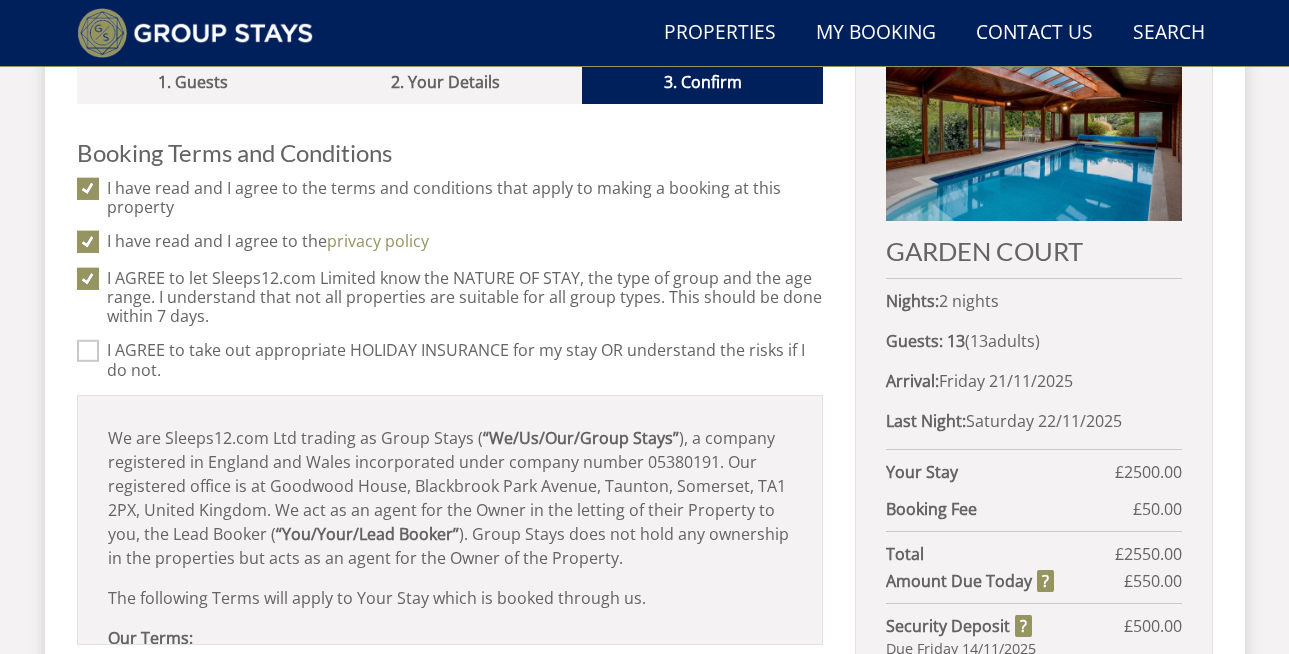 click on "I AGREE to take out appropriate HOLIDAY INSURANCE for my stay OR understand the risks if I do not." at bounding box center [88, 351] 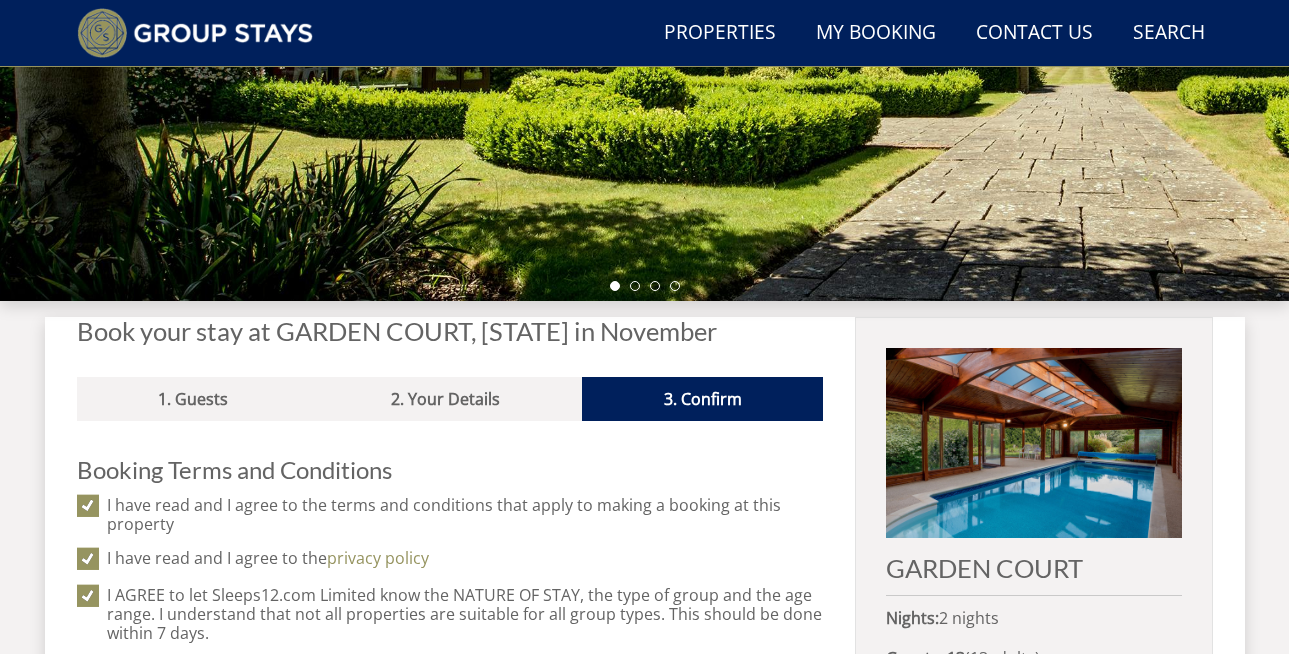 scroll, scrollTop: 509, scrollLeft: 0, axis: vertical 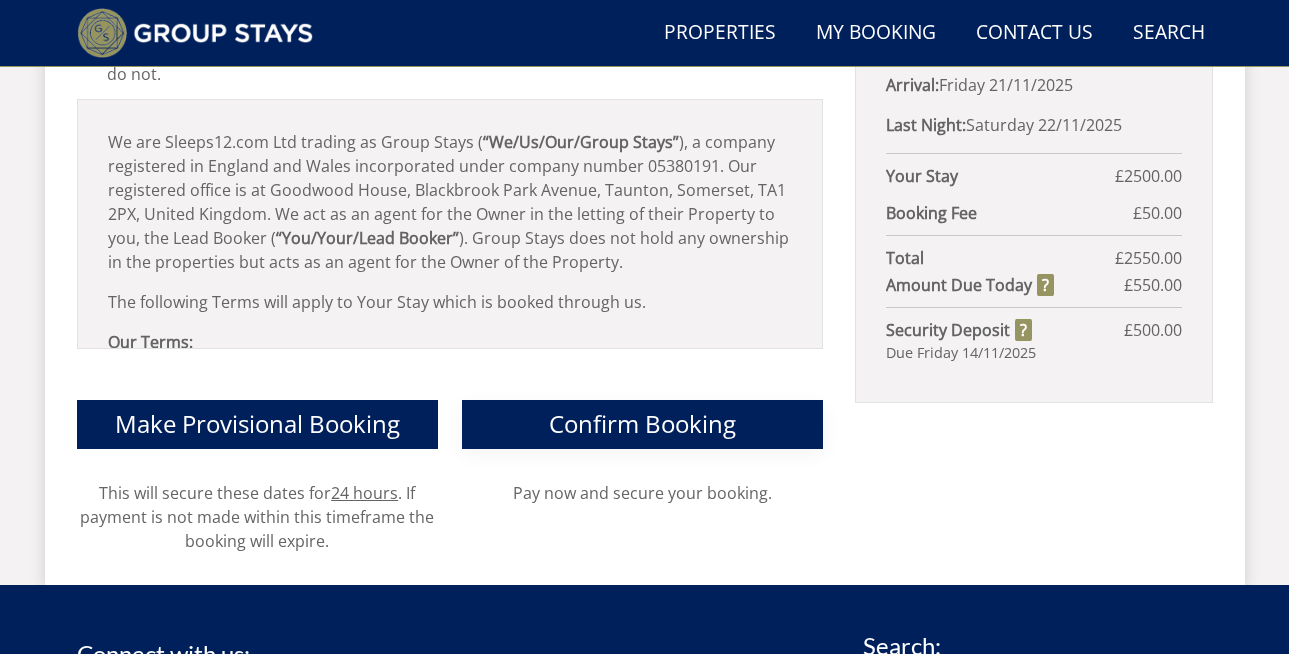 drag, startPoint x: 680, startPoint y: 423, endPoint x: 758, endPoint y: 332, distance: 119.85408 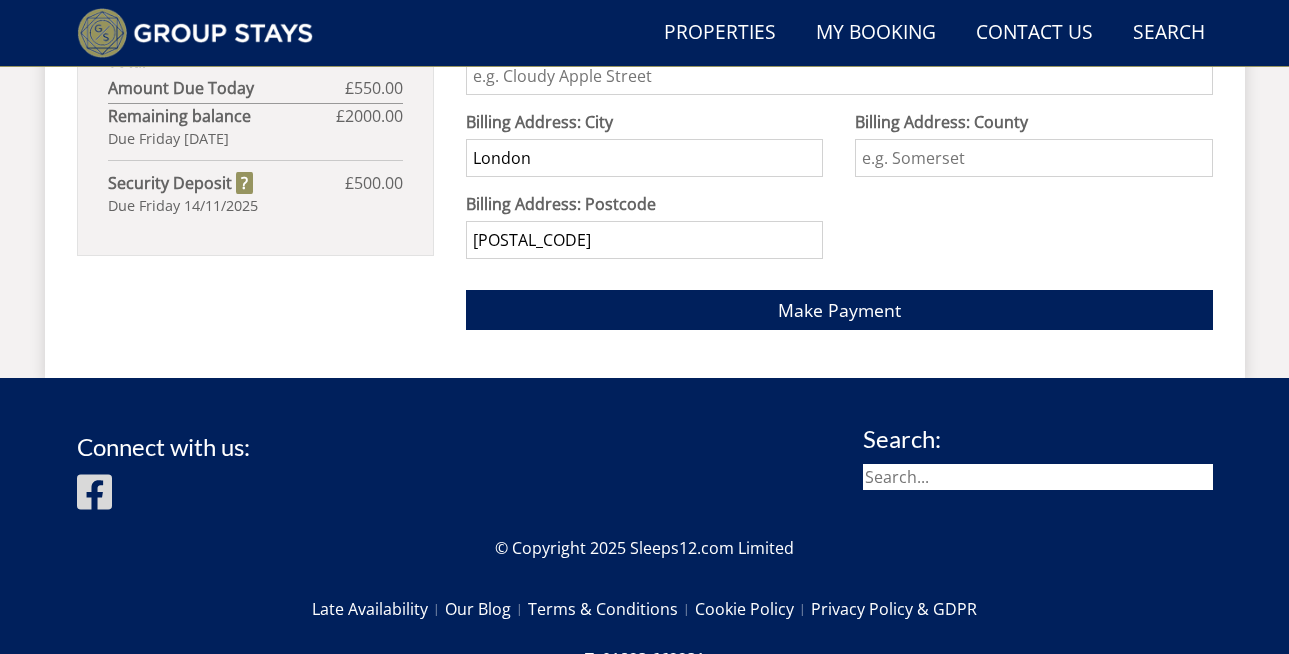 scroll, scrollTop: 1617, scrollLeft: 0, axis: vertical 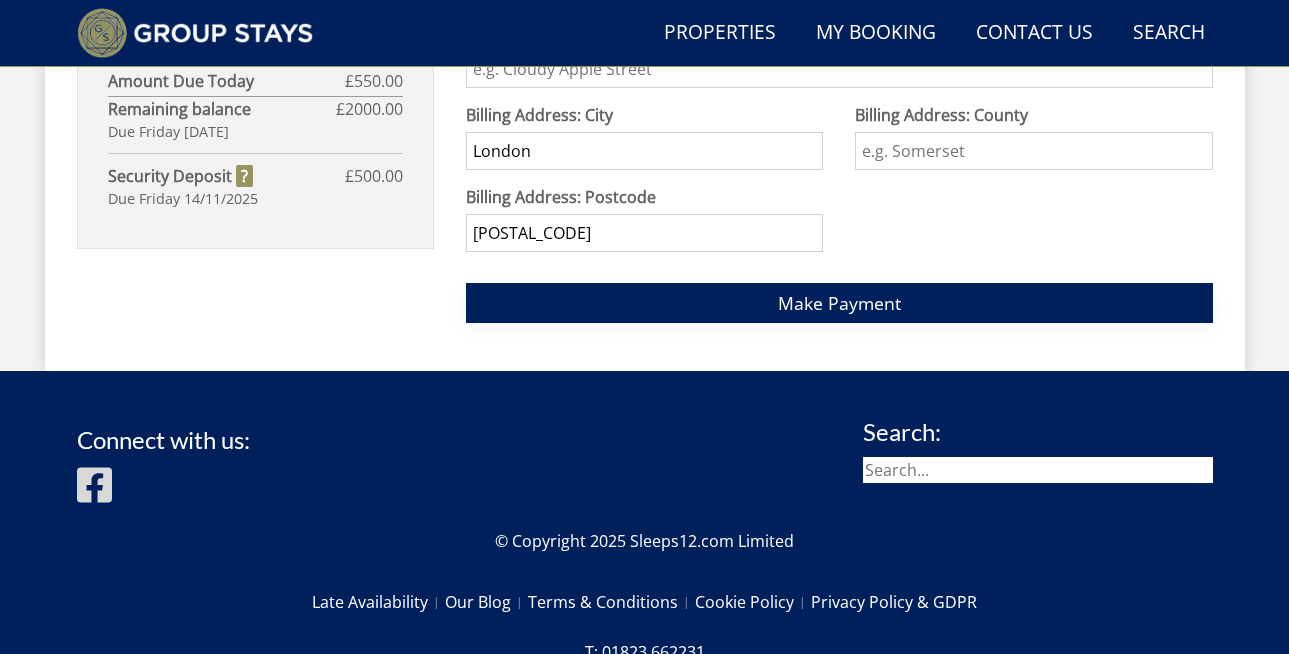 click on "Make Payment" at bounding box center (839, 303) 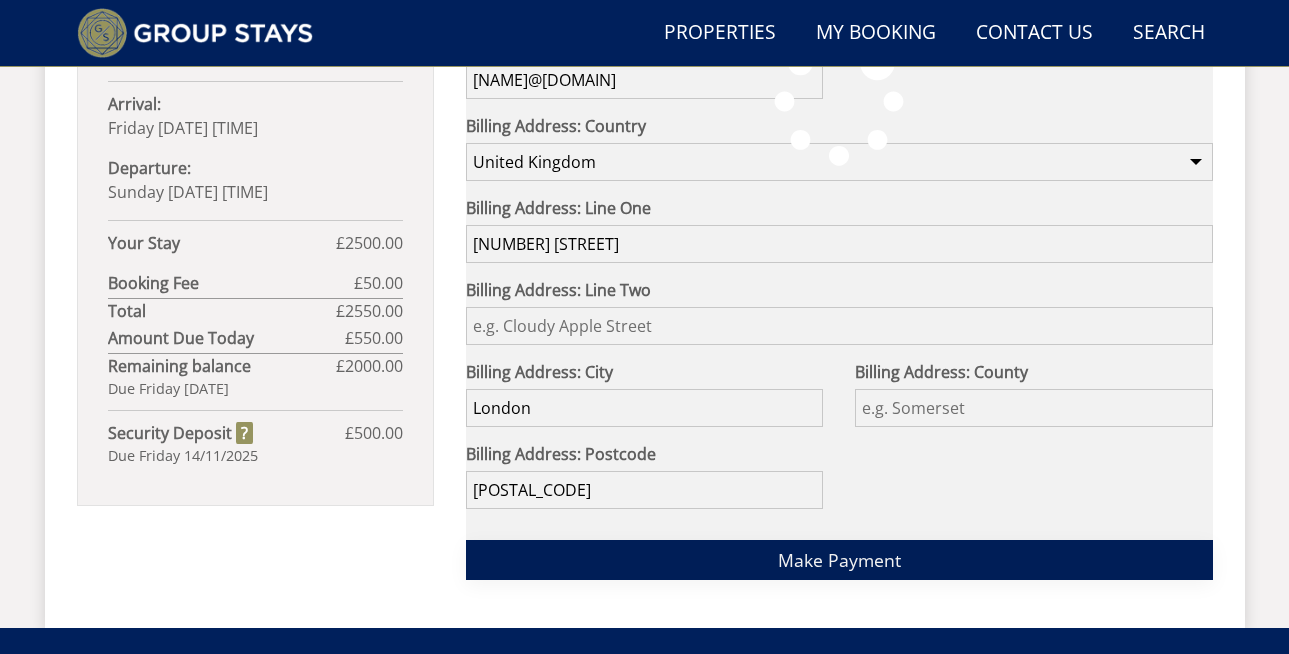 scroll, scrollTop: 1179, scrollLeft: 0, axis: vertical 